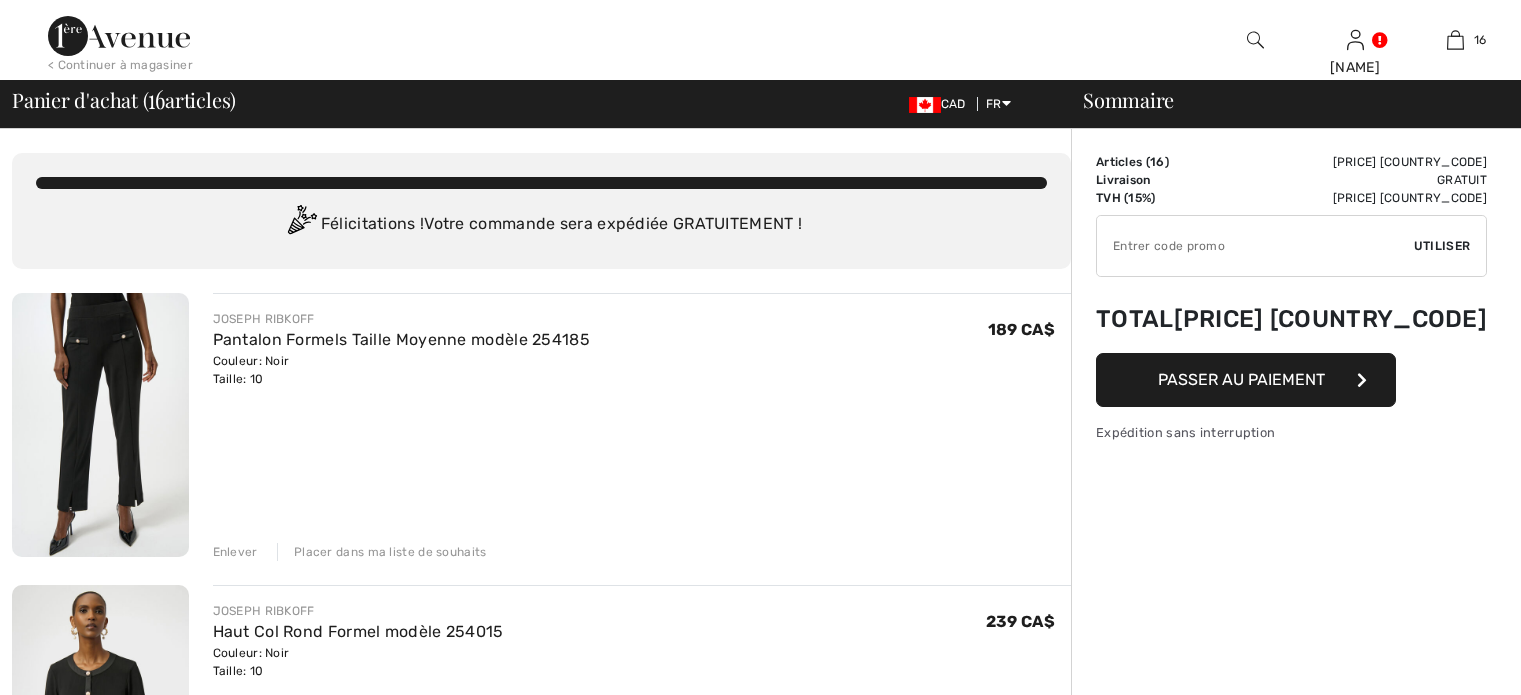 scroll, scrollTop: 0, scrollLeft: 0, axis: both 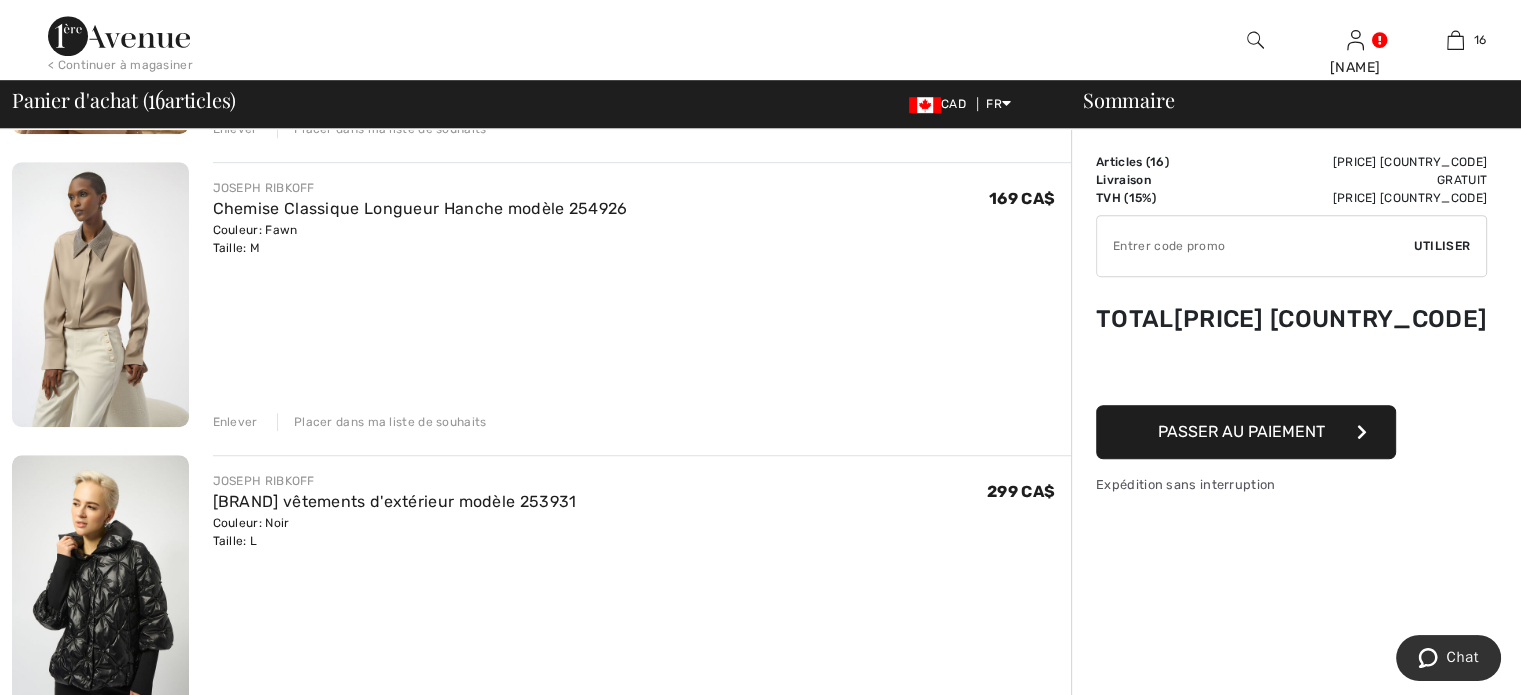 click on "Enlever" at bounding box center [235, 422] 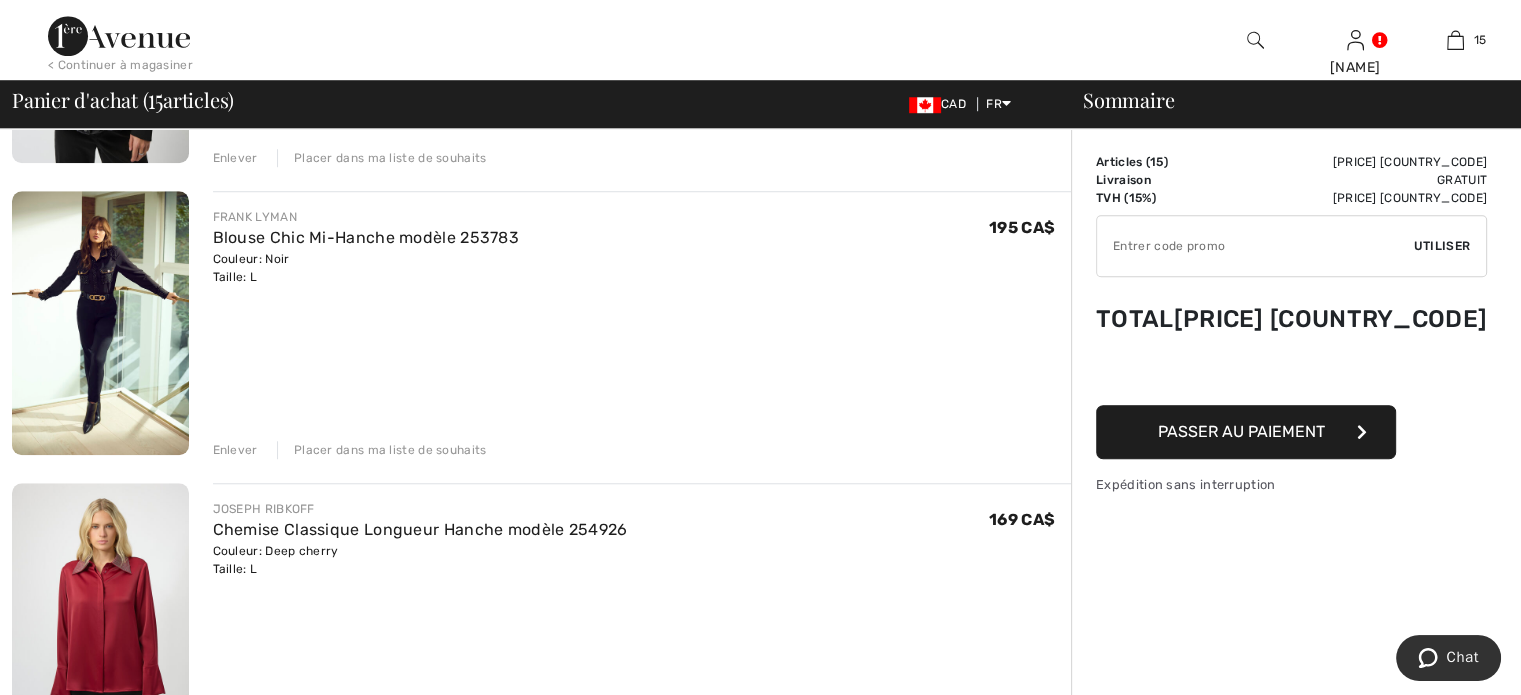 scroll, scrollTop: 1600, scrollLeft: 0, axis: vertical 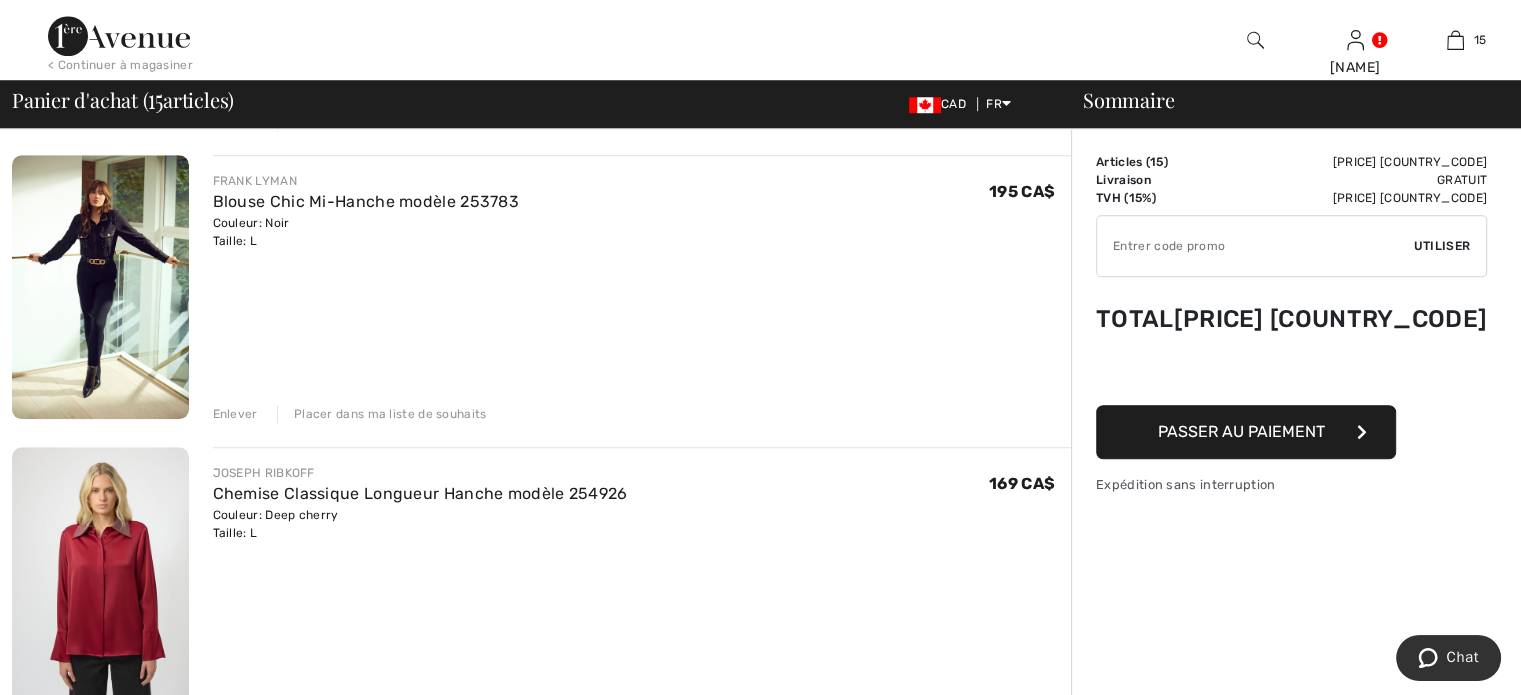 click on "Enlever" at bounding box center (235, 414) 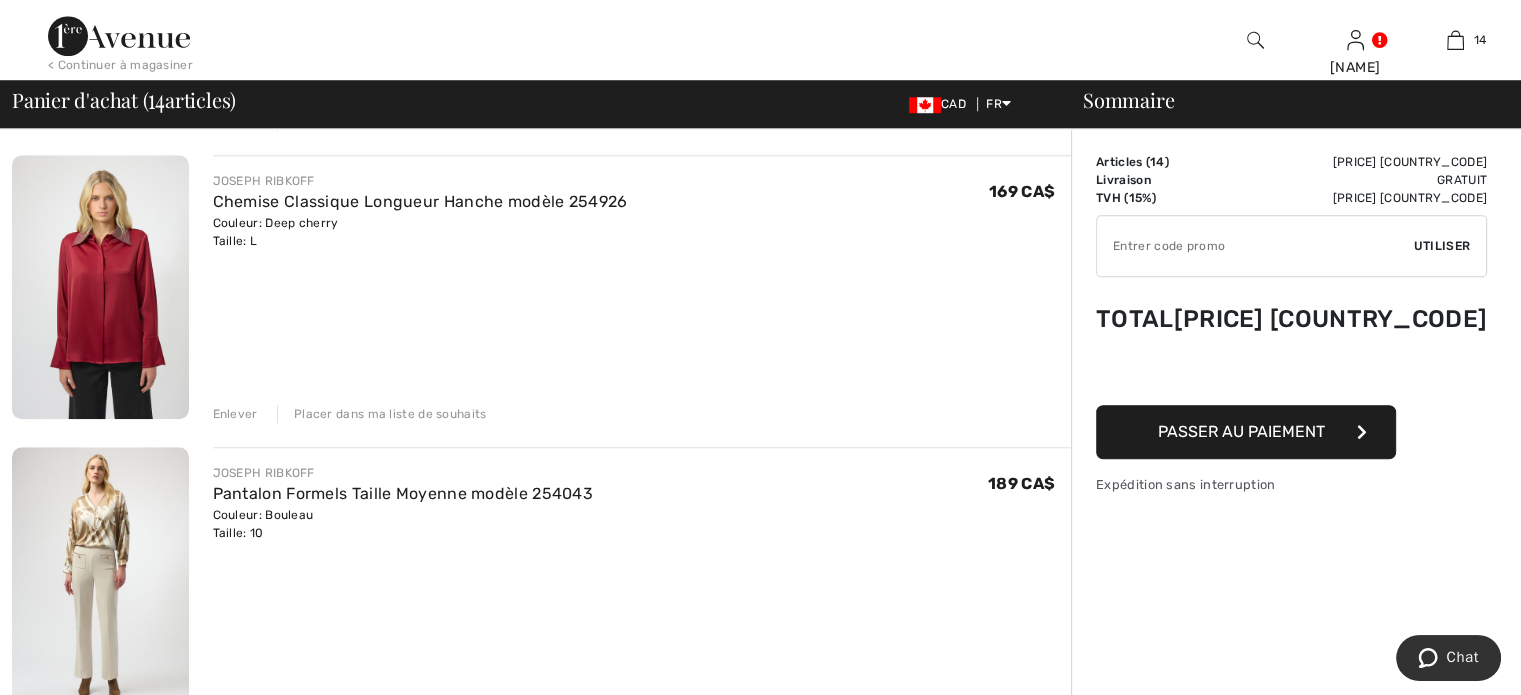 click on "Enlever" at bounding box center (235, 414) 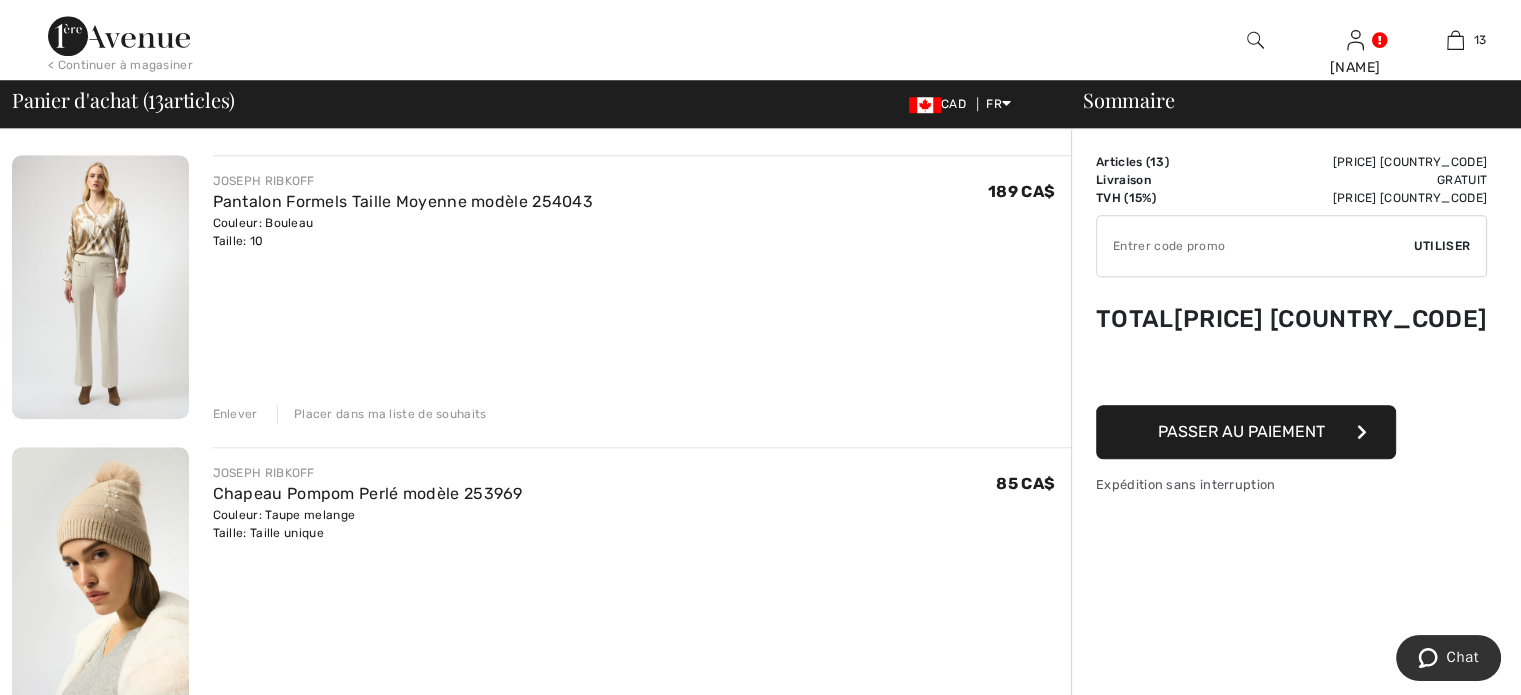 click on "Enlever" at bounding box center [235, 414] 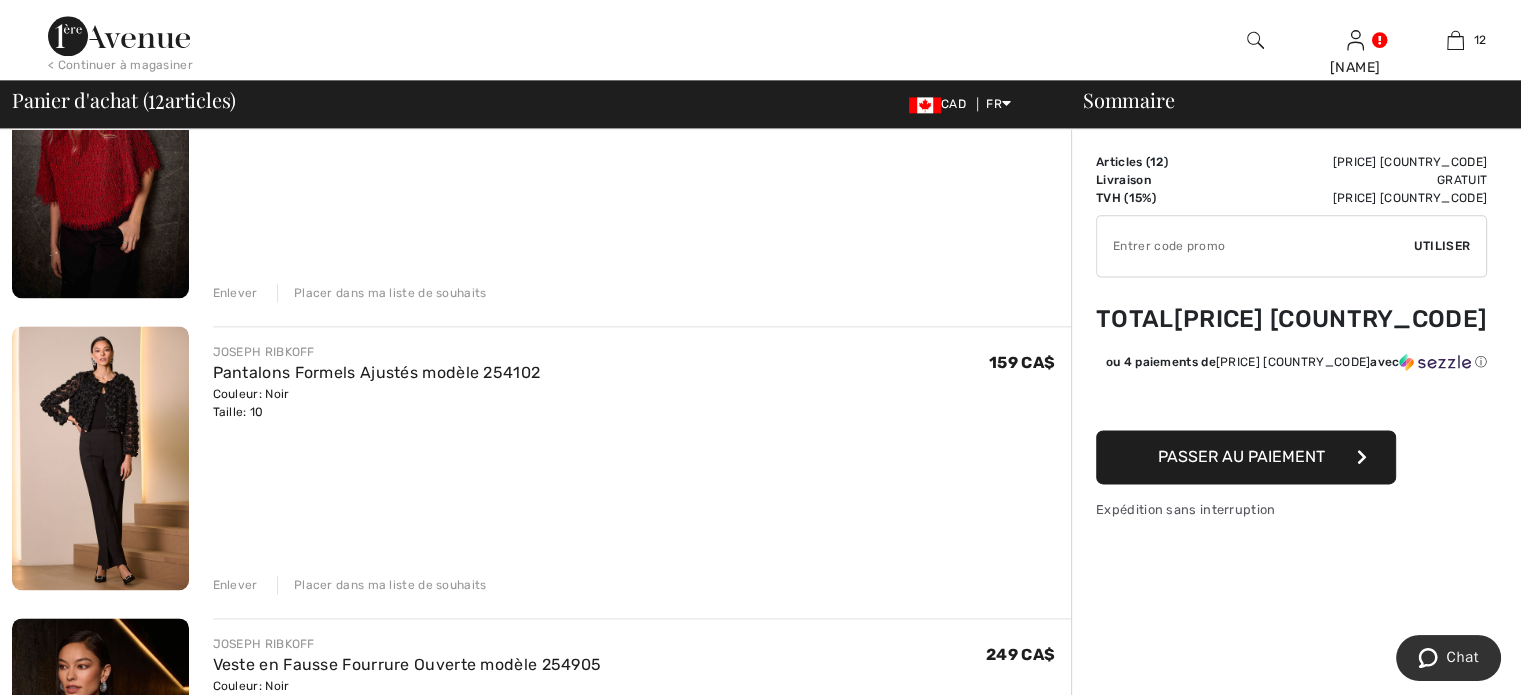 scroll, scrollTop: 2800, scrollLeft: 0, axis: vertical 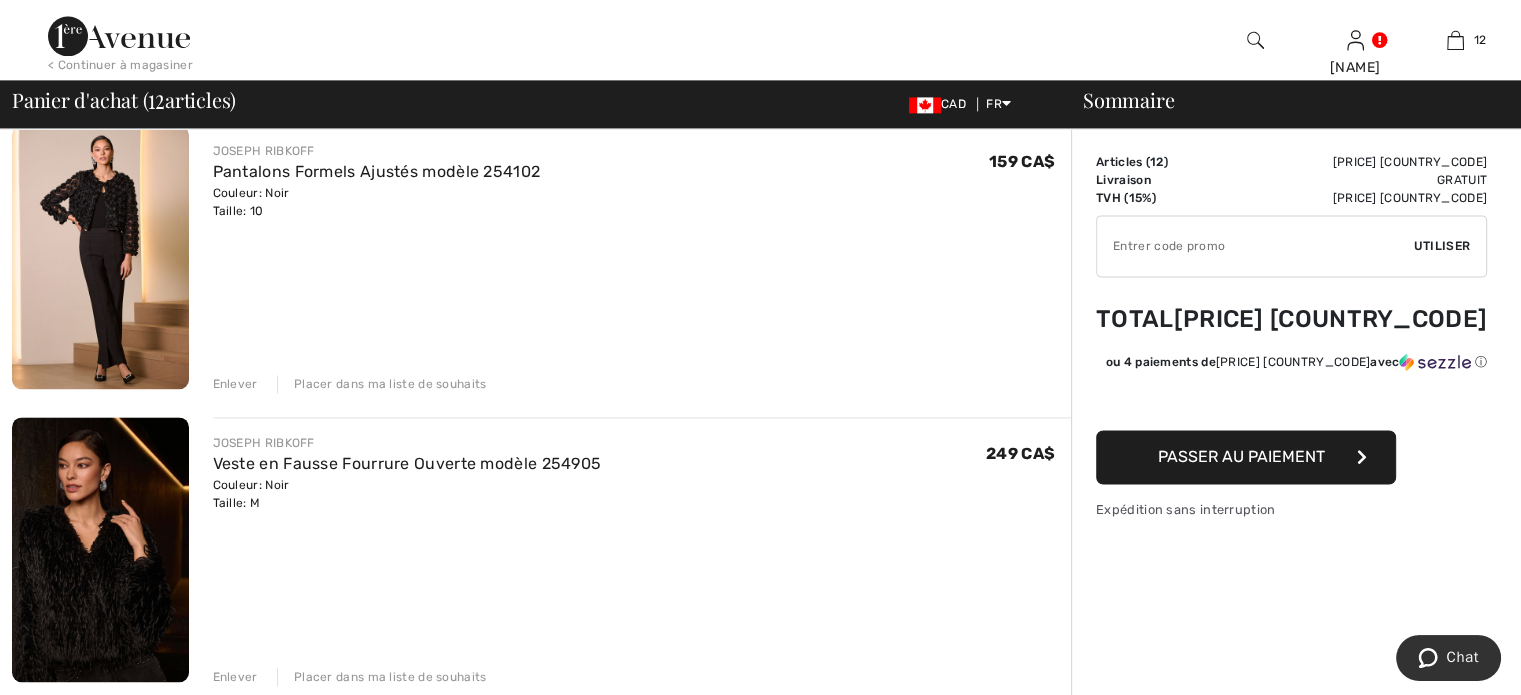 click on "Enlever" at bounding box center [235, 384] 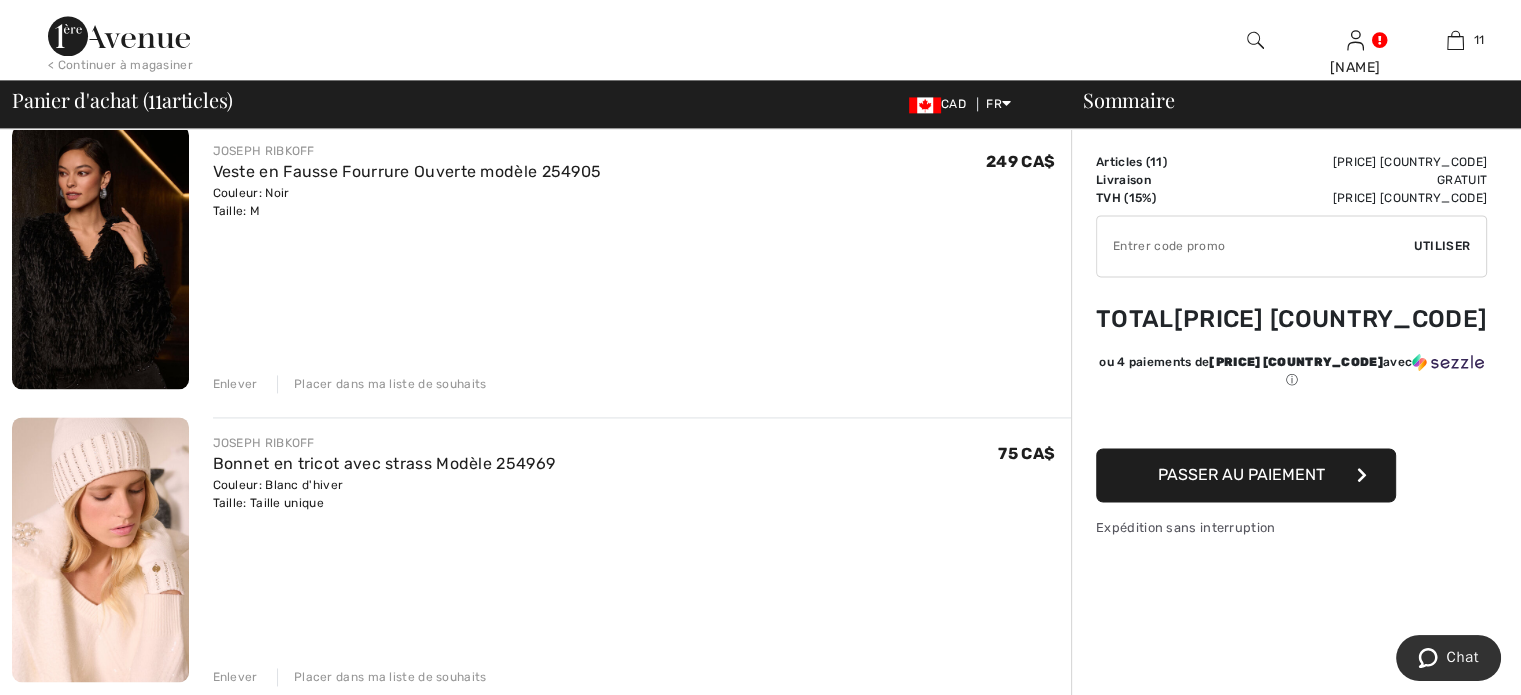 click on "Enlever" at bounding box center [235, 384] 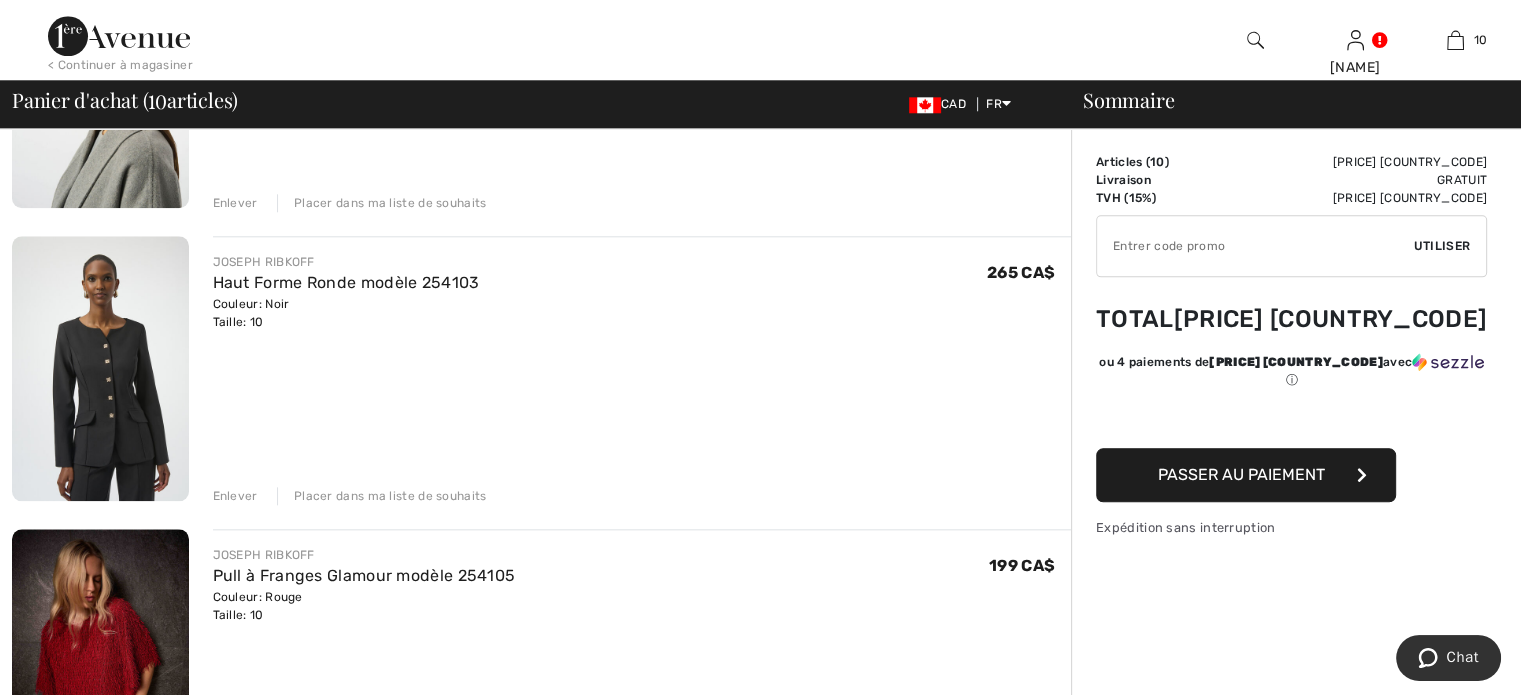 scroll, scrollTop: 2100, scrollLeft: 0, axis: vertical 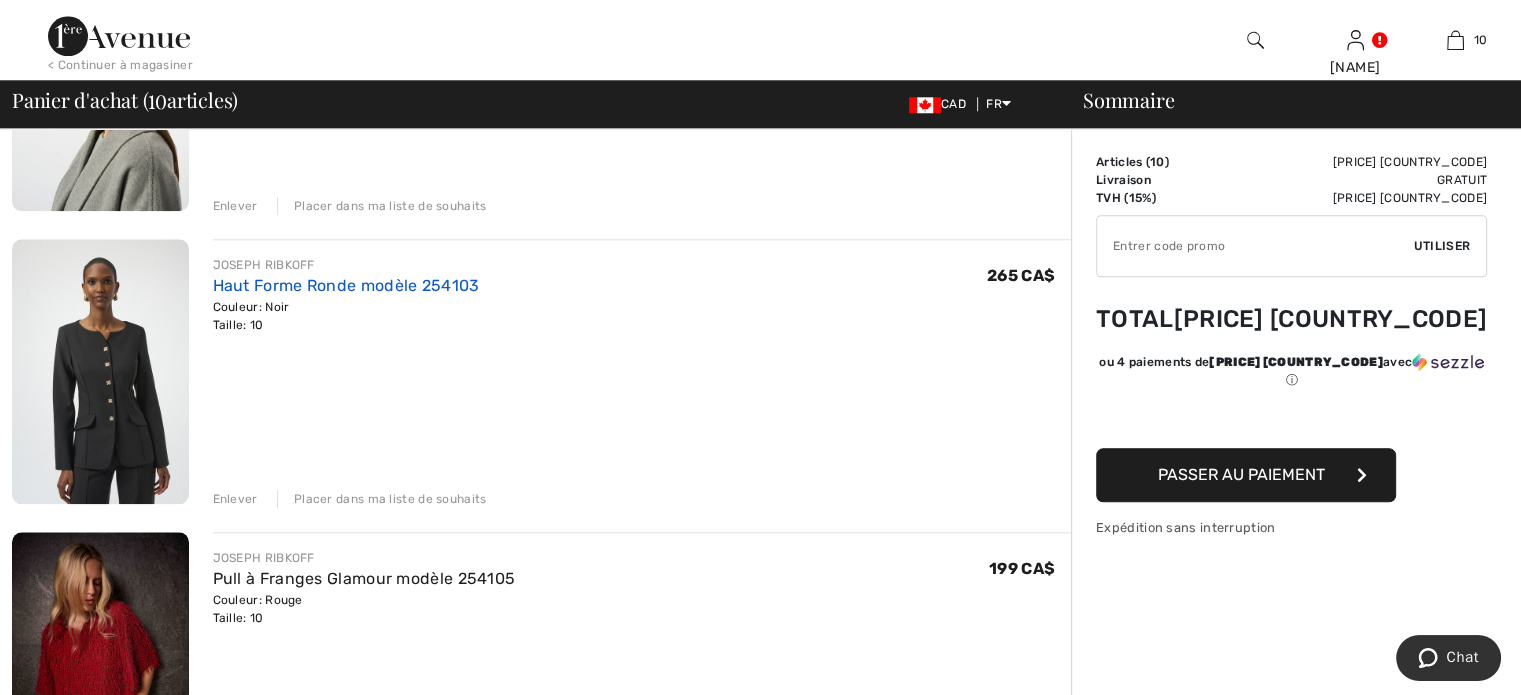 click on "Haut Forme Ronde modèle 254103" at bounding box center [346, 285] 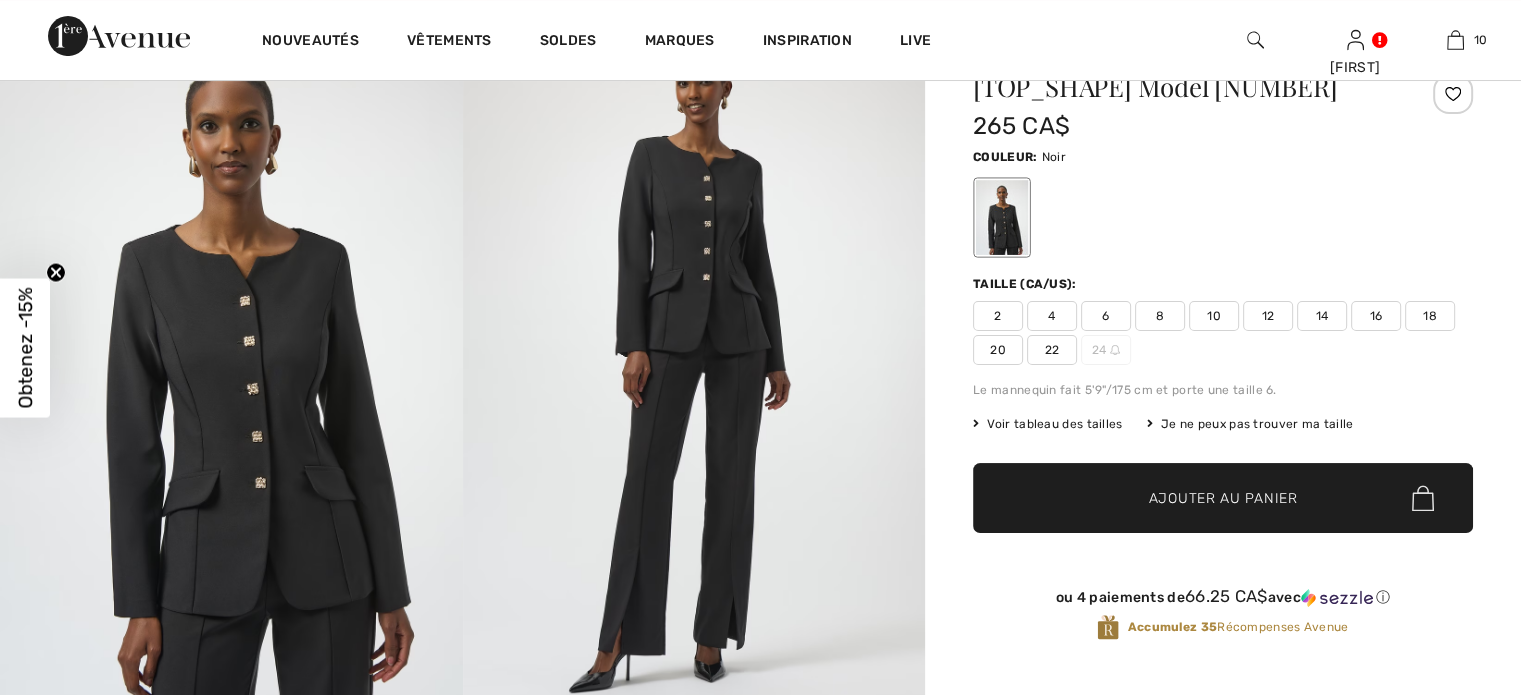 scroll, scrollTop: 200, scrollLeft: 0, axis: vertical 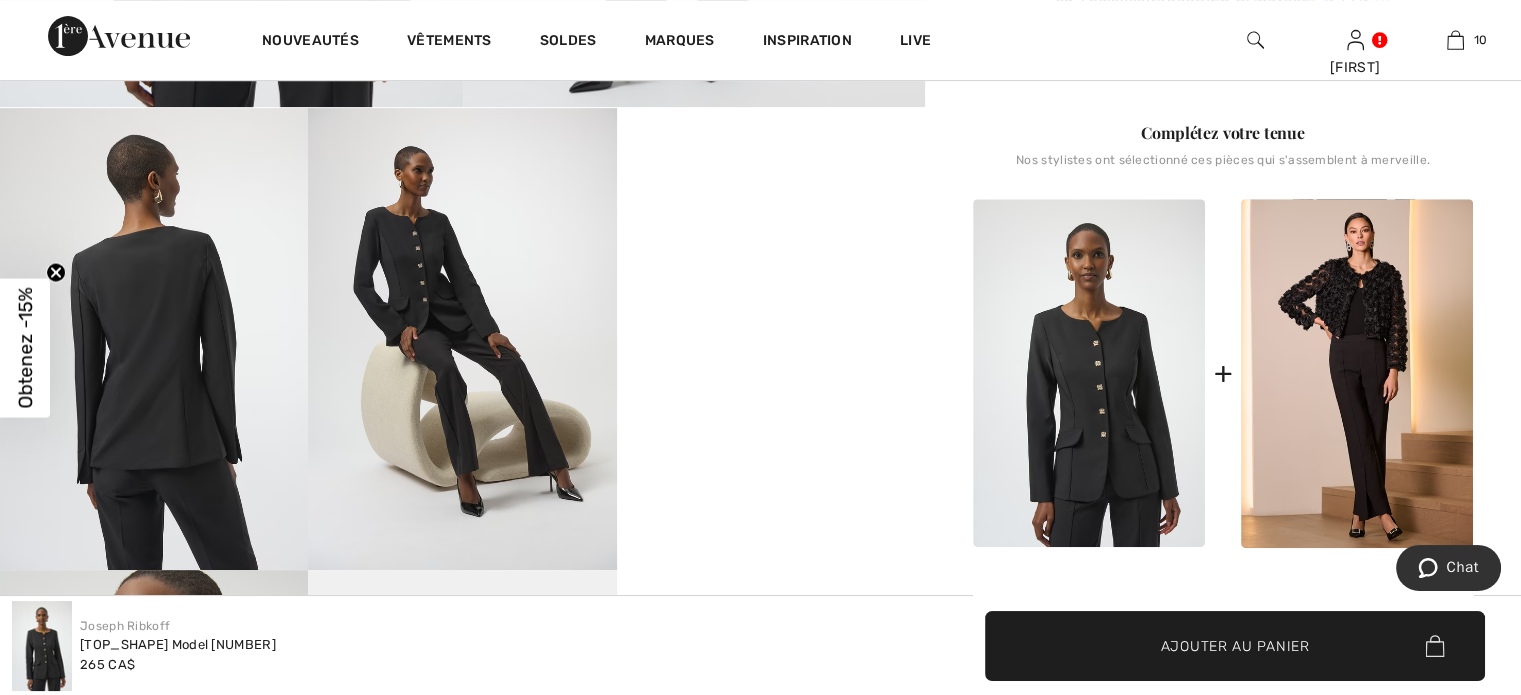 click at bounding box center [462, 339] 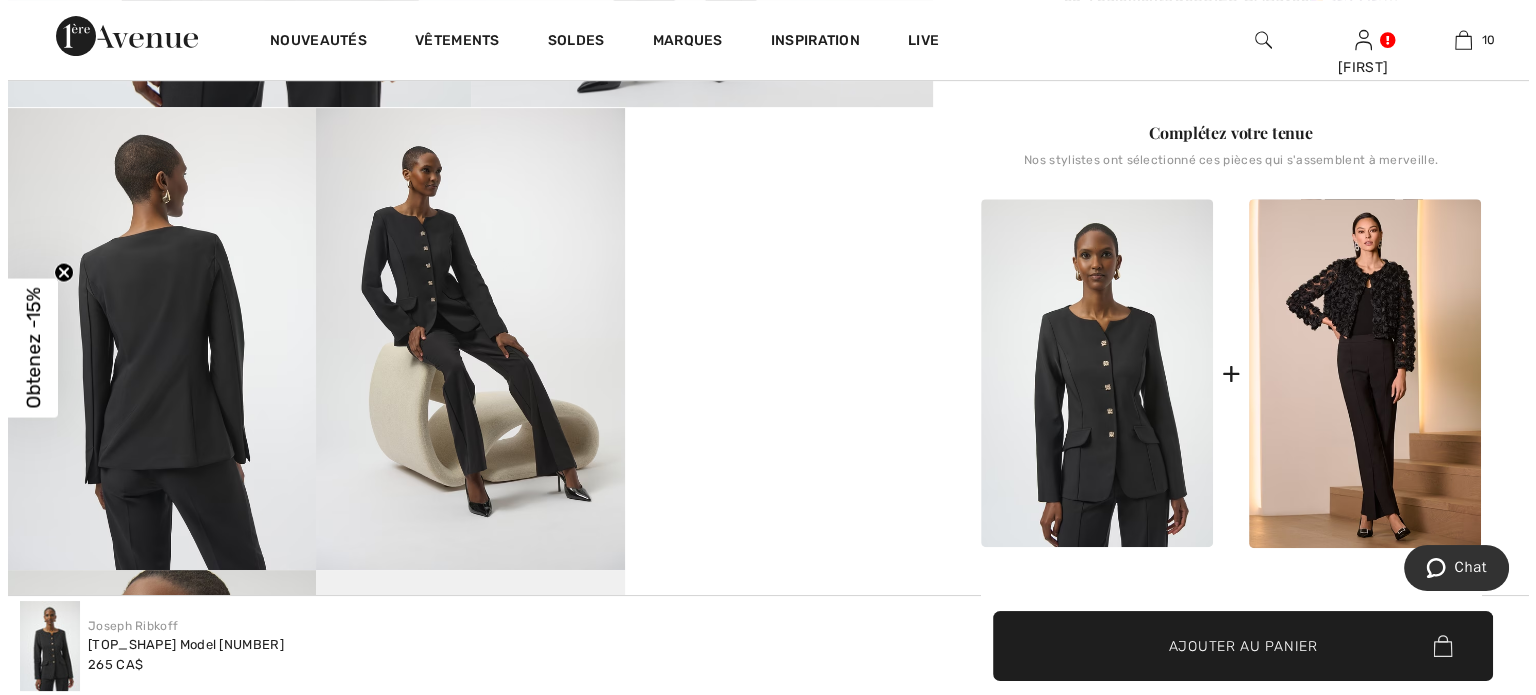 scroll, scrollTop: 801, scrollLeft: 0, axis: vertical 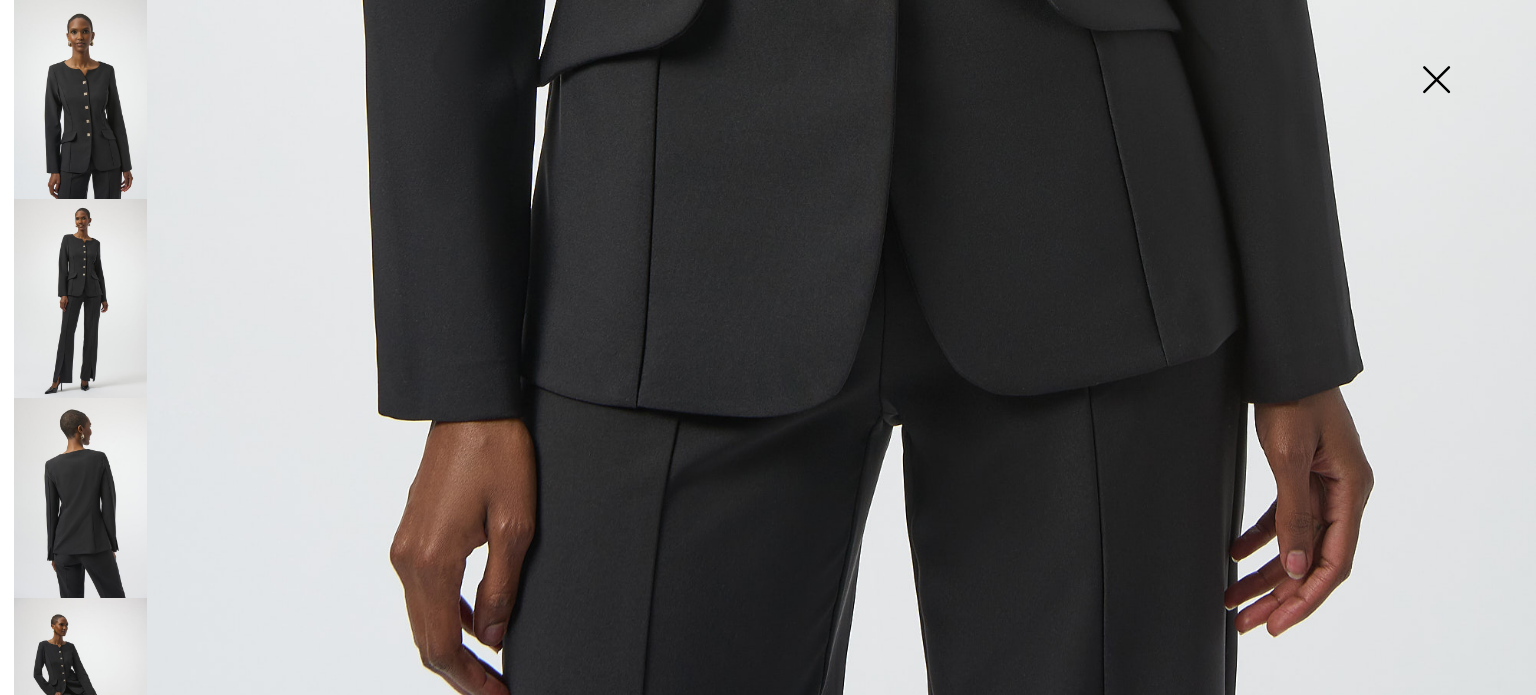click at bounding box center [80, 497] 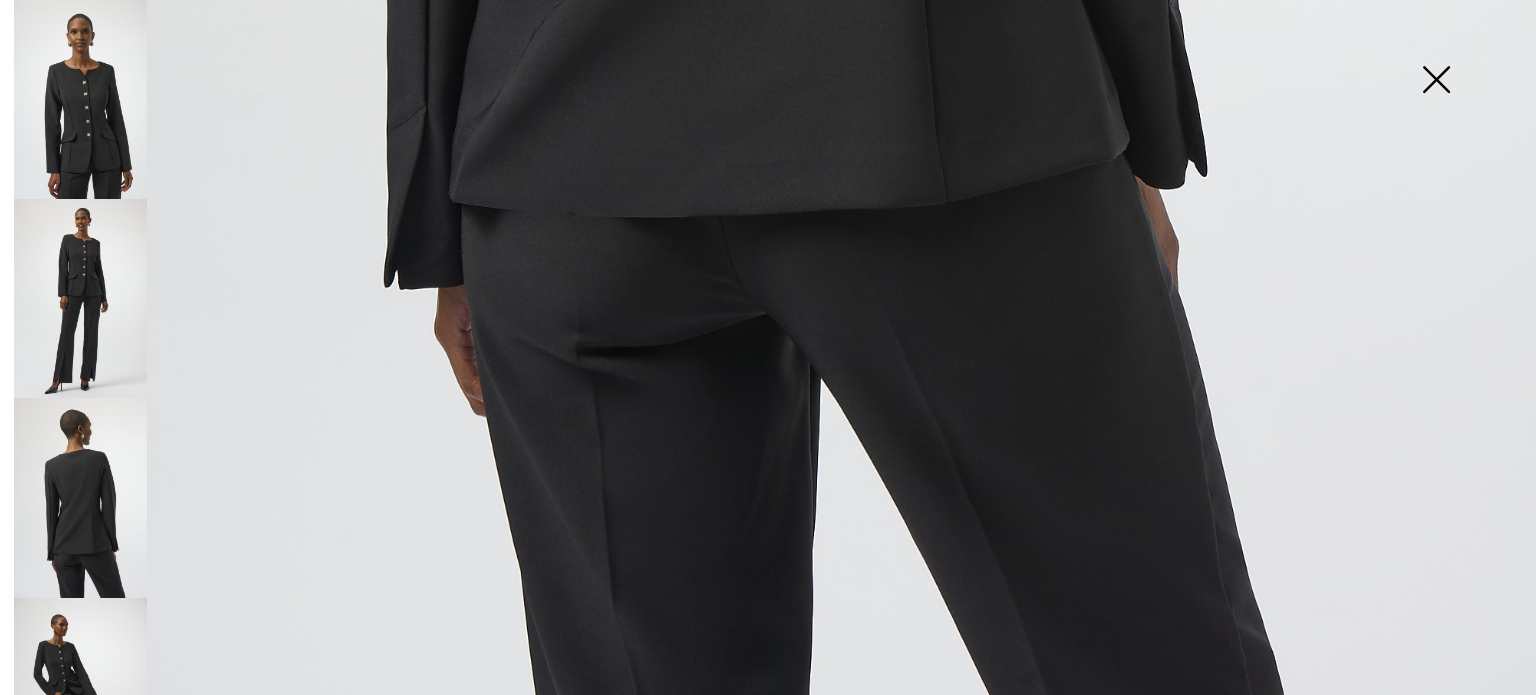 click at bounding box center [80, 697] 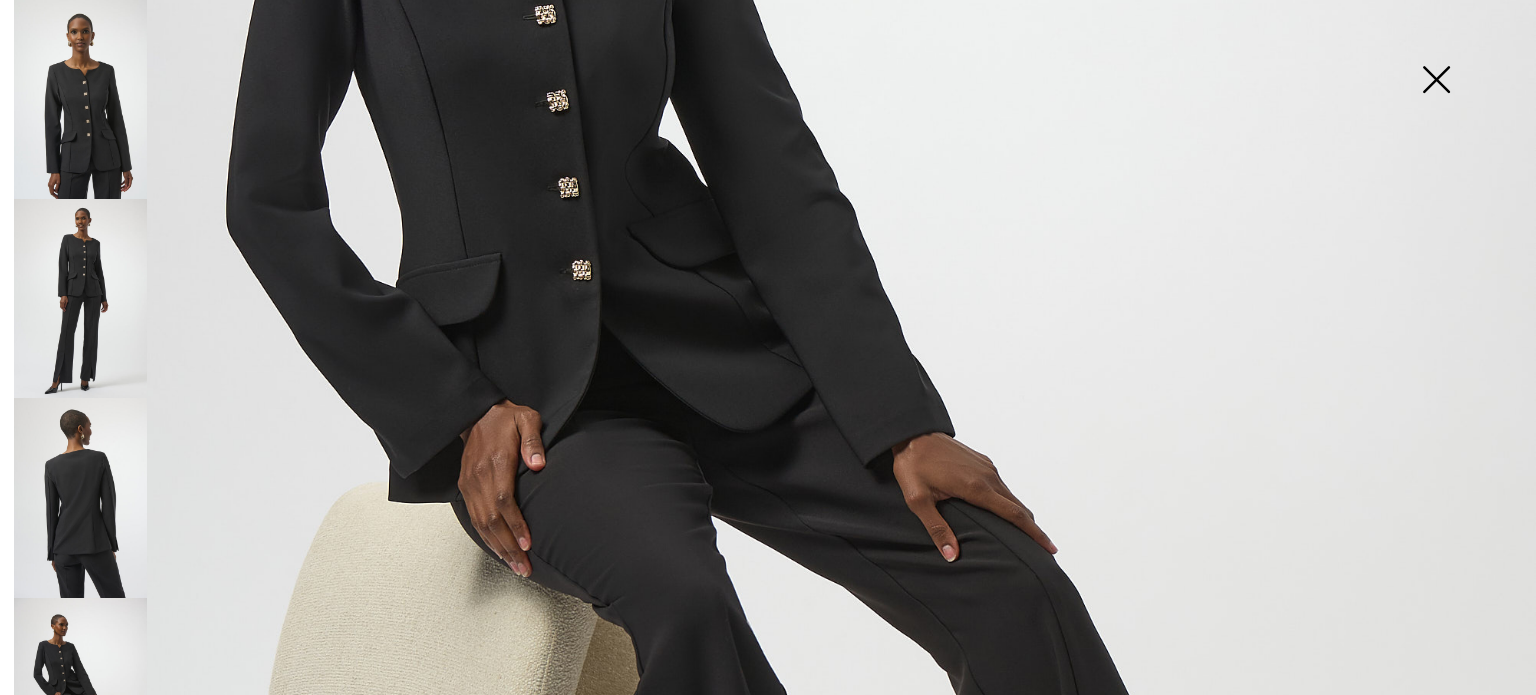 scroll, scrollTop: 484, scrollLeft: 0, axis: vertical 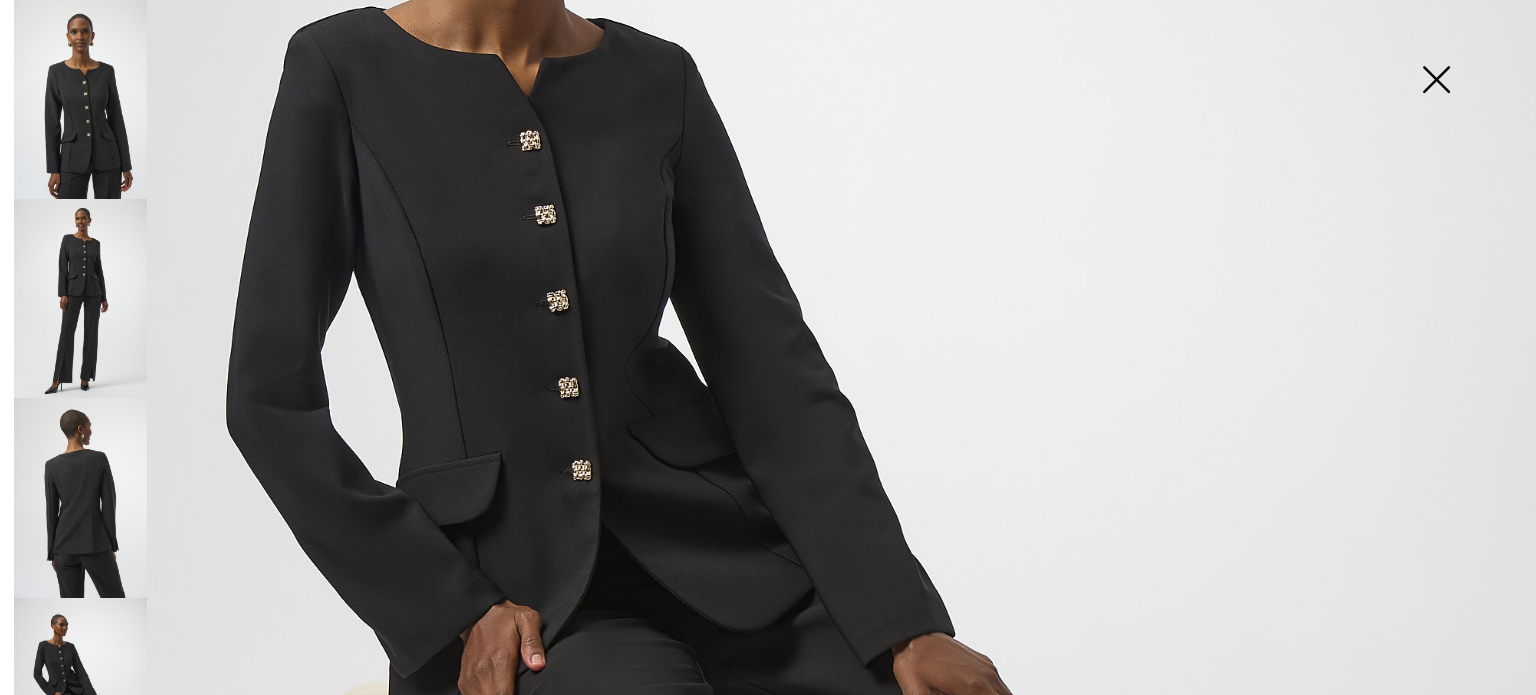 click at bounding box center [1436, 81] 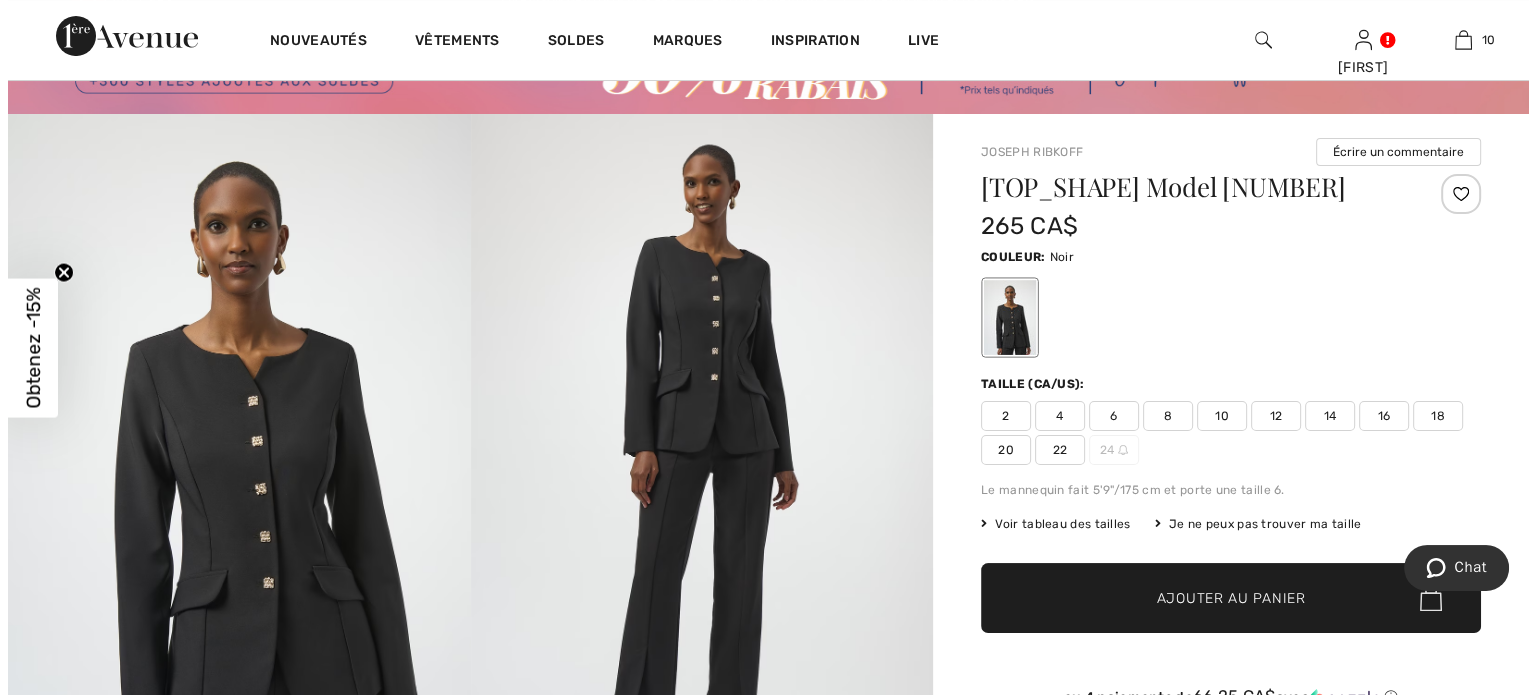 scroll, scrollTop: 100, scrollLeft: 0, axis: vertical 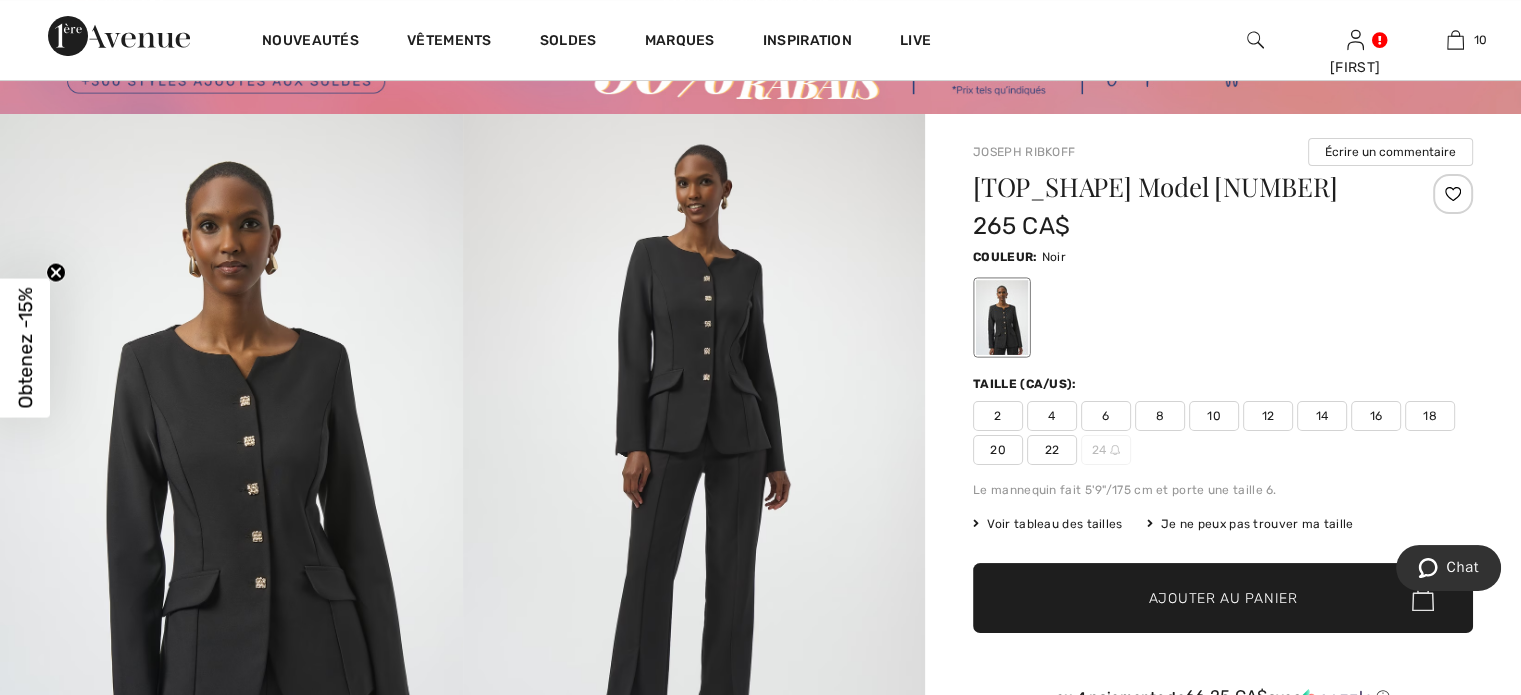 click at bounding box center [694, 460] 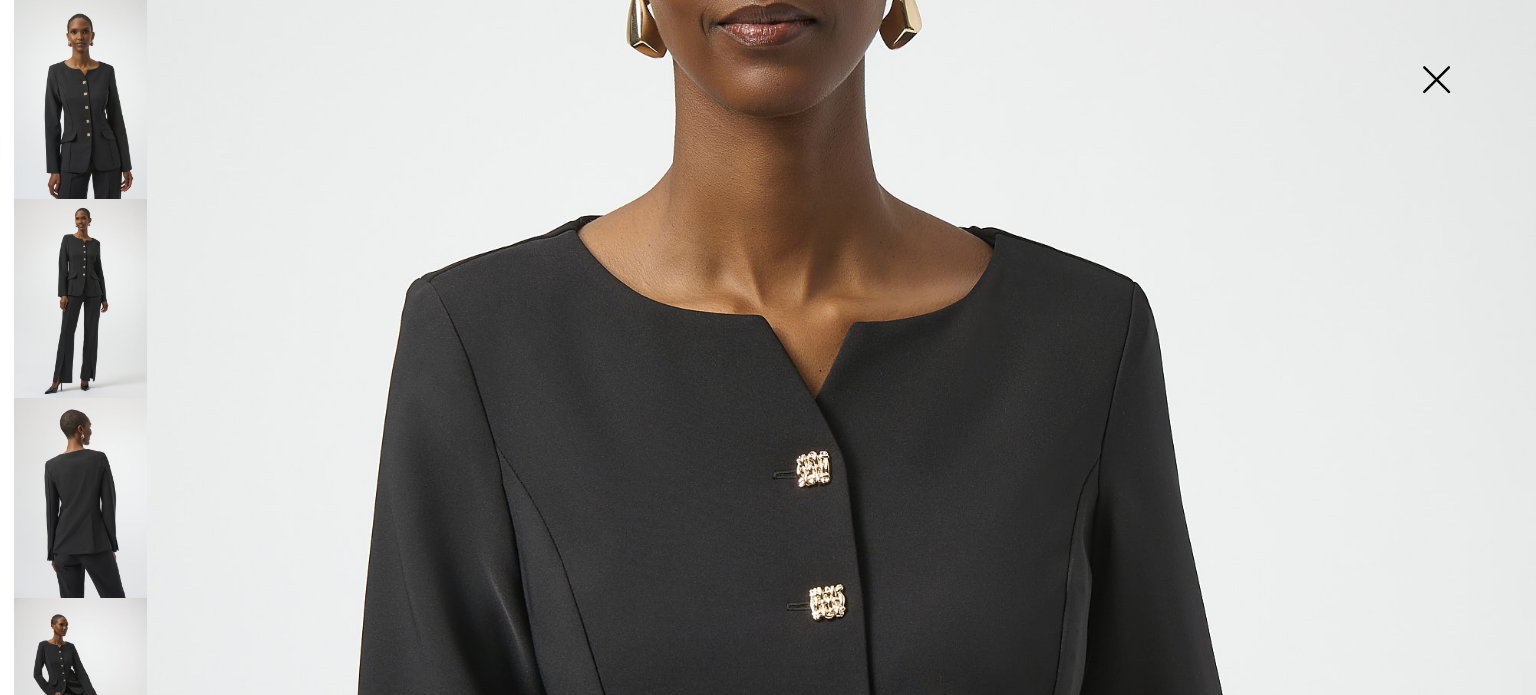 click at bounding box center [768, 667] 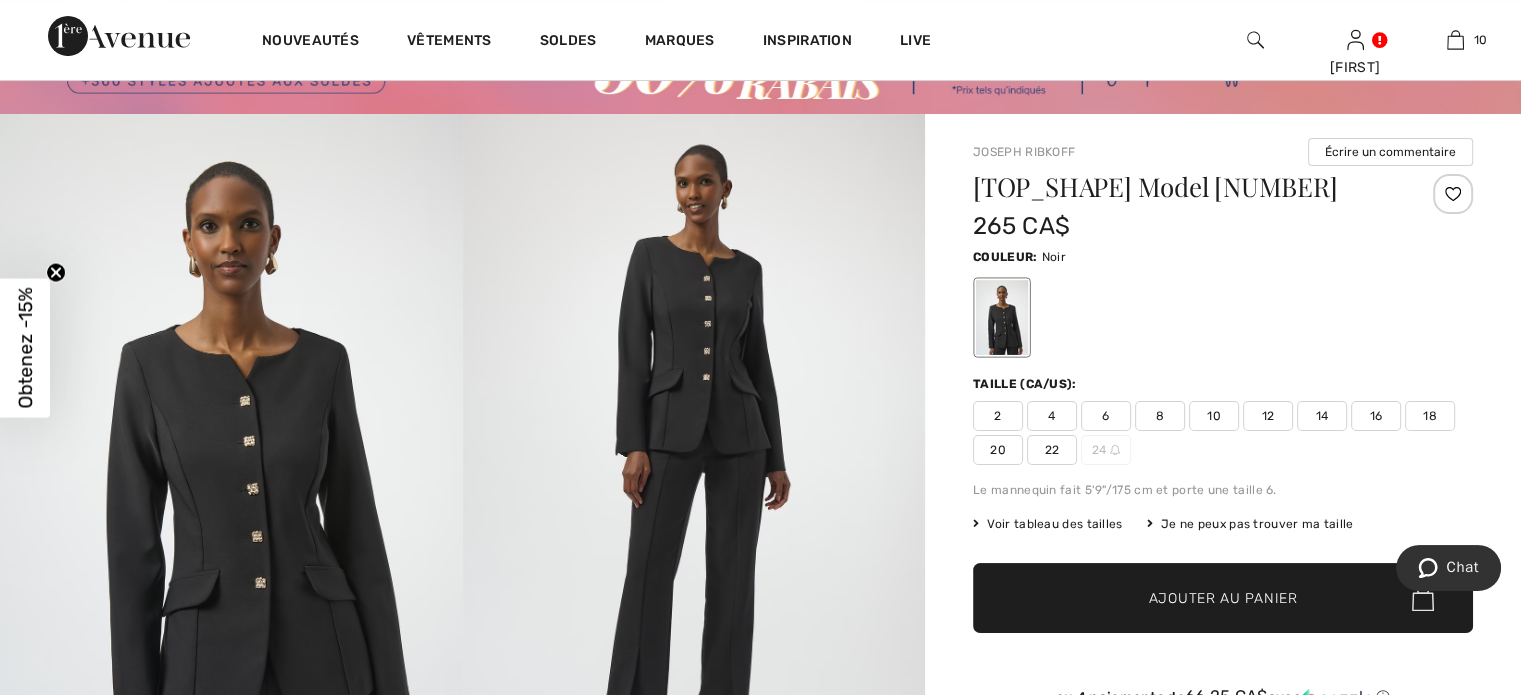 click at bounding box center (694, 460) 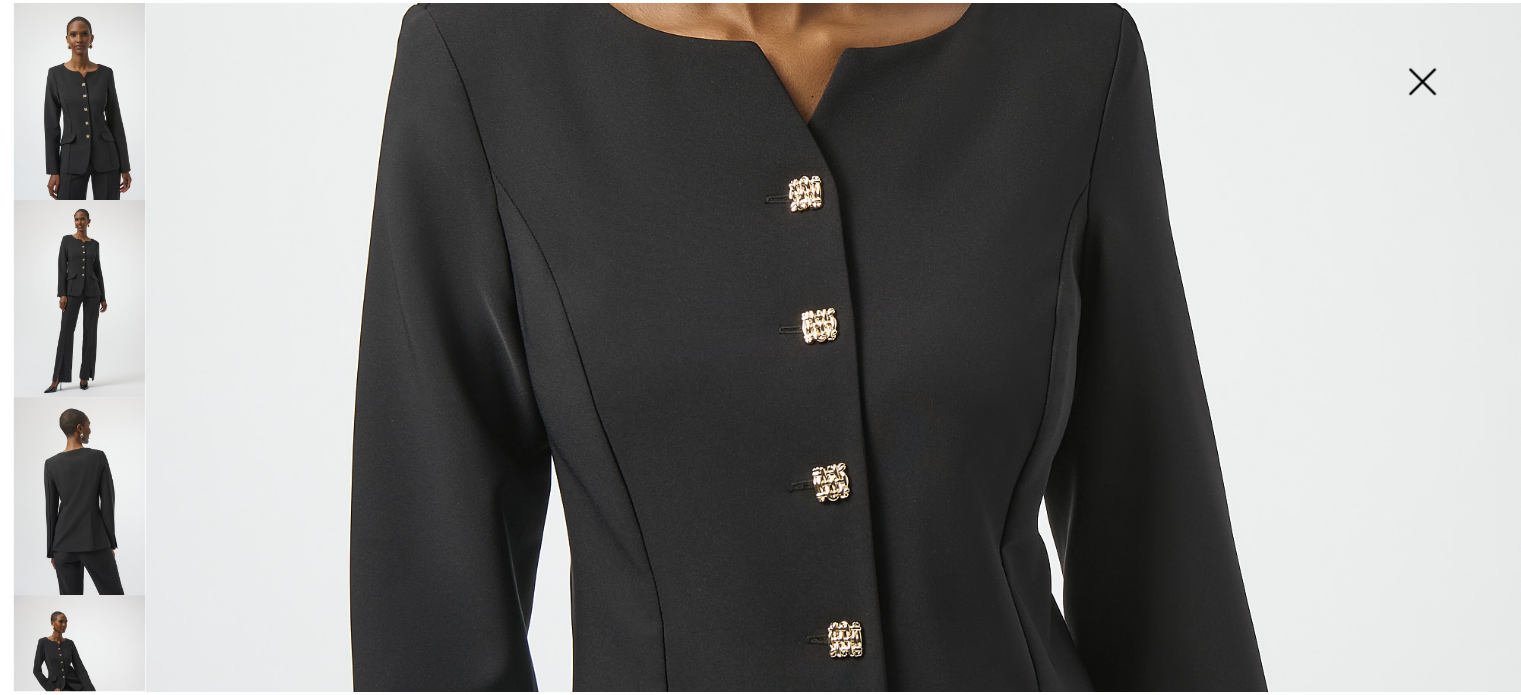 scroll, scrollTop: 684, scrollLeft: 0, axis: vertical 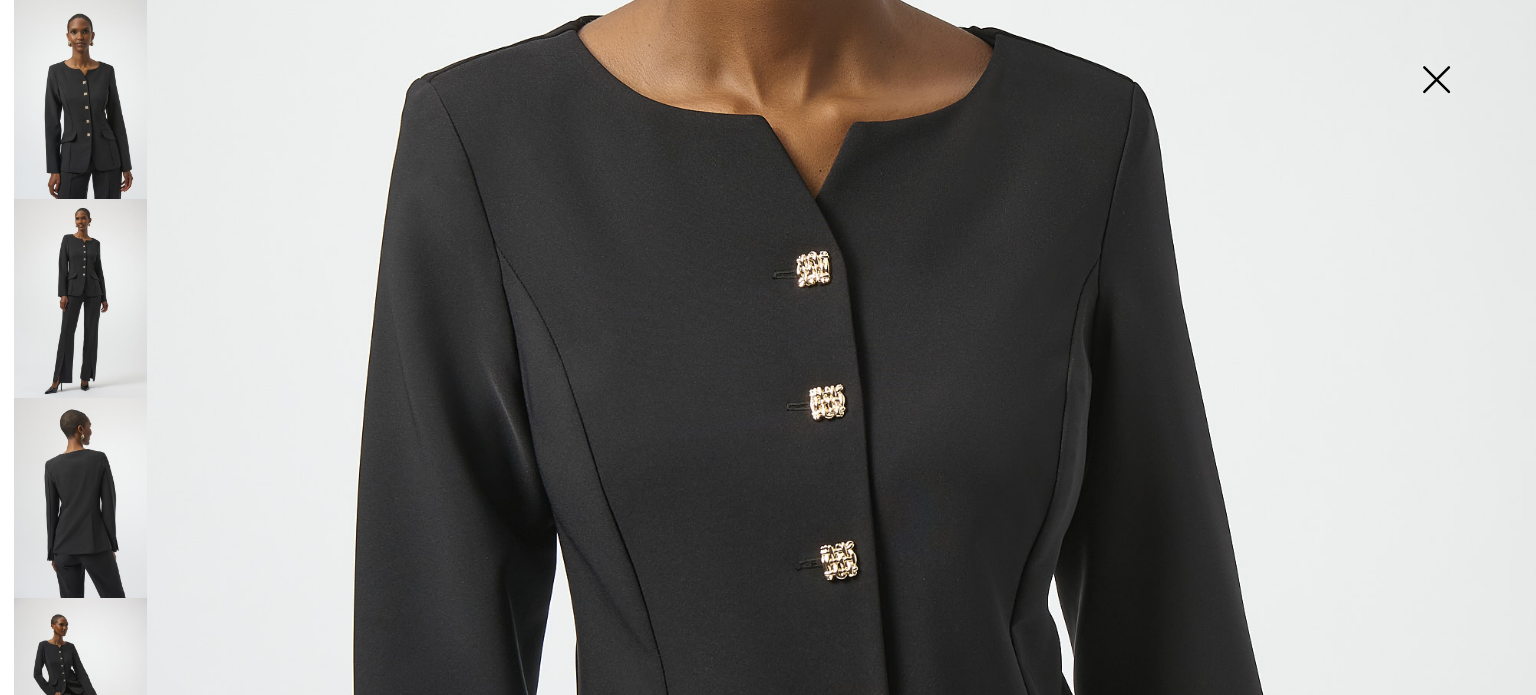 click at bounding box center [1436, 81] 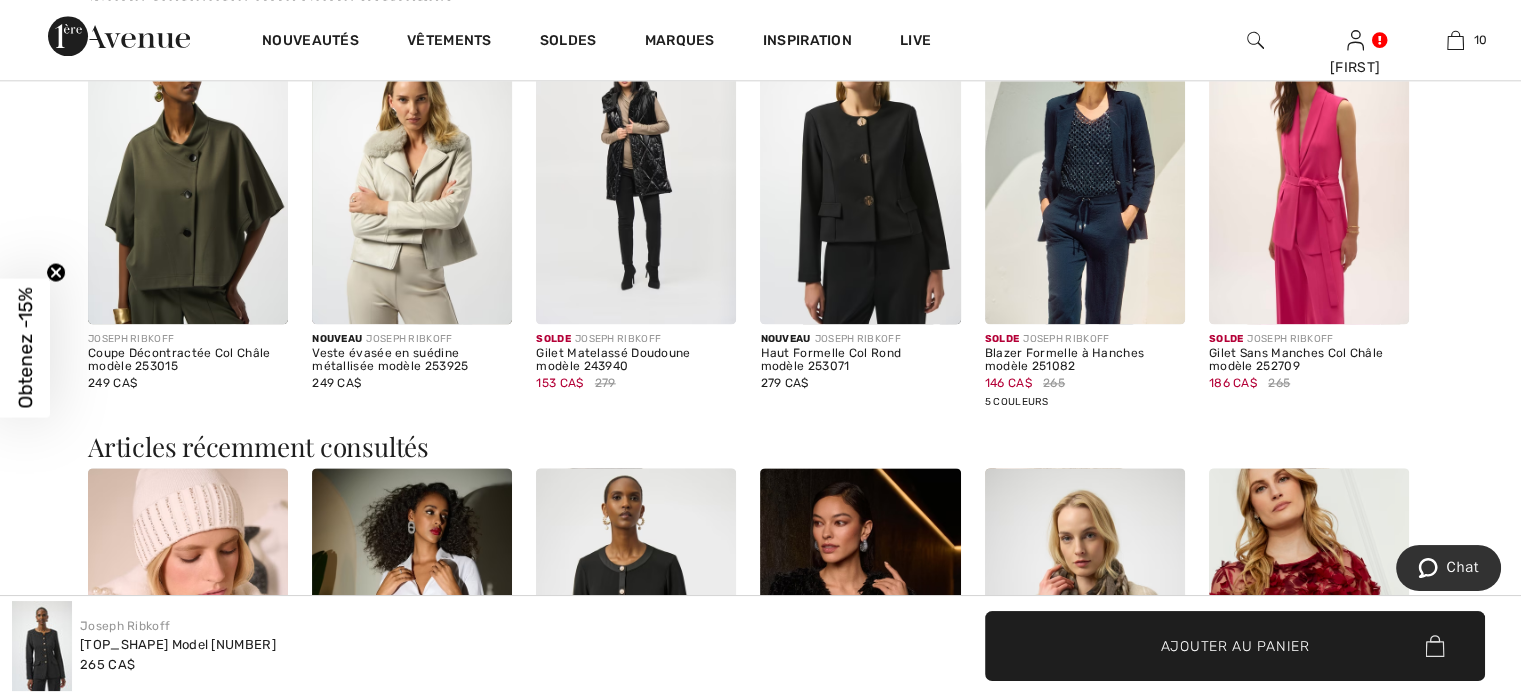 scroll, scrollTop: 2400, scrollLeft: 0, axis: vertical 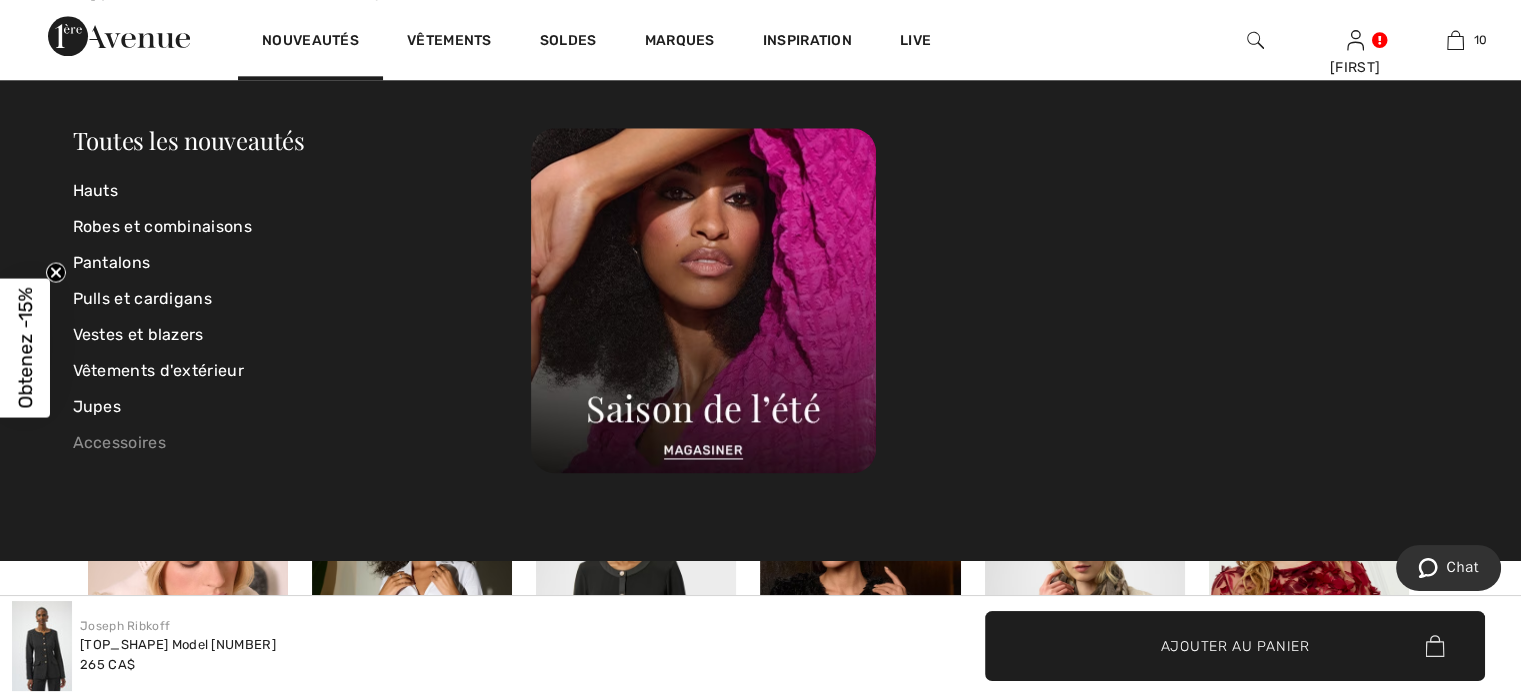 click on "Accessoires" at bounding box center (302, 443) 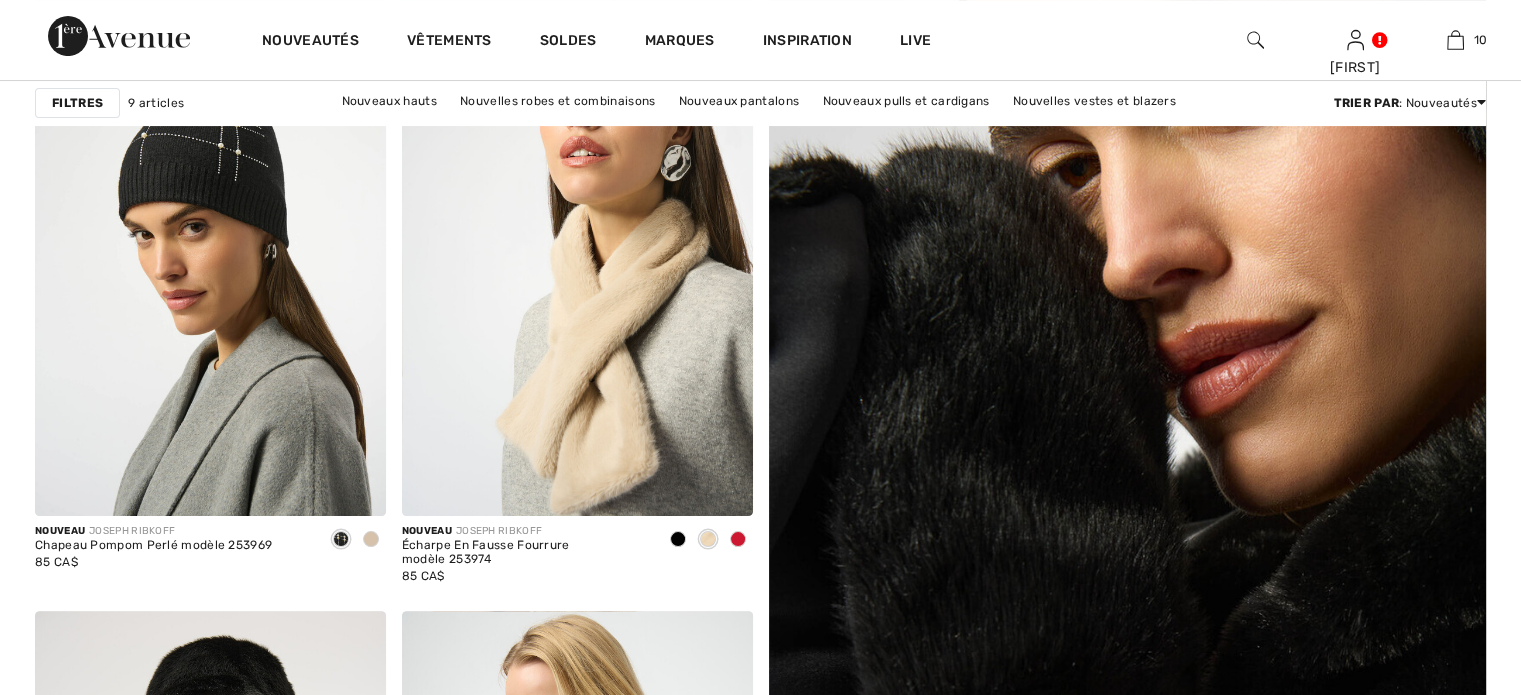 scroll, scrollTop: 0, scrollLeft: 0, axis: both 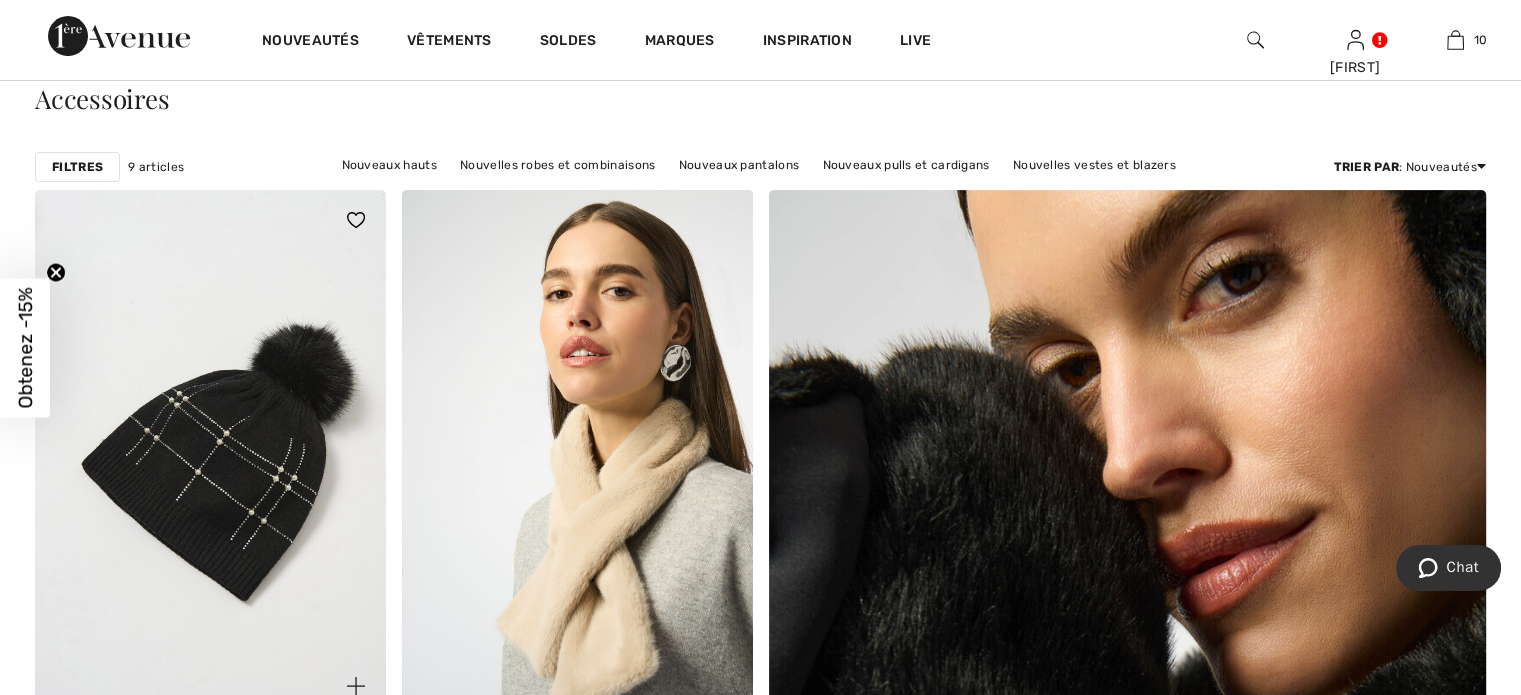 click at bounding box center [210, 453] 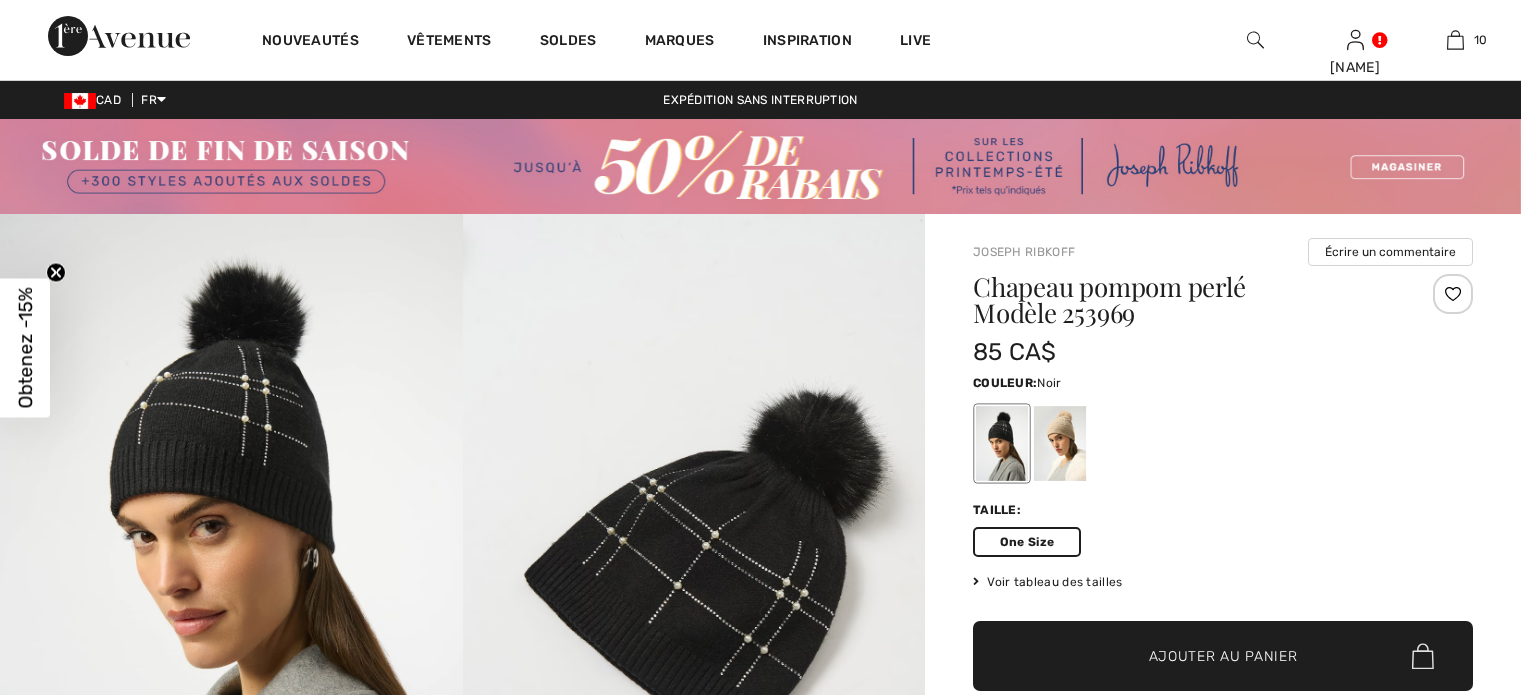 scroll, scrollTop: 100, scrollLeft: 0, axis: vertical 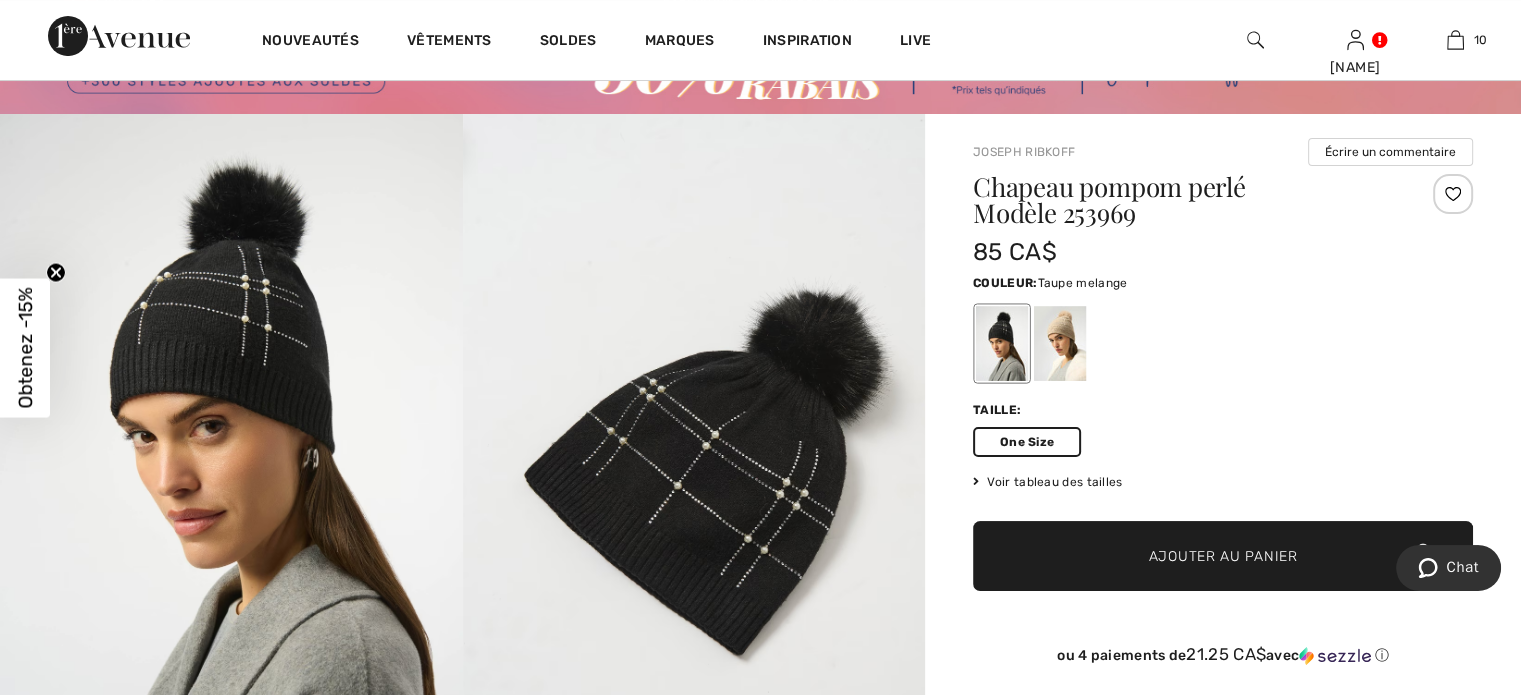 click at bounding box center [1060, 343] 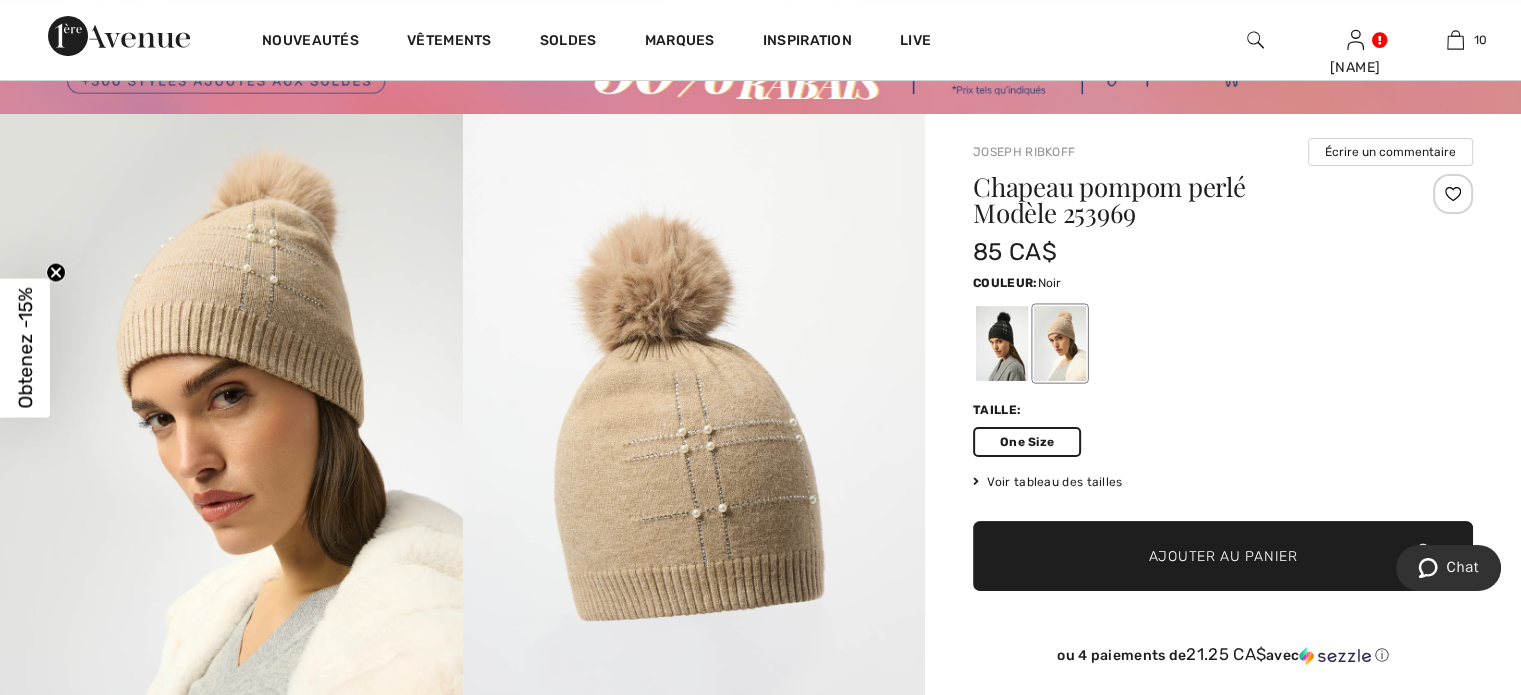 click at bounding box center [1002, 343] 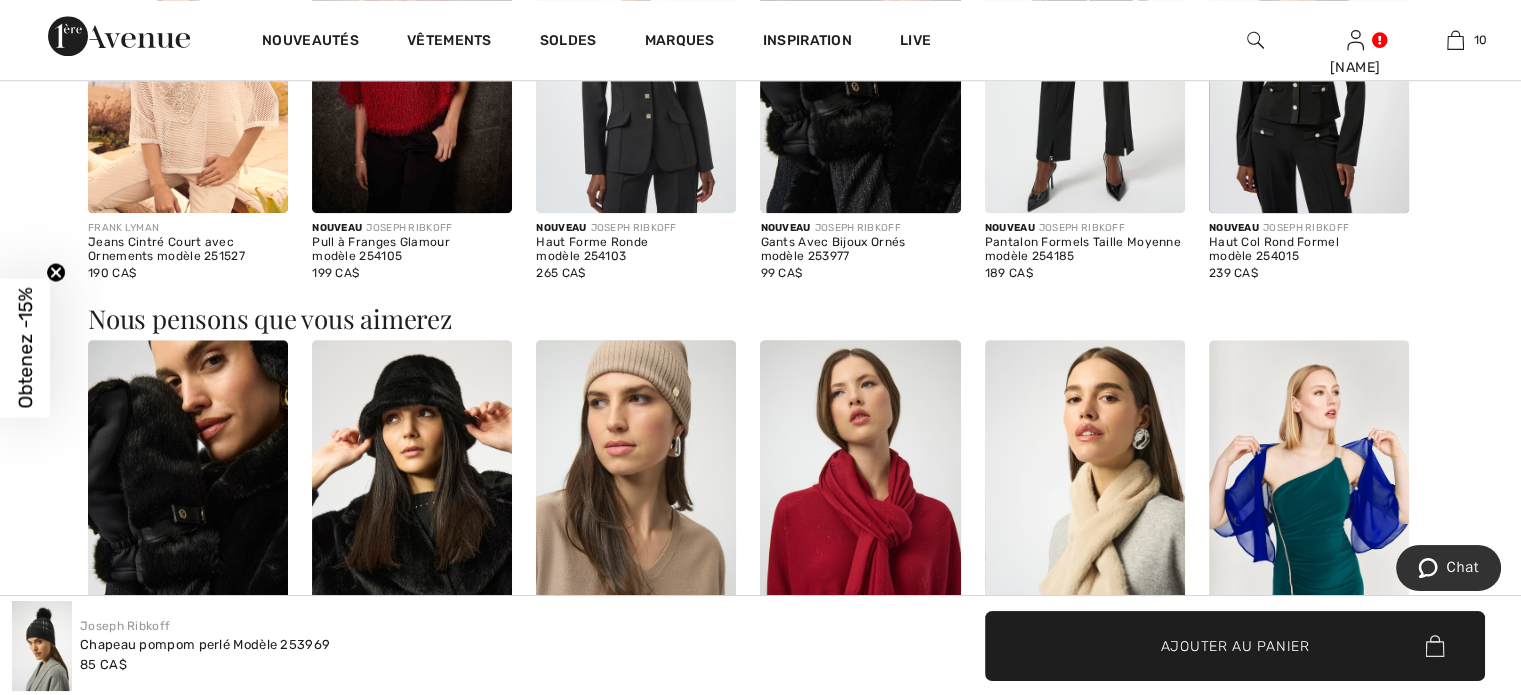 scroll, scrollTop: 1600, scrollLeft: 0, axis: vertical 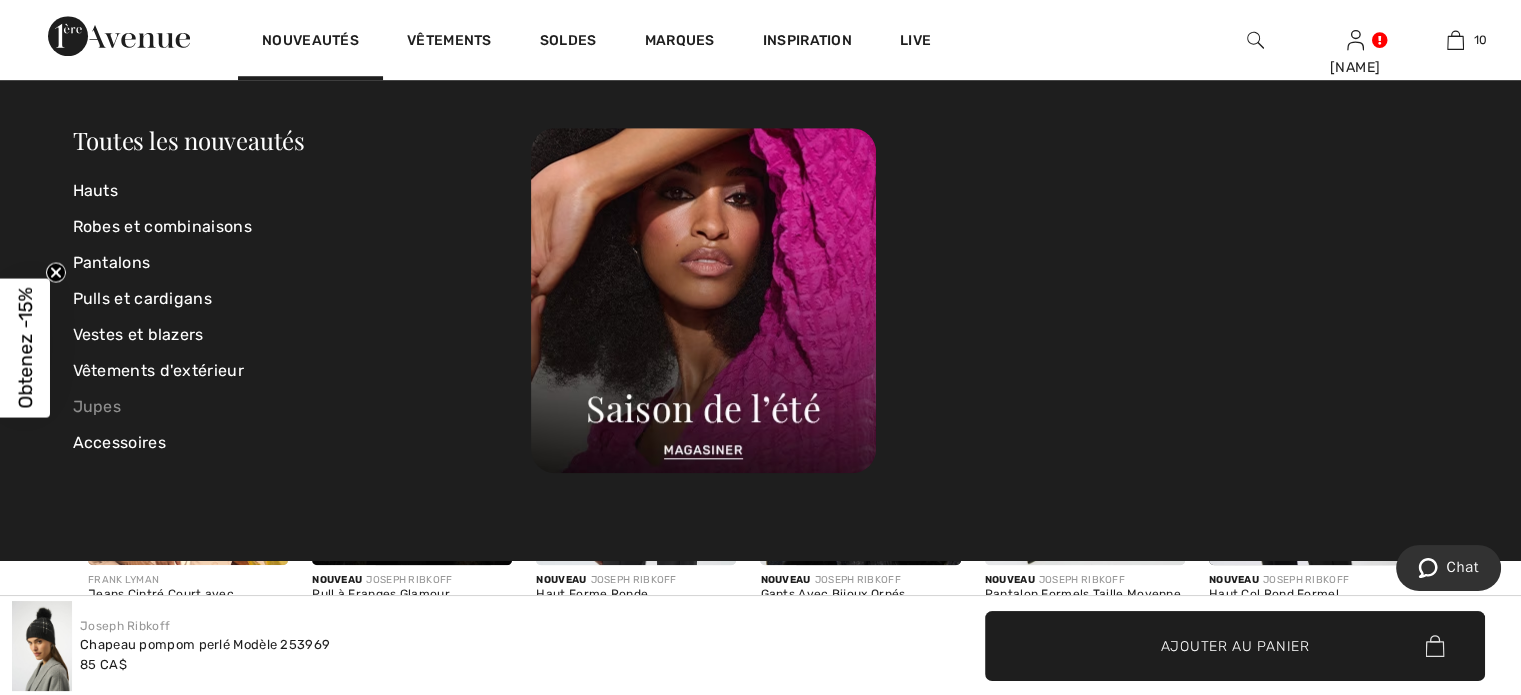click on "Jupes" at bounding box center [302, 407] 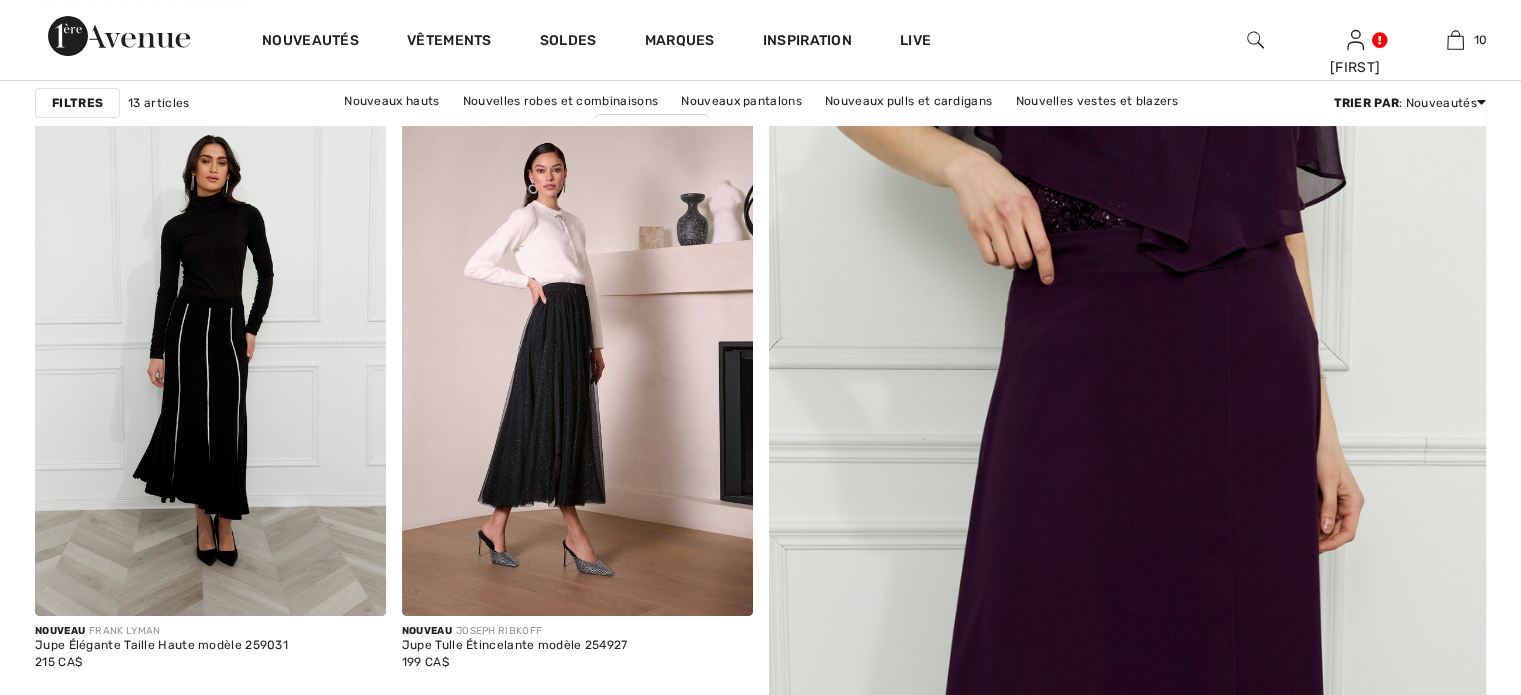 scroll, scrollTop: 0, scrollLeft: 0, axis: both 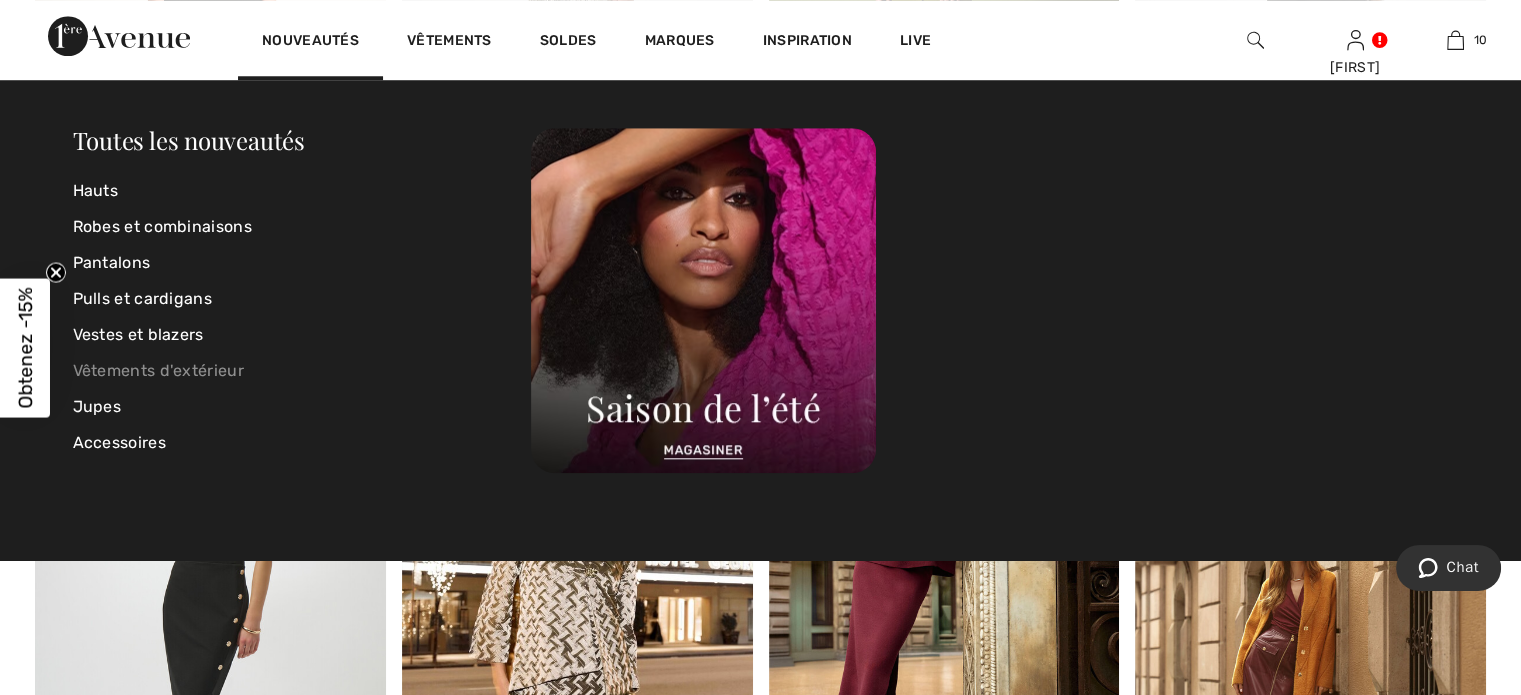 click on "Vêtements d'extérieur" at bounding box center (302, 371) 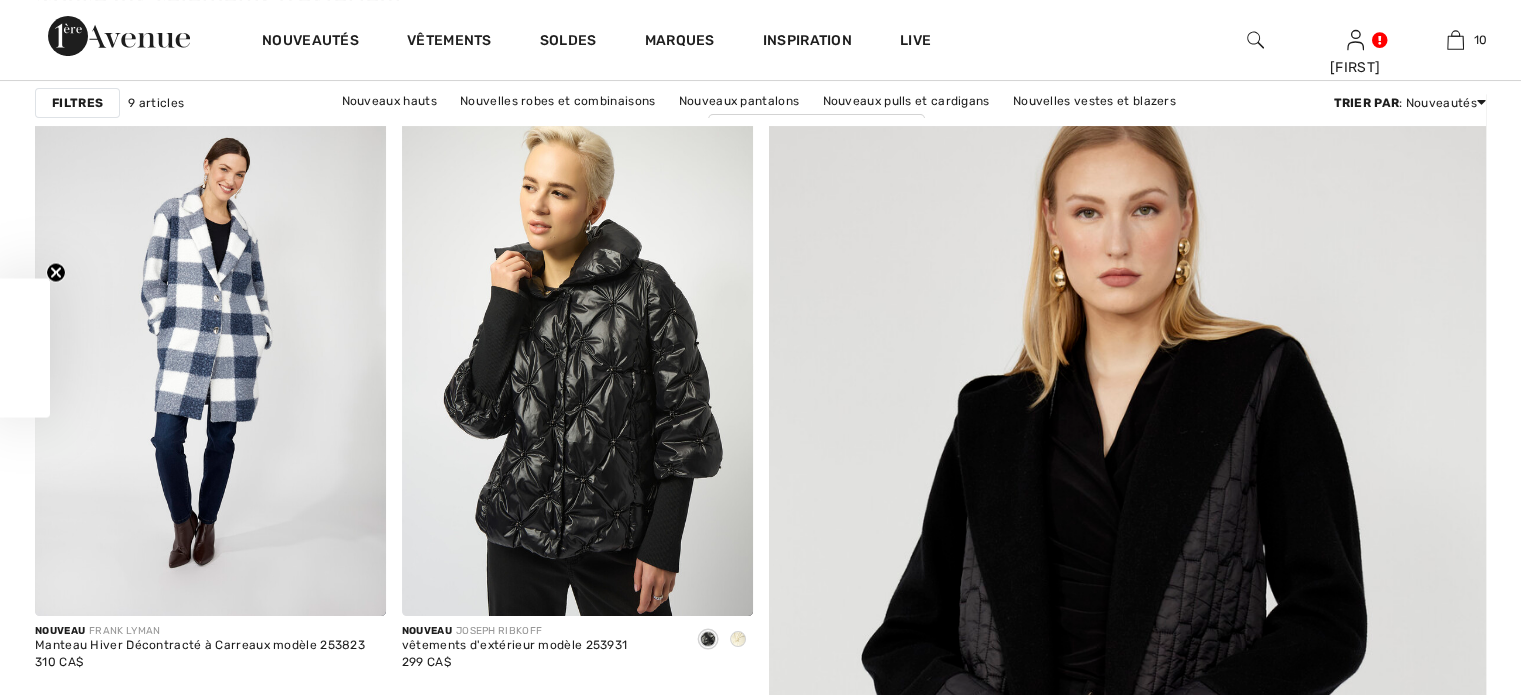 scroll, scrollTop: 0, scrollLeft: 0, axis: both 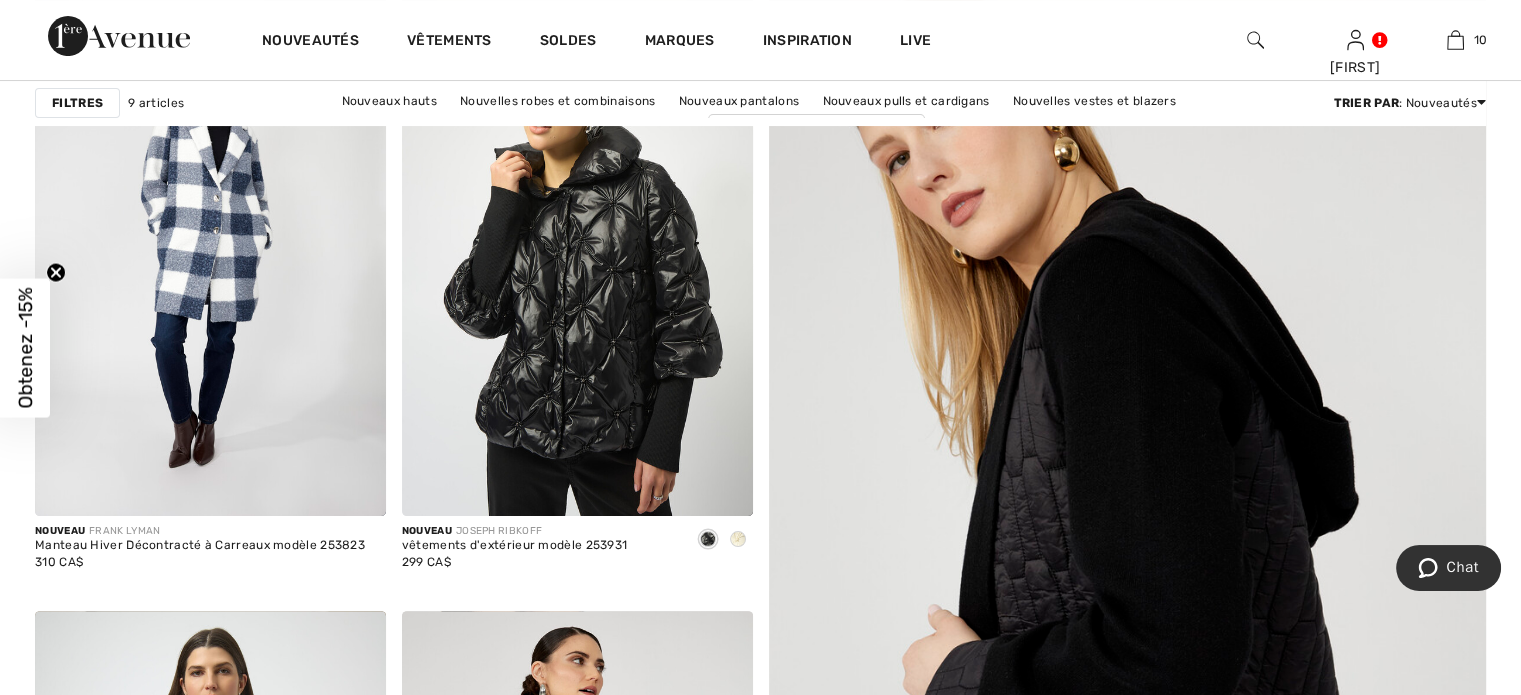 click at bounding box center (1127, 636) 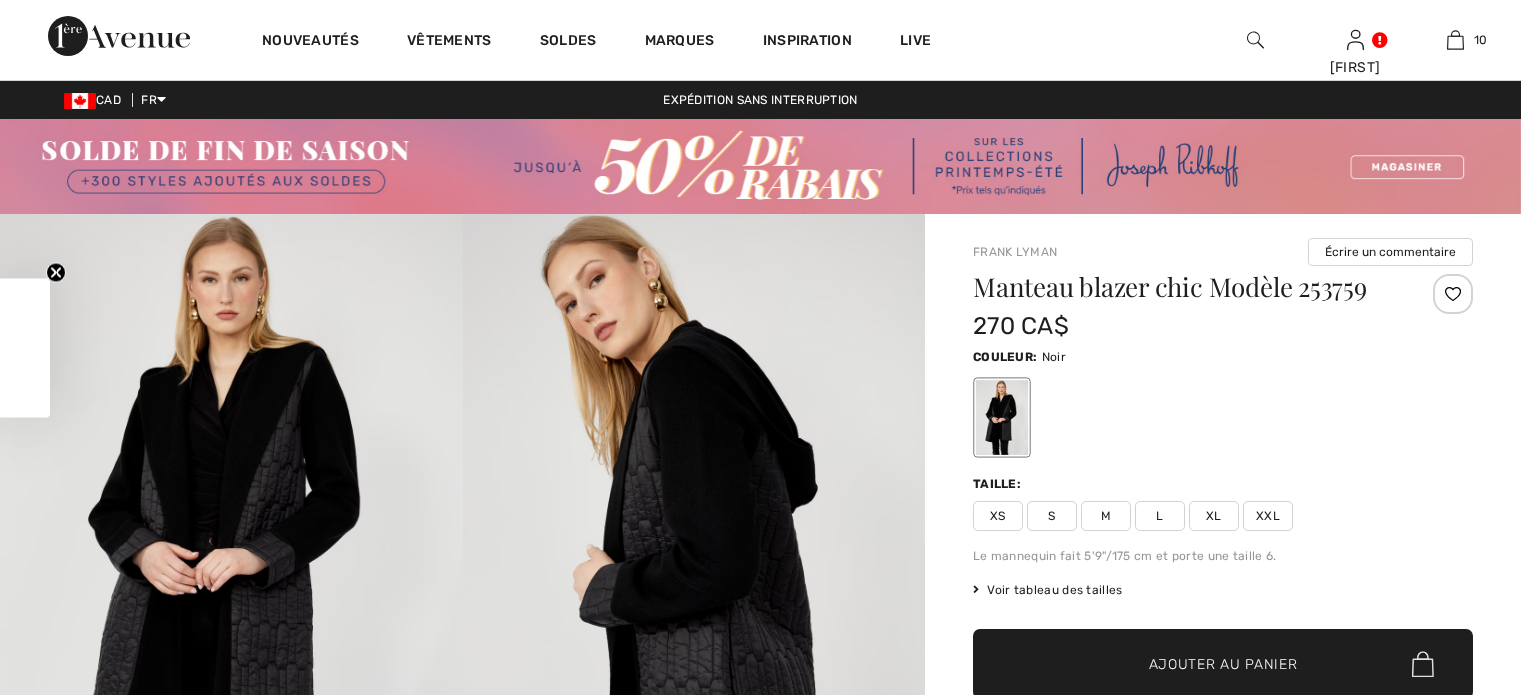 scroll, scrollTop: 700, scrollLeft: 0, axis: vertical 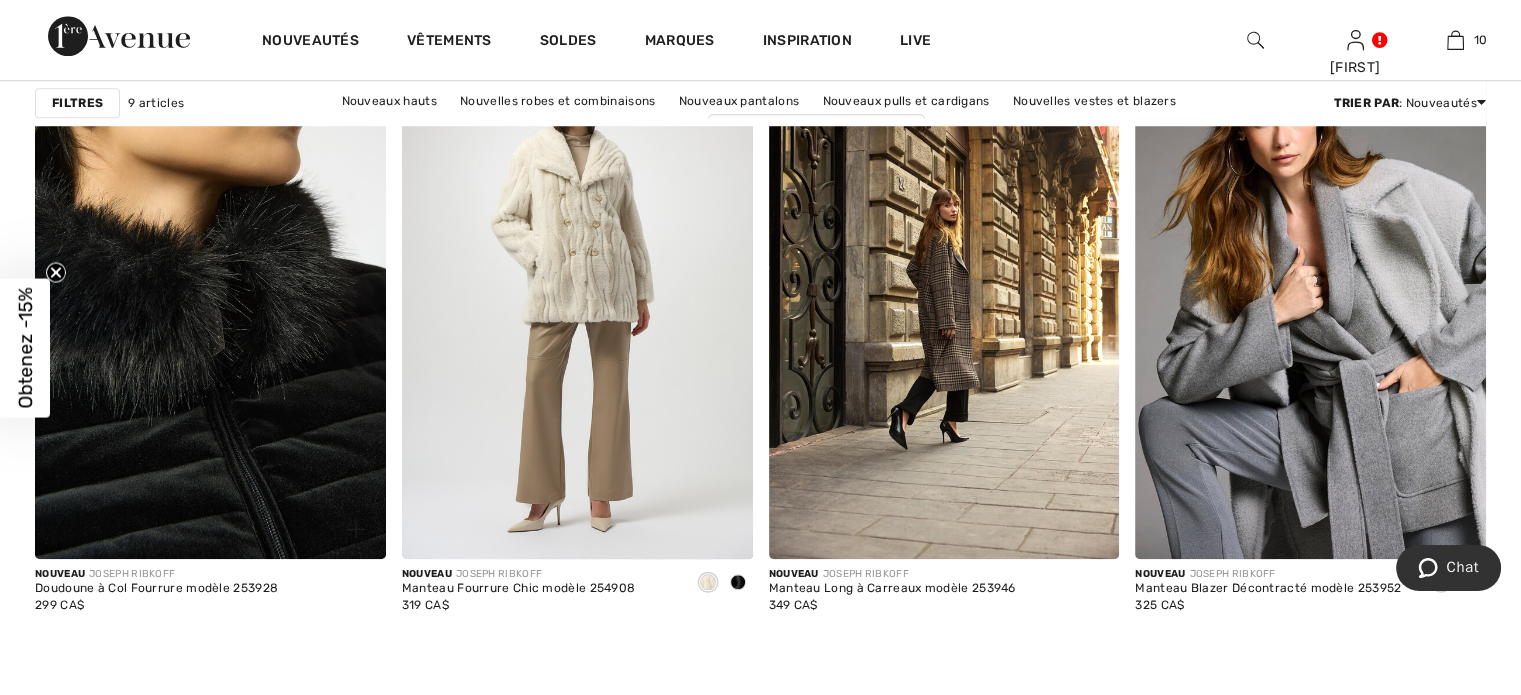 click at bounding box center (210, 296) 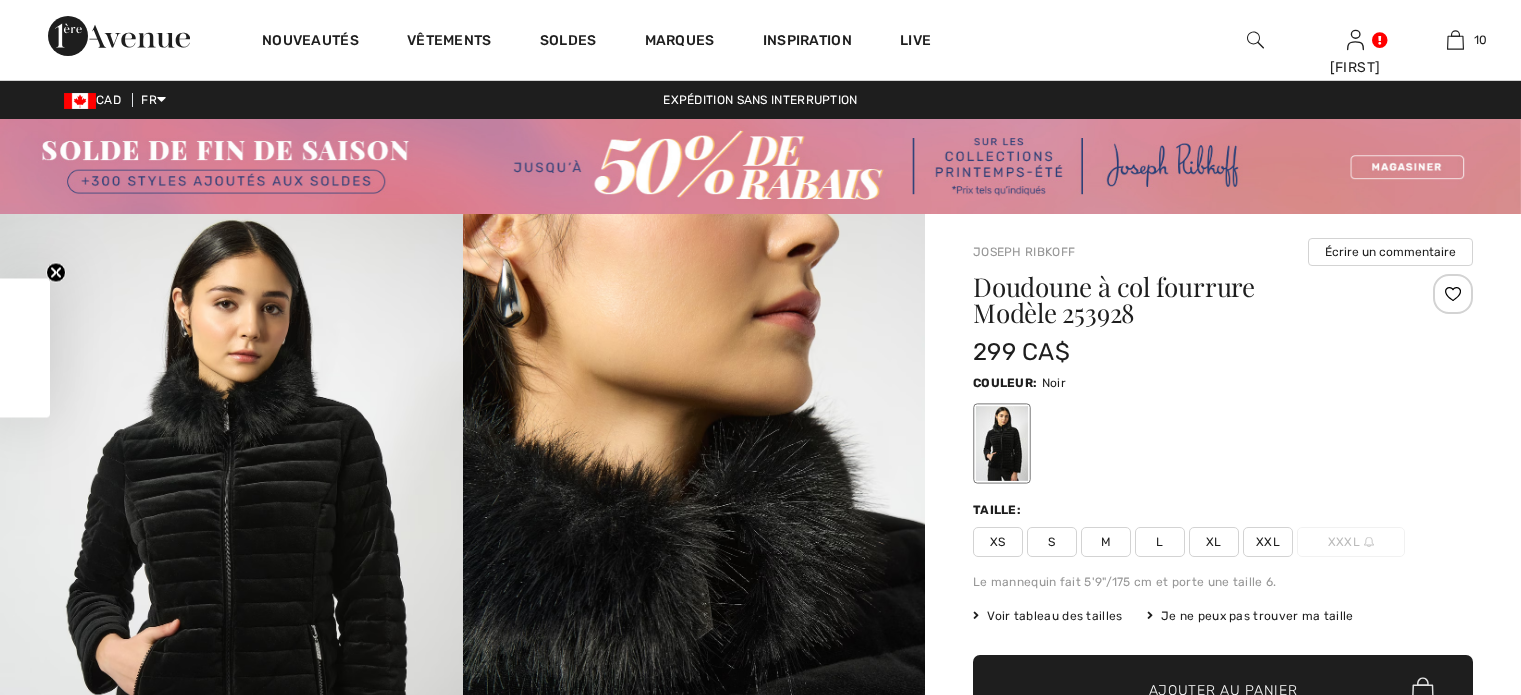 scroll, scrollTop: 324, scrollLeft: 0, axis: vertical 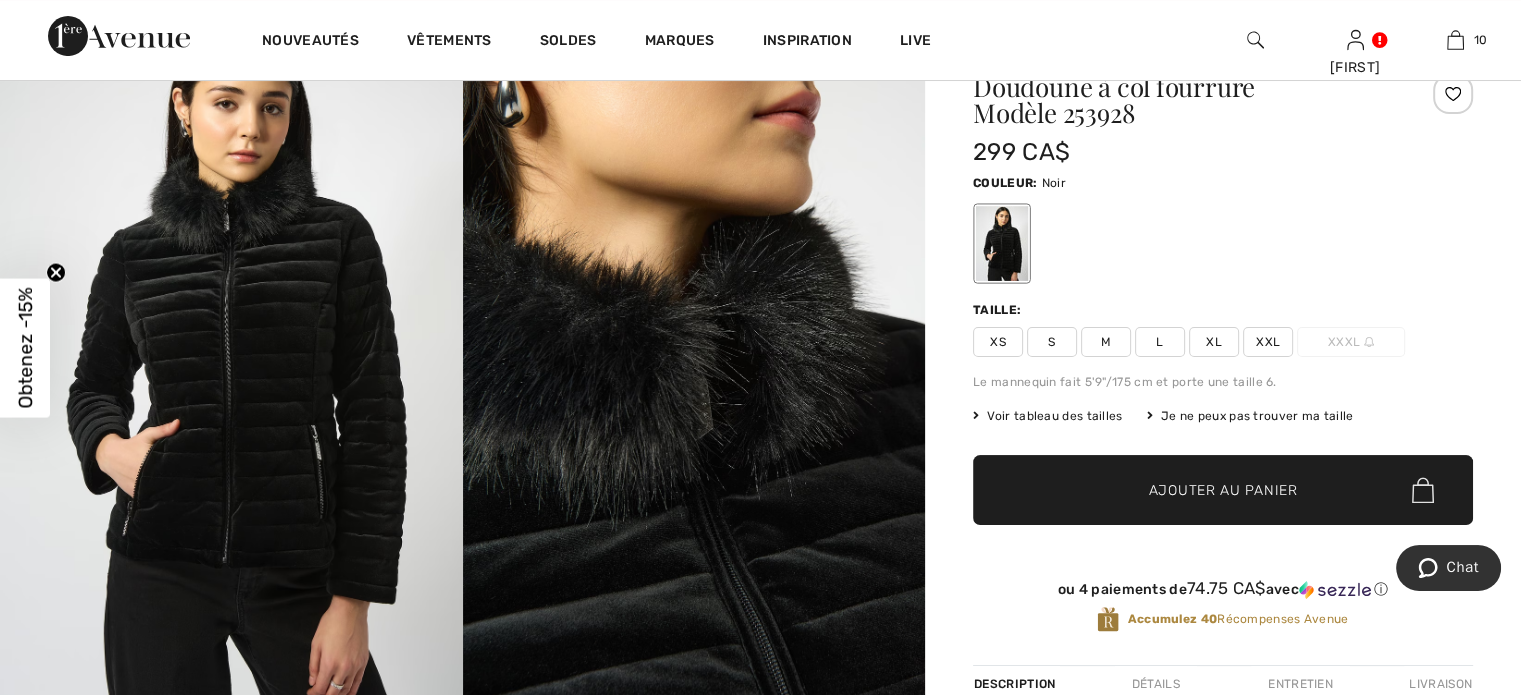click on "L" at bounding box center [1160, 342] 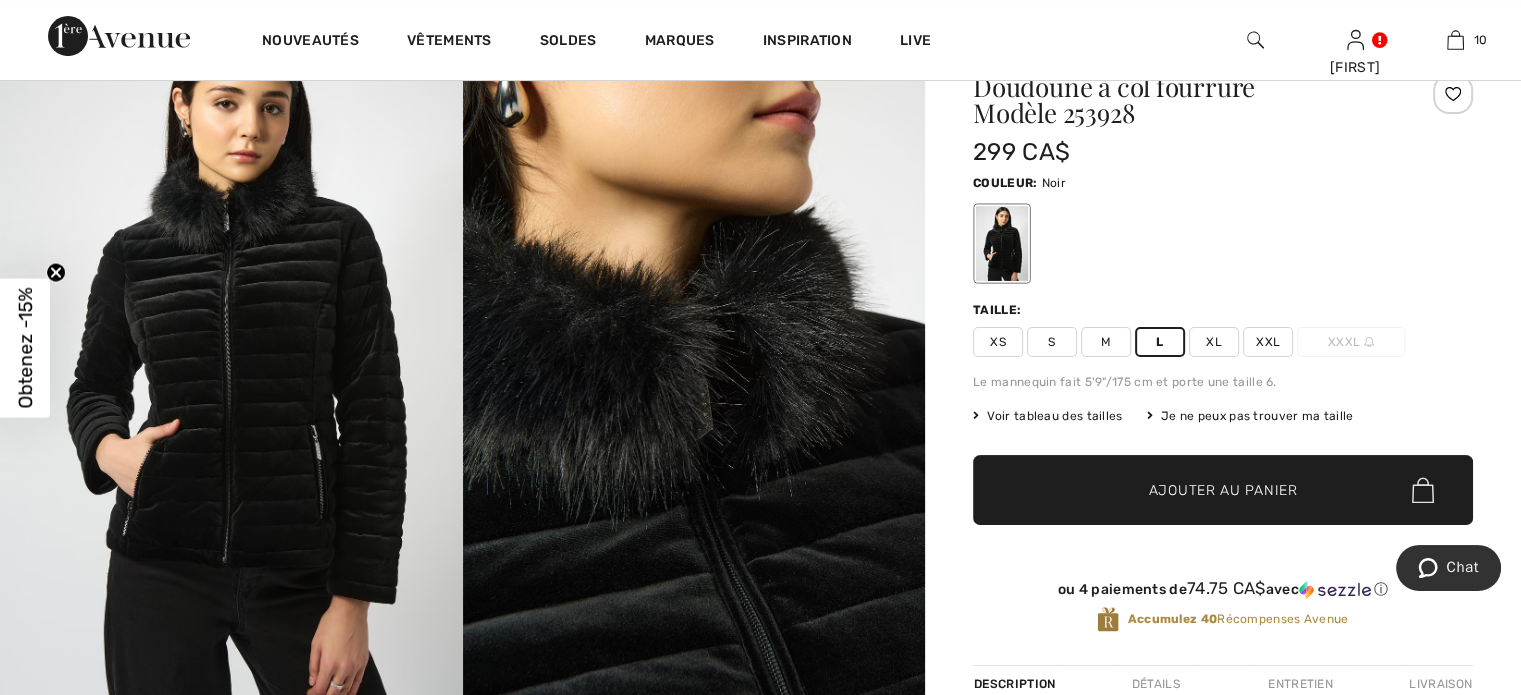 drag, startPoint x: 1153, startPoint y: 555, endPoint x: 1106, endPoint y: 542, distance: 48.76474 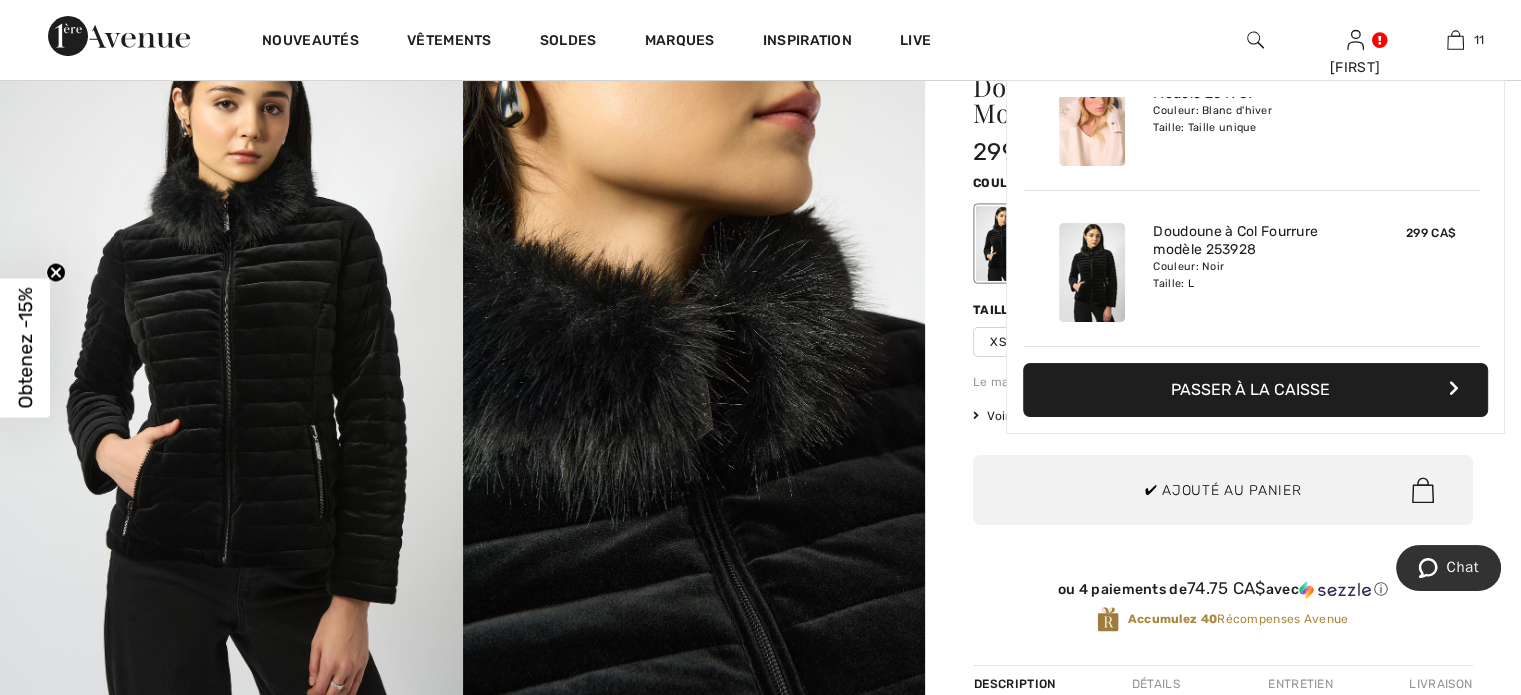 scroll, scrollTop: 1848, scrollLeft: 0, axis: vertical 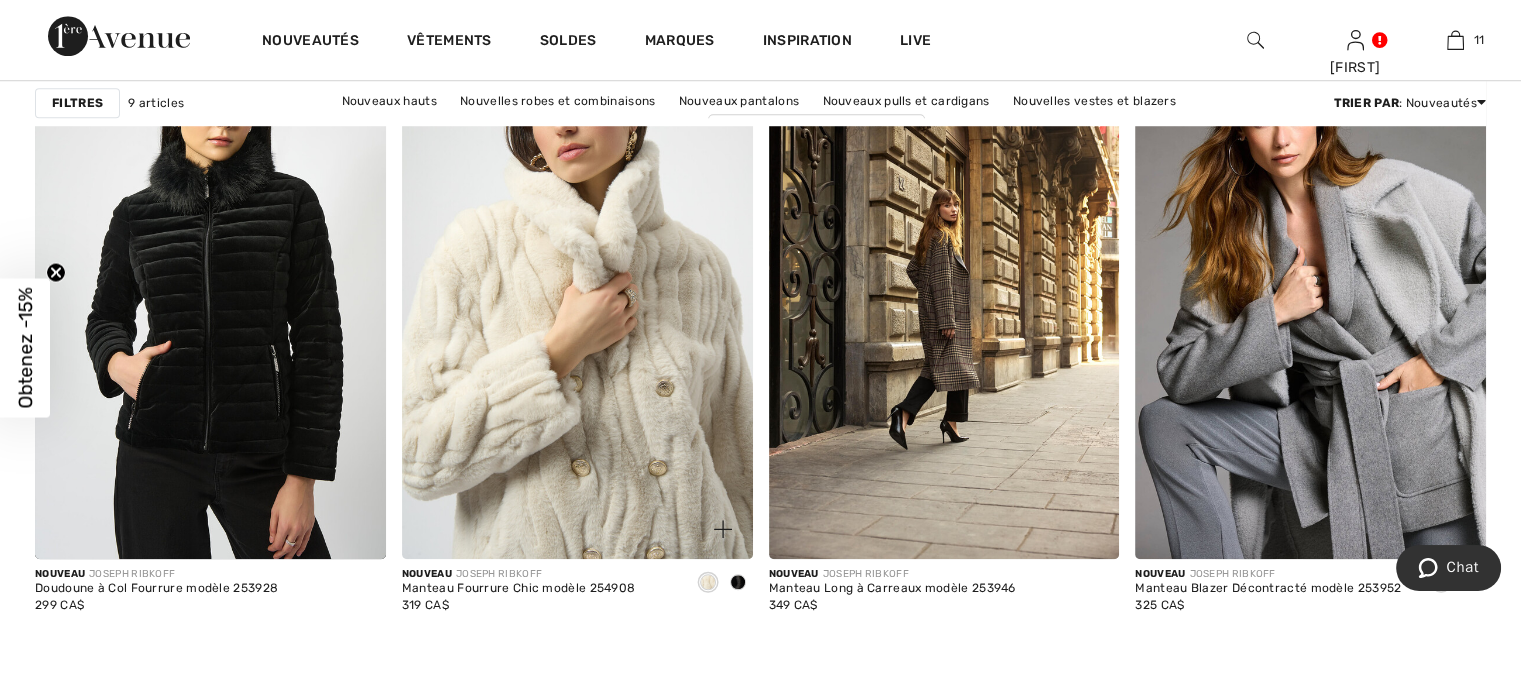 click at bounding box center (577, 296) 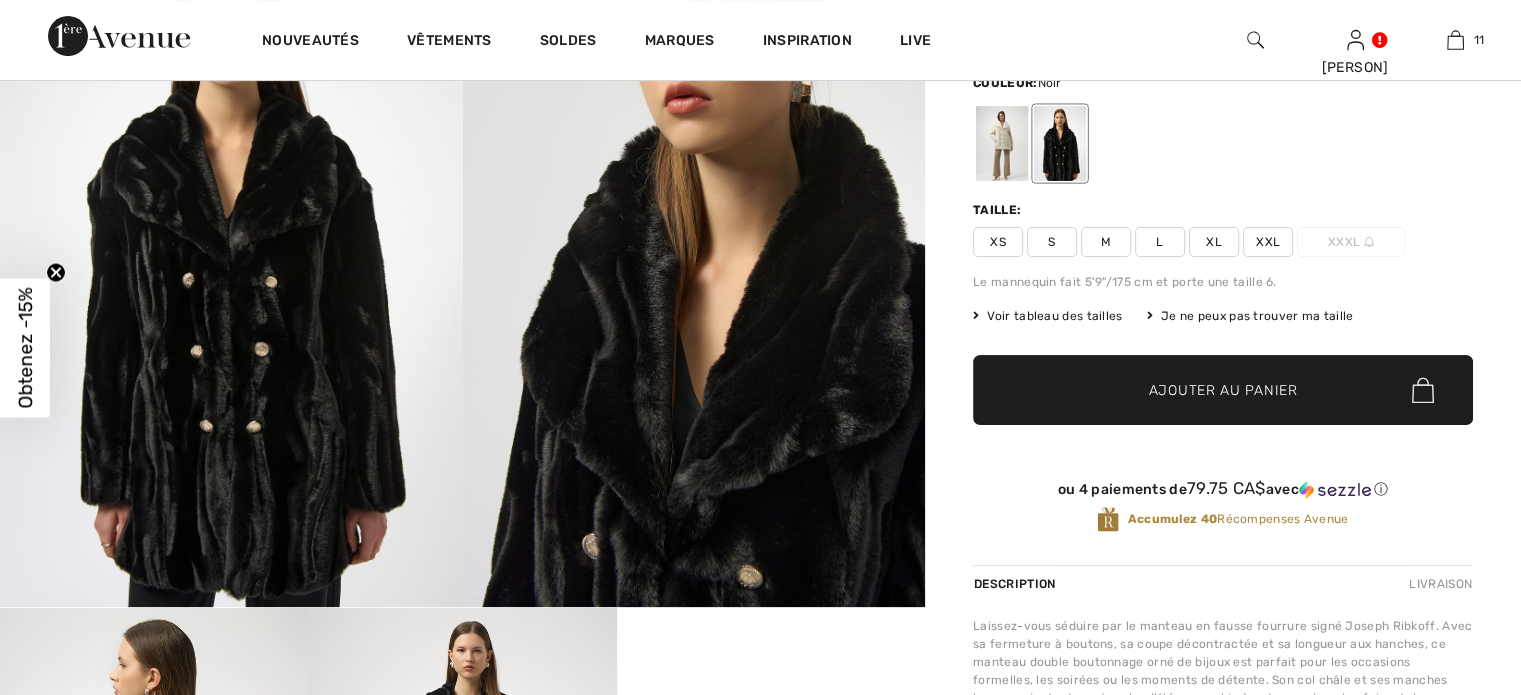 scroll, scrollTop: 0, scrollLeft: 0, axis: both 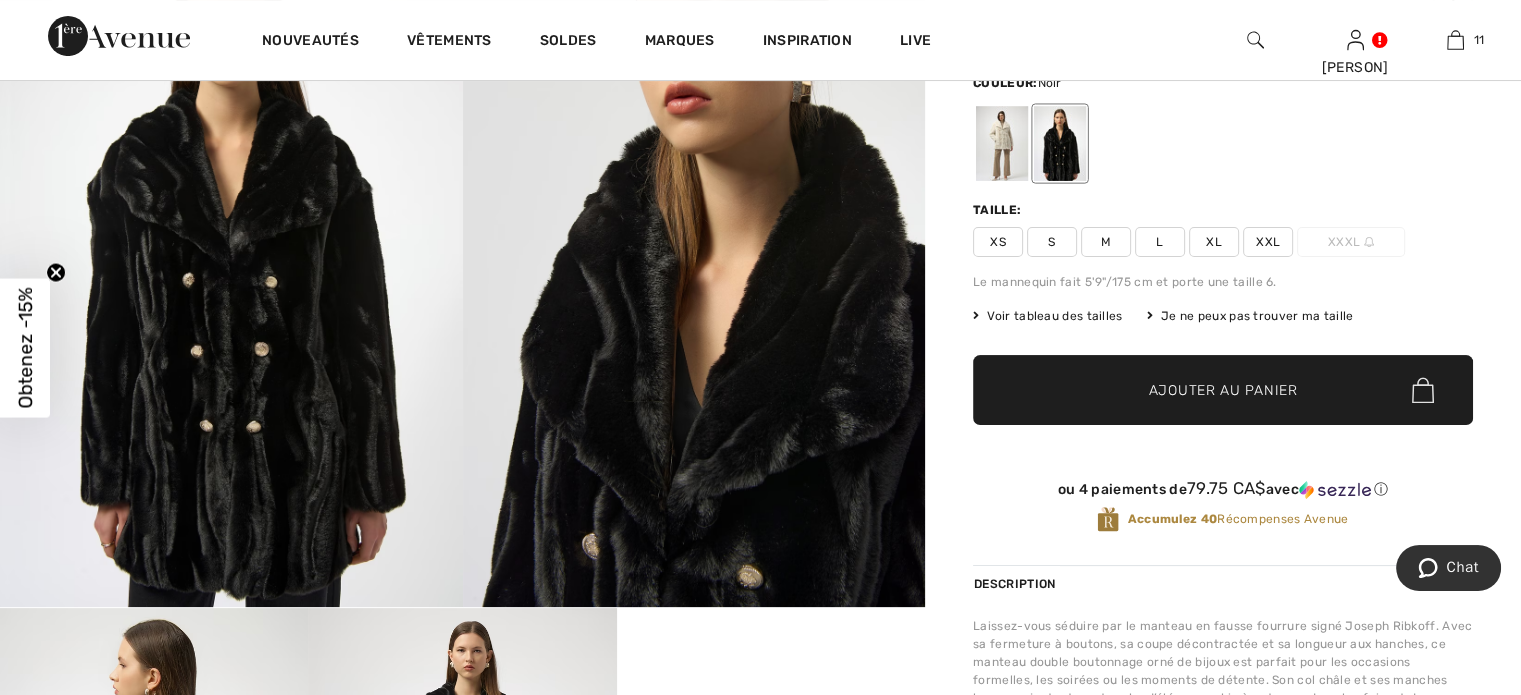 click at bounding box center [231, 260] 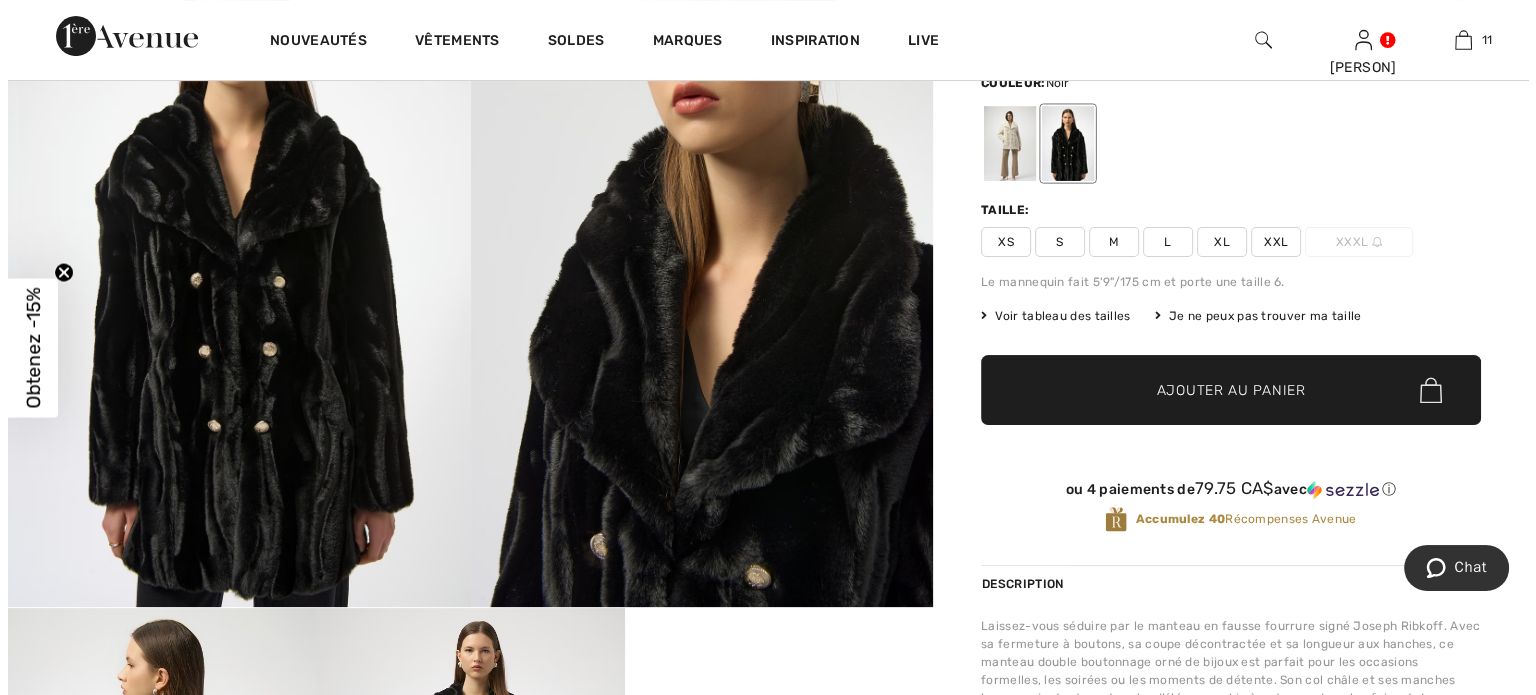 scroll, scrollTop: 301, scrollLeft: 0, axis: vertical 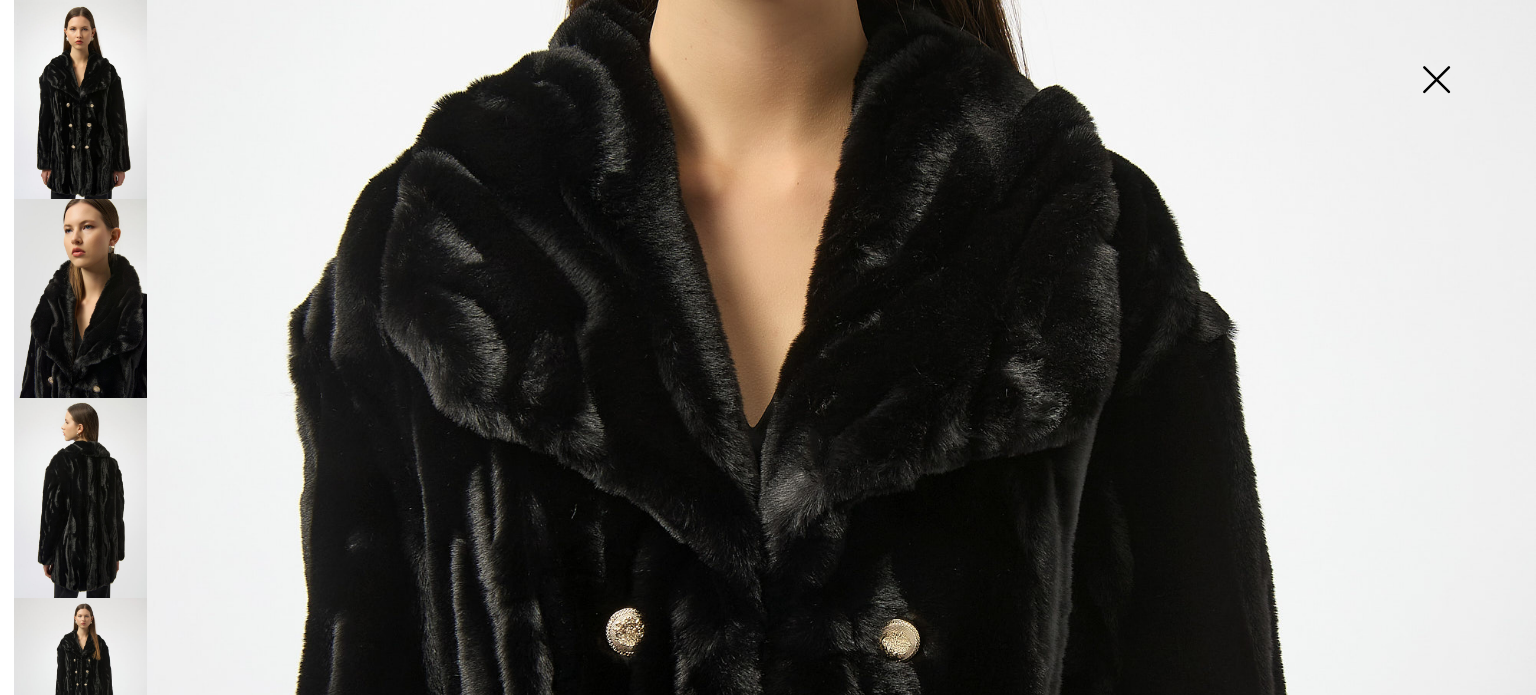 click at bounding box center [1436, 81] 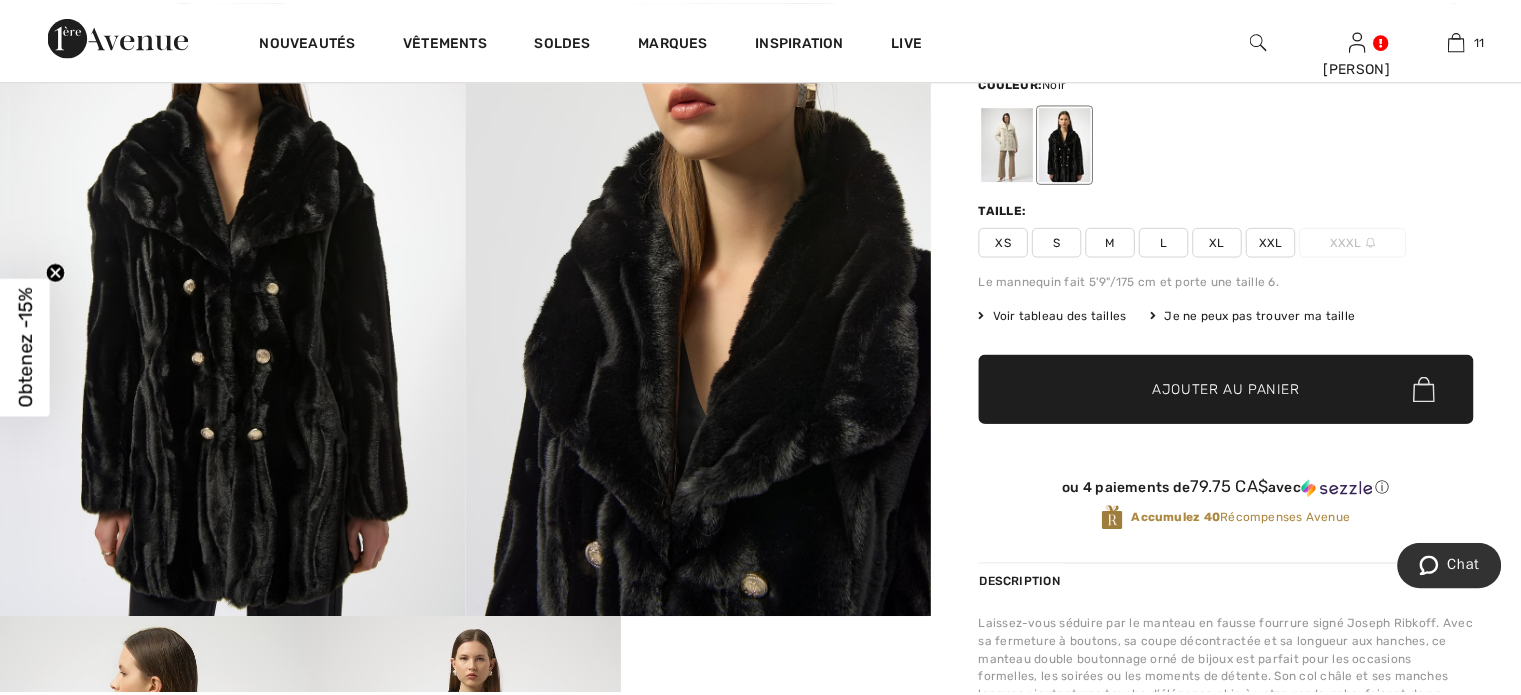 scroll, scrollTop: 300, scrollLeft: 0, axis: vertical 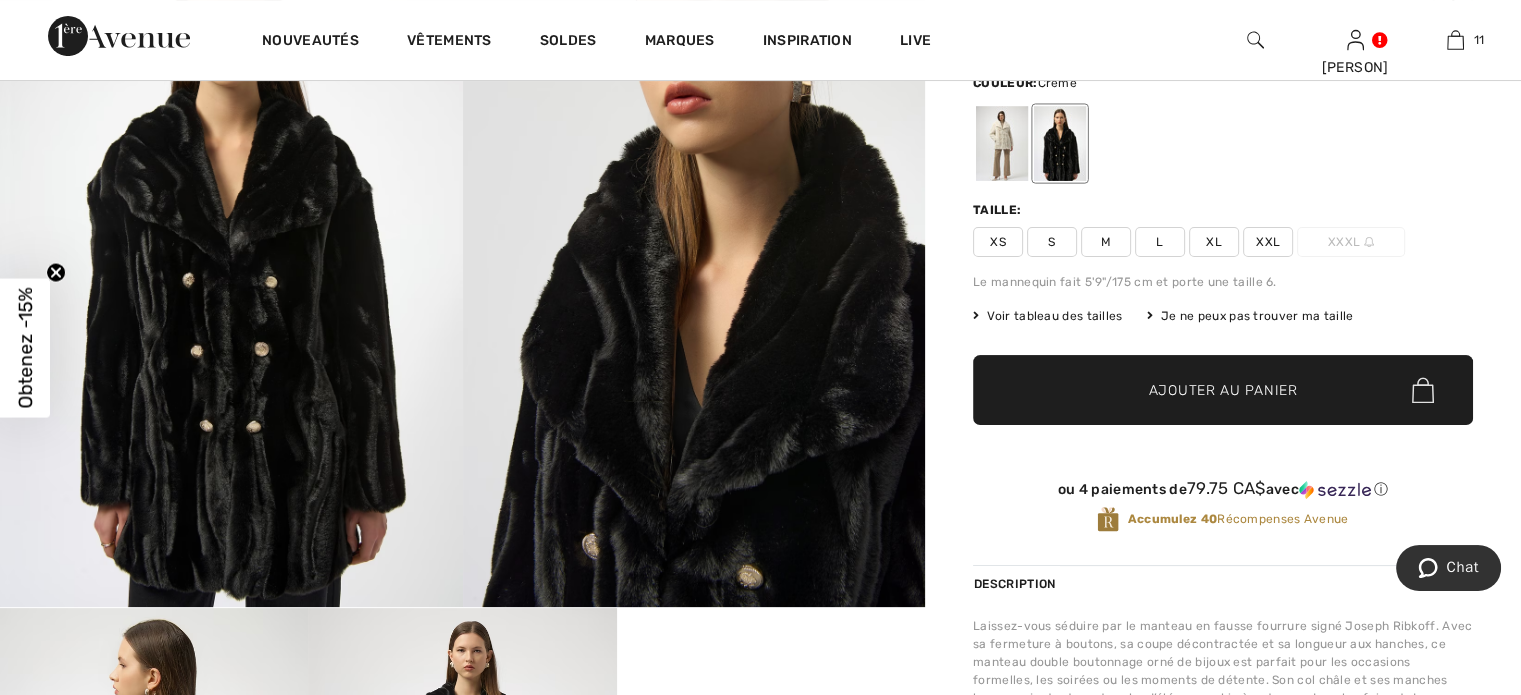 click at bounding box center [1002, 143] 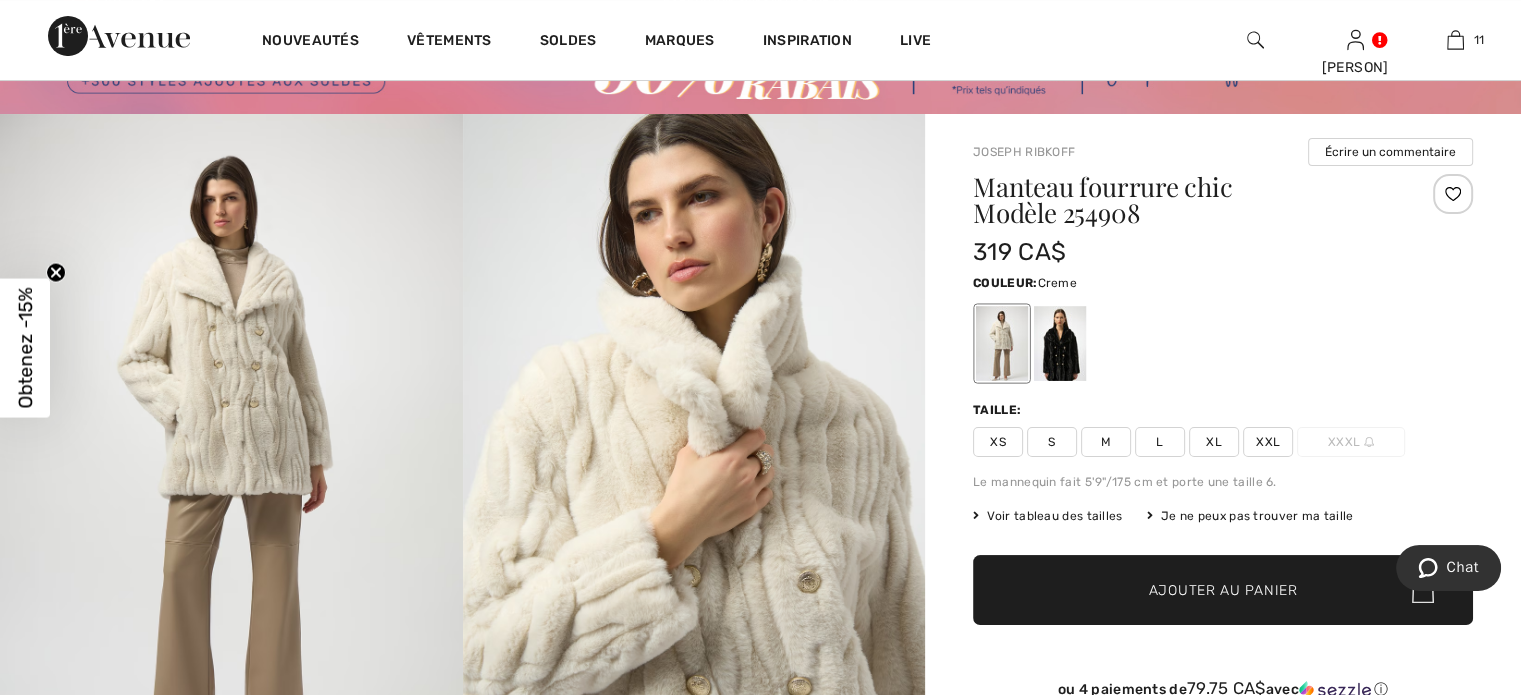 scroll, scrollTop: 0, scrollLeft: 0, axis: both 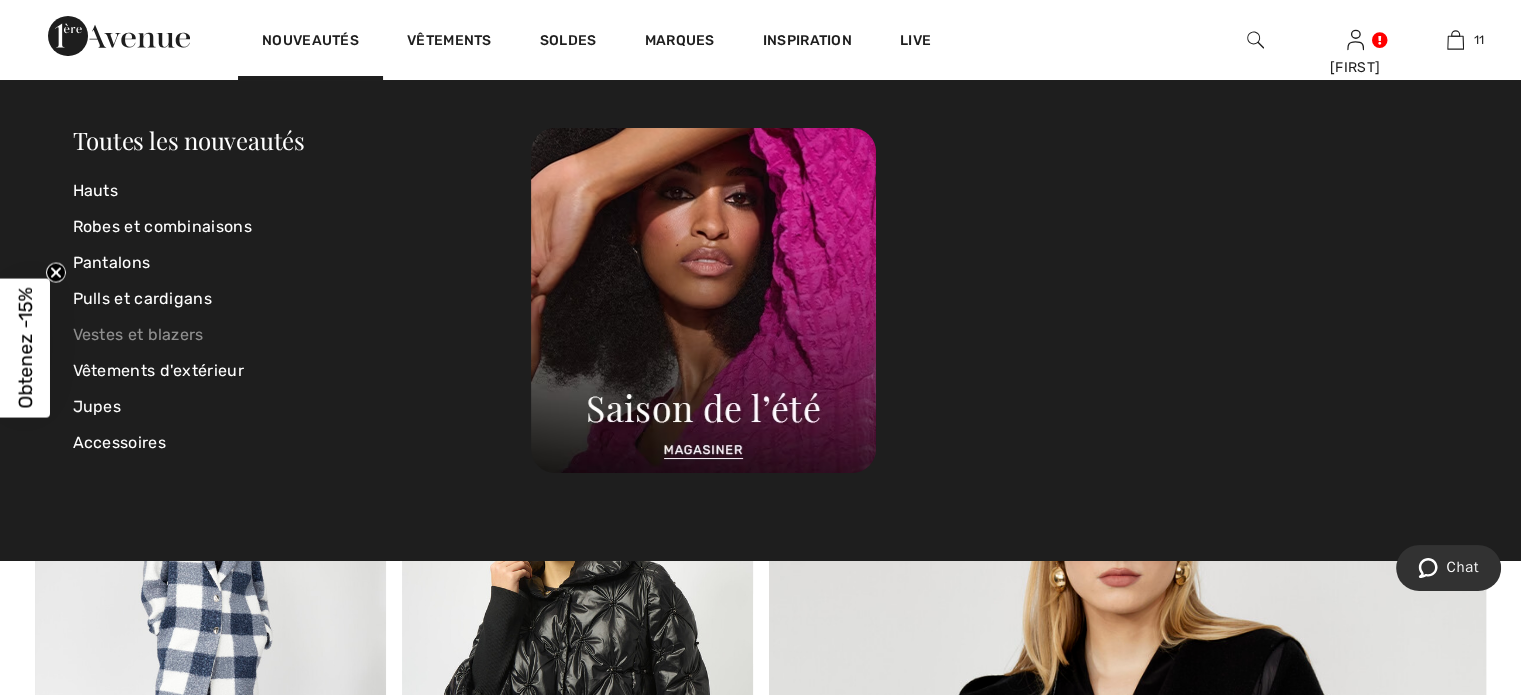 click on "Vestes et blazers" at bounding box center [302, 335] 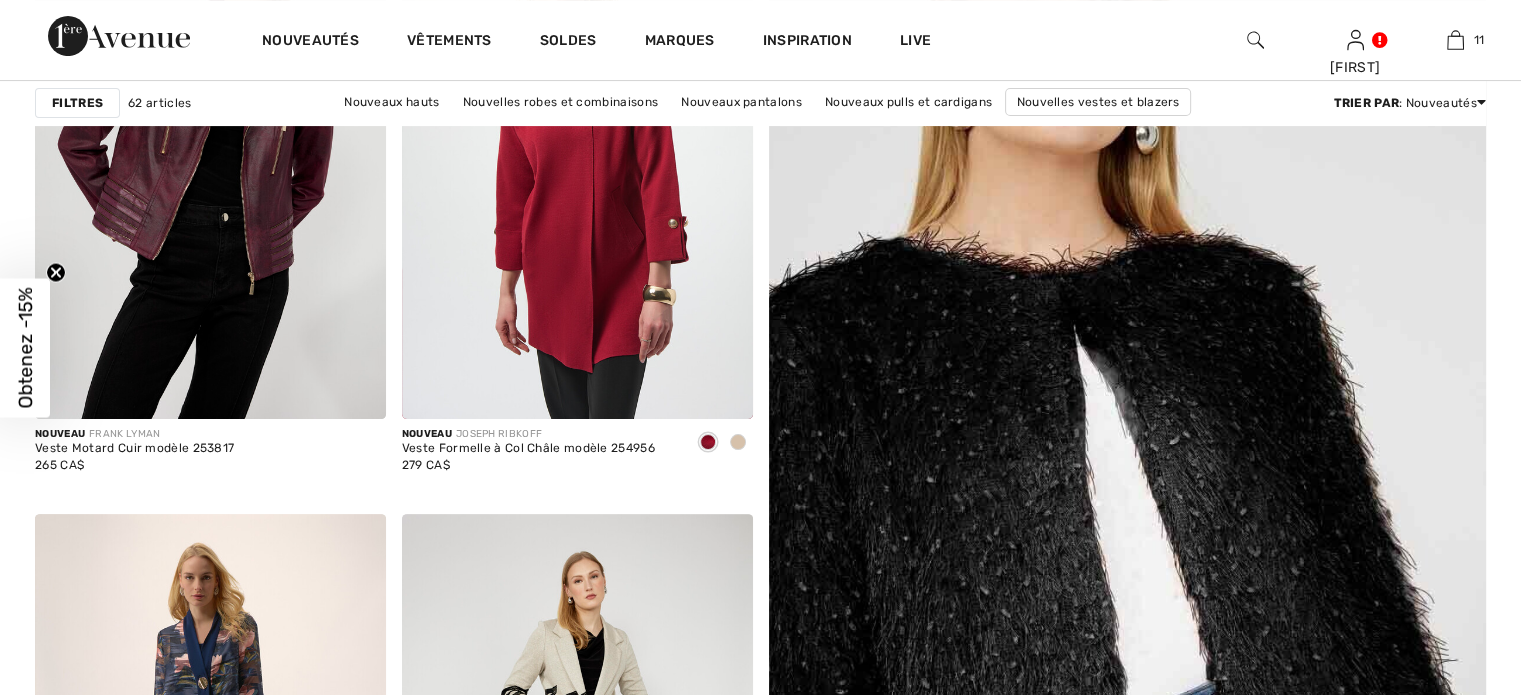 scroll, scrollTop: 851, scrollLeft: 0, axis: vertical 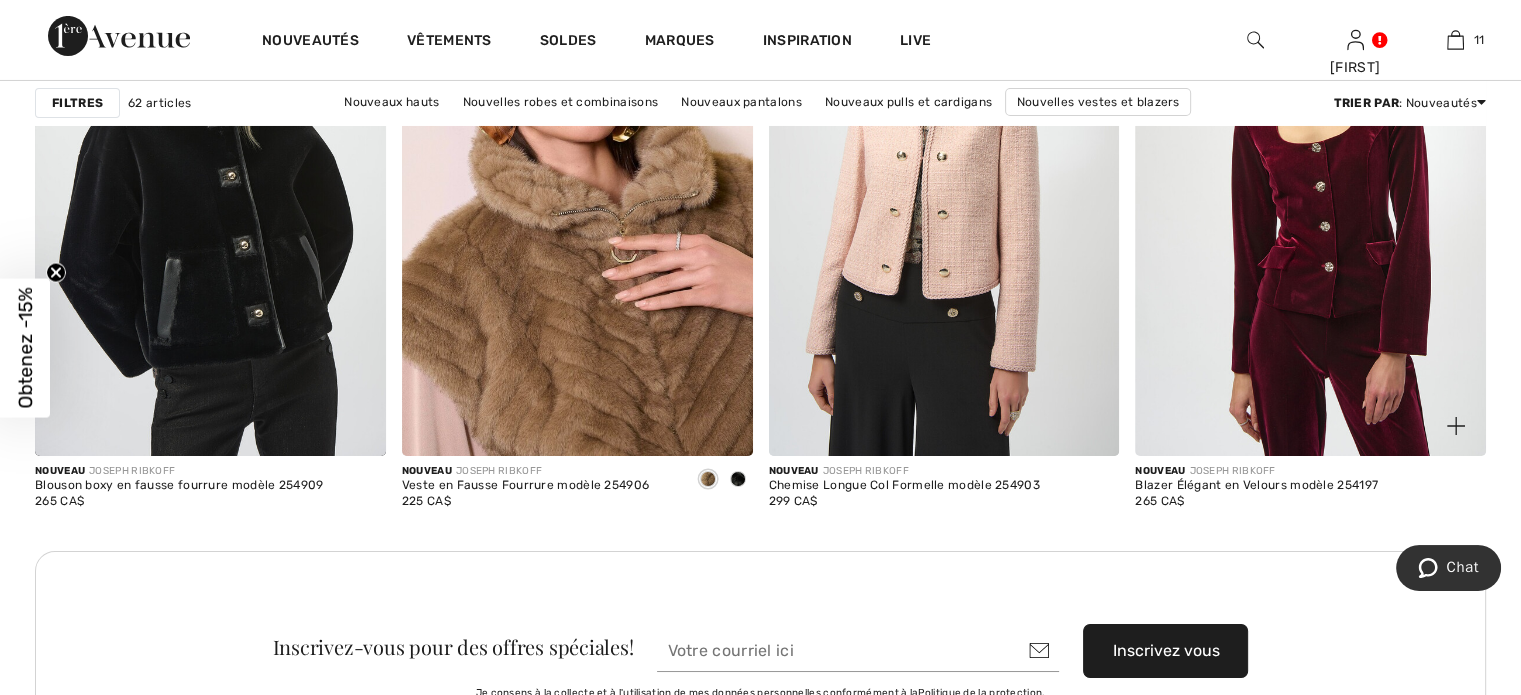 click at bounding box center [1310, 192] 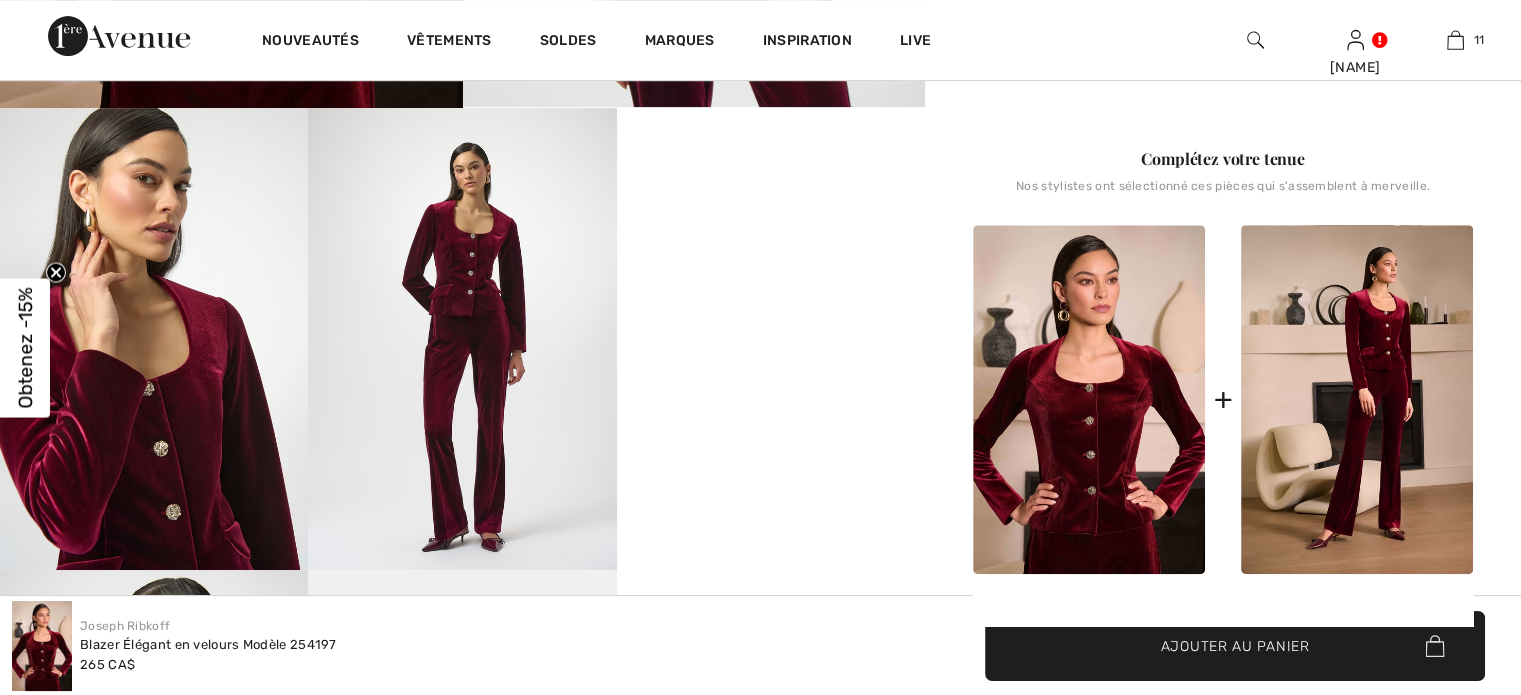 scroll, scrollTop: 0, scrollLeft: 0, axis: both 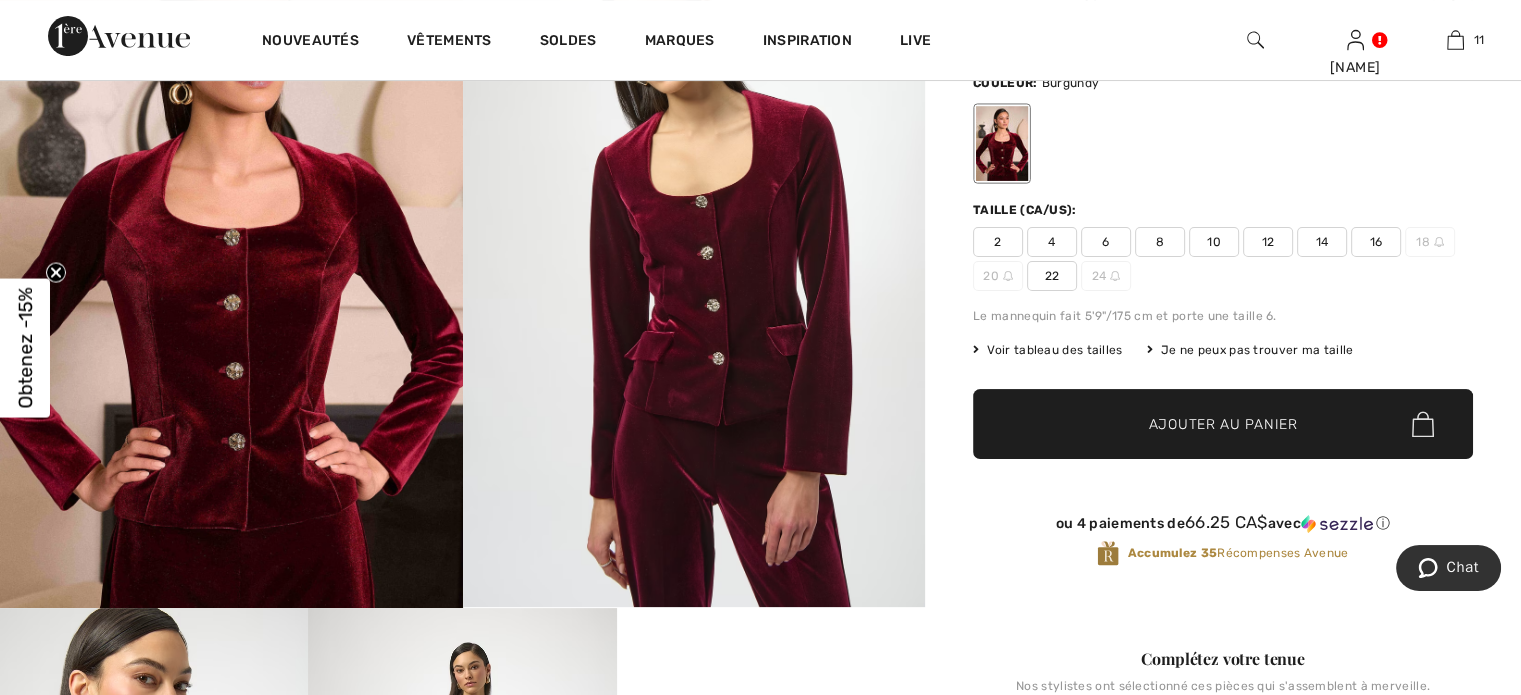 click at bounding box center [694, 260] 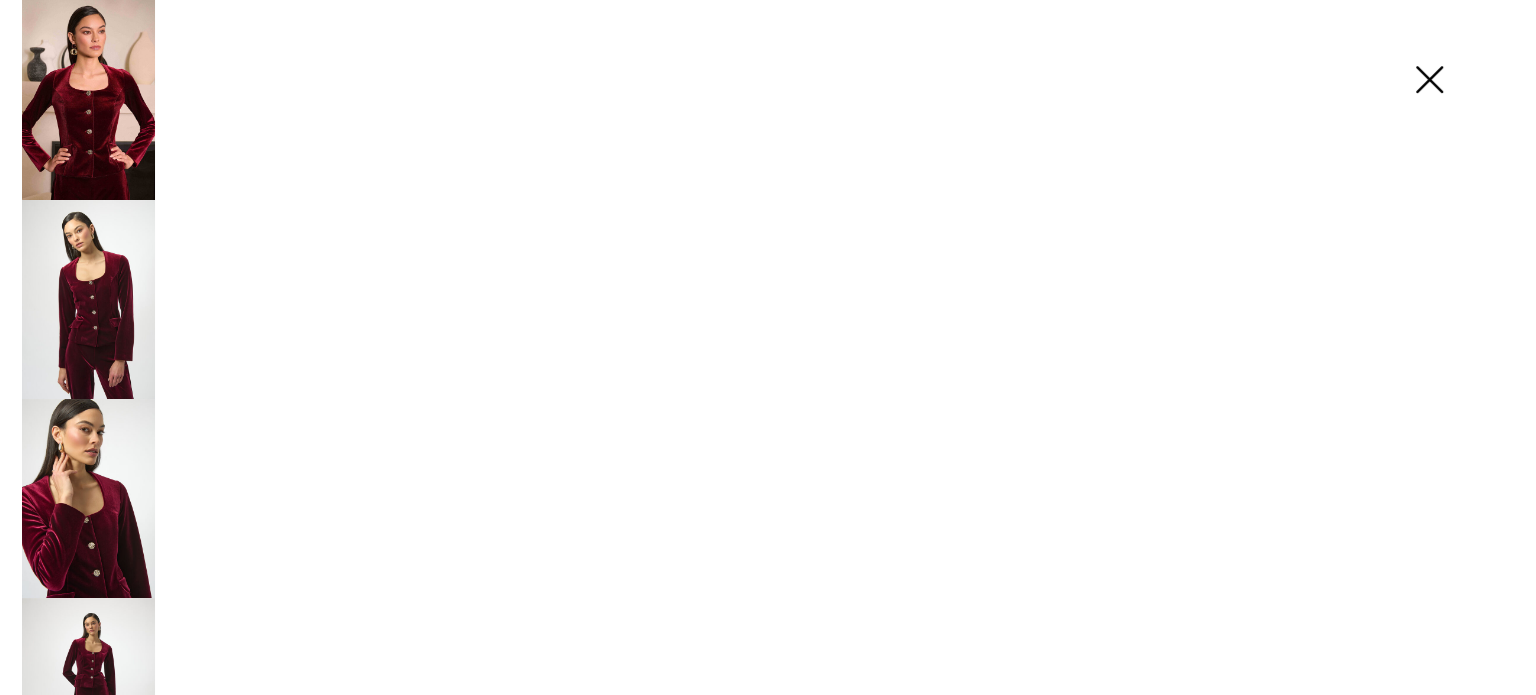 scroll, scrollTop: 301, scrollLeft: 0, axis: vertical 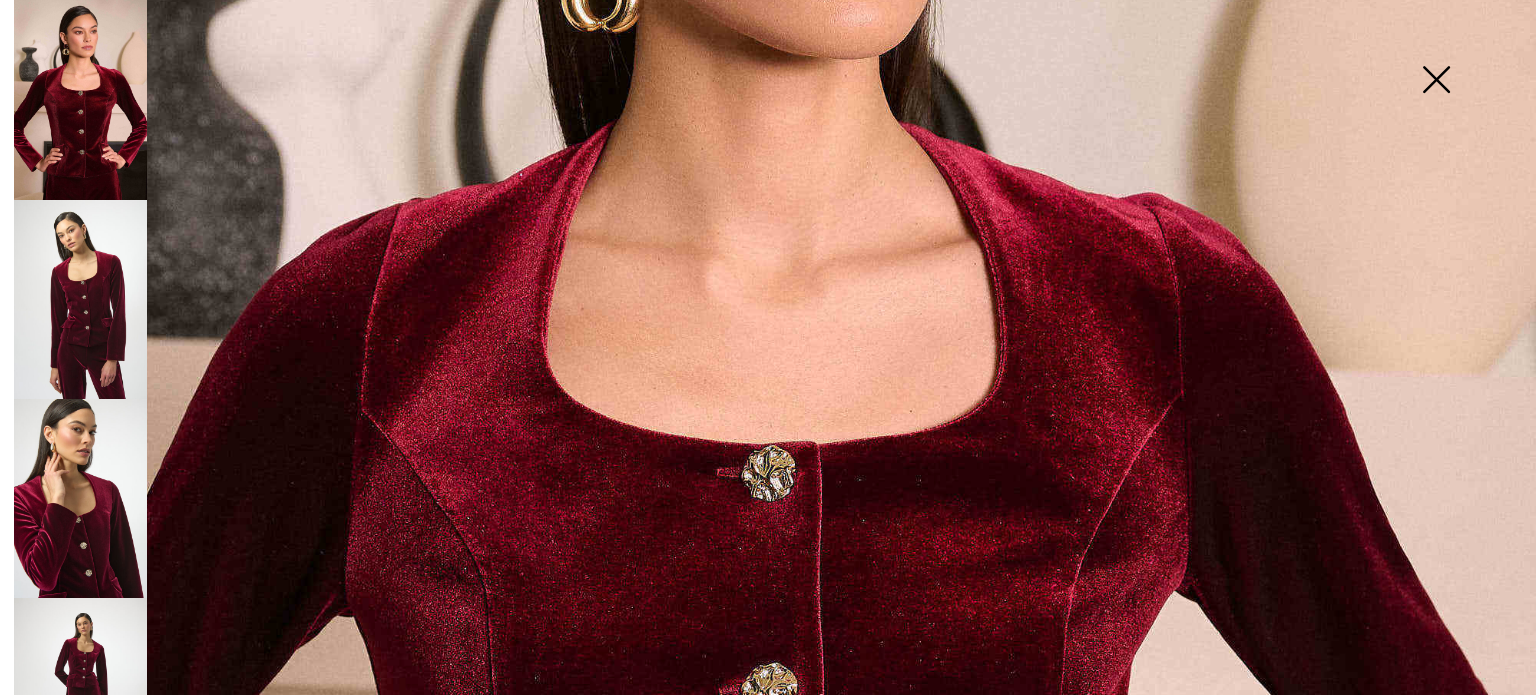 click at bounding box center (1436, 81) 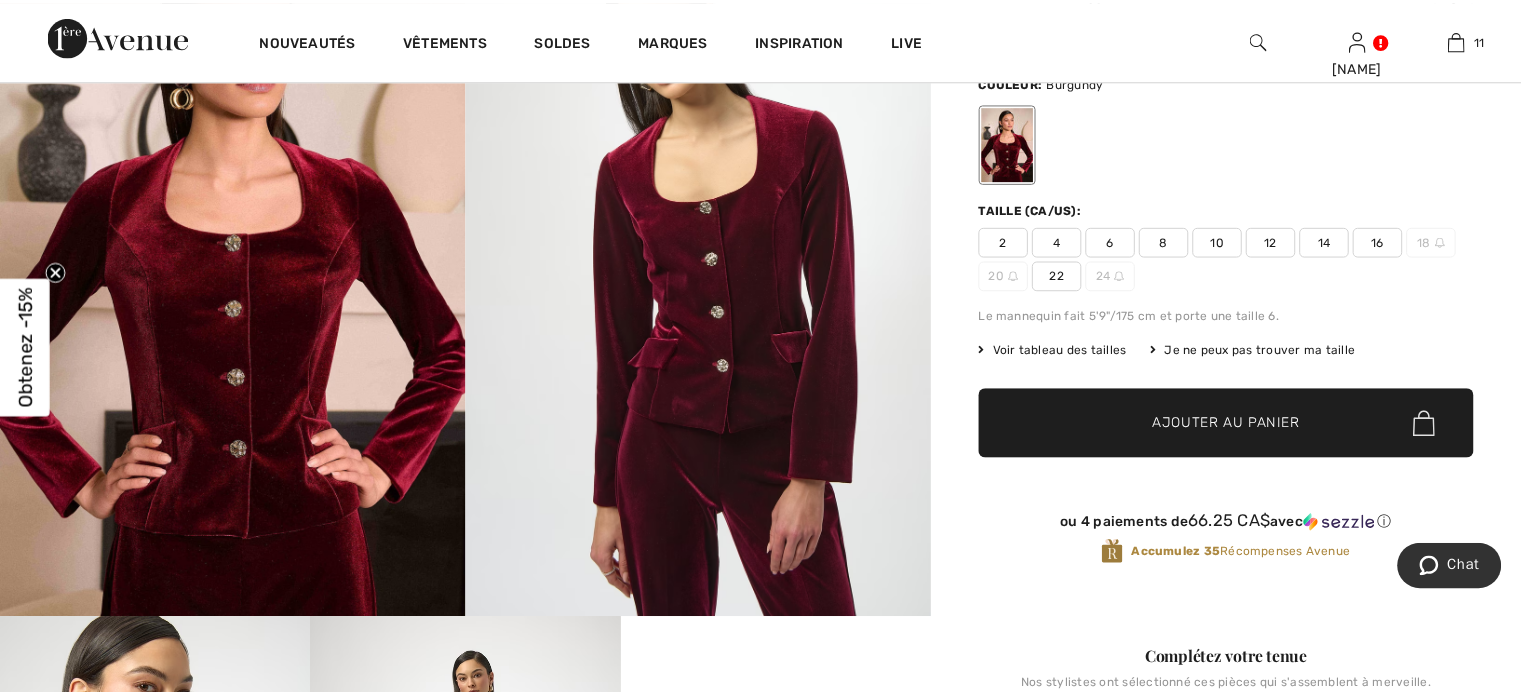 scroll, scrollTop: 300, scrollLeft: 0, axis: vertical 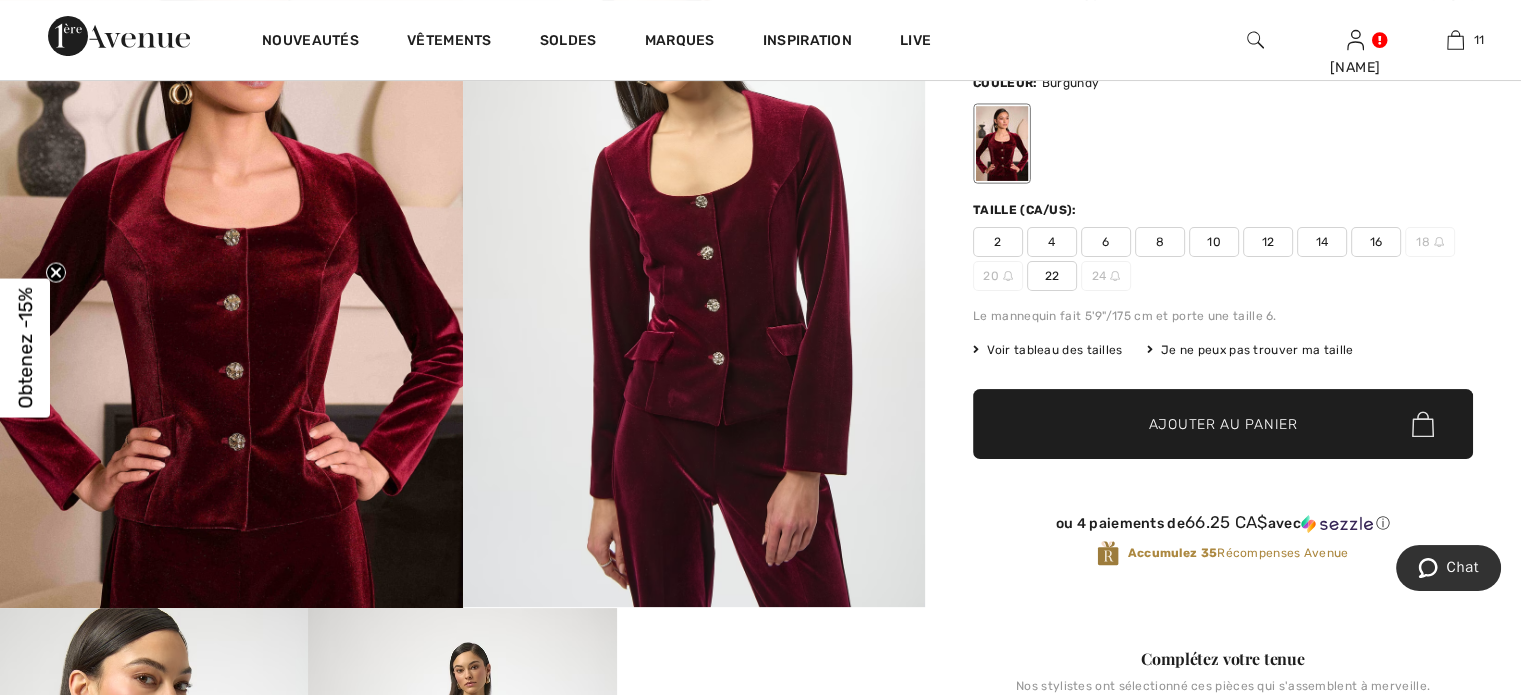 click on "10" at bounding box center (1214, 242) 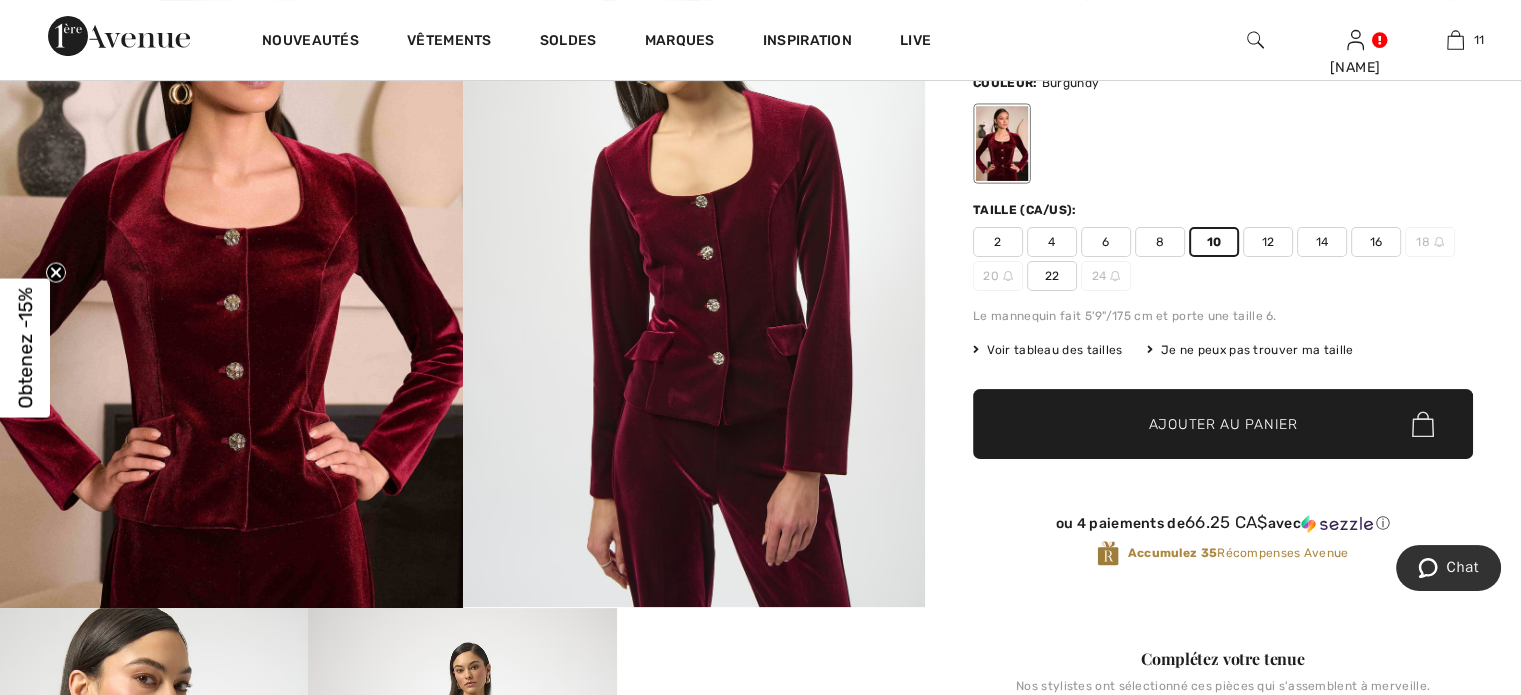 click on "Ajouter au panier" at bounding box center (1223, 424) 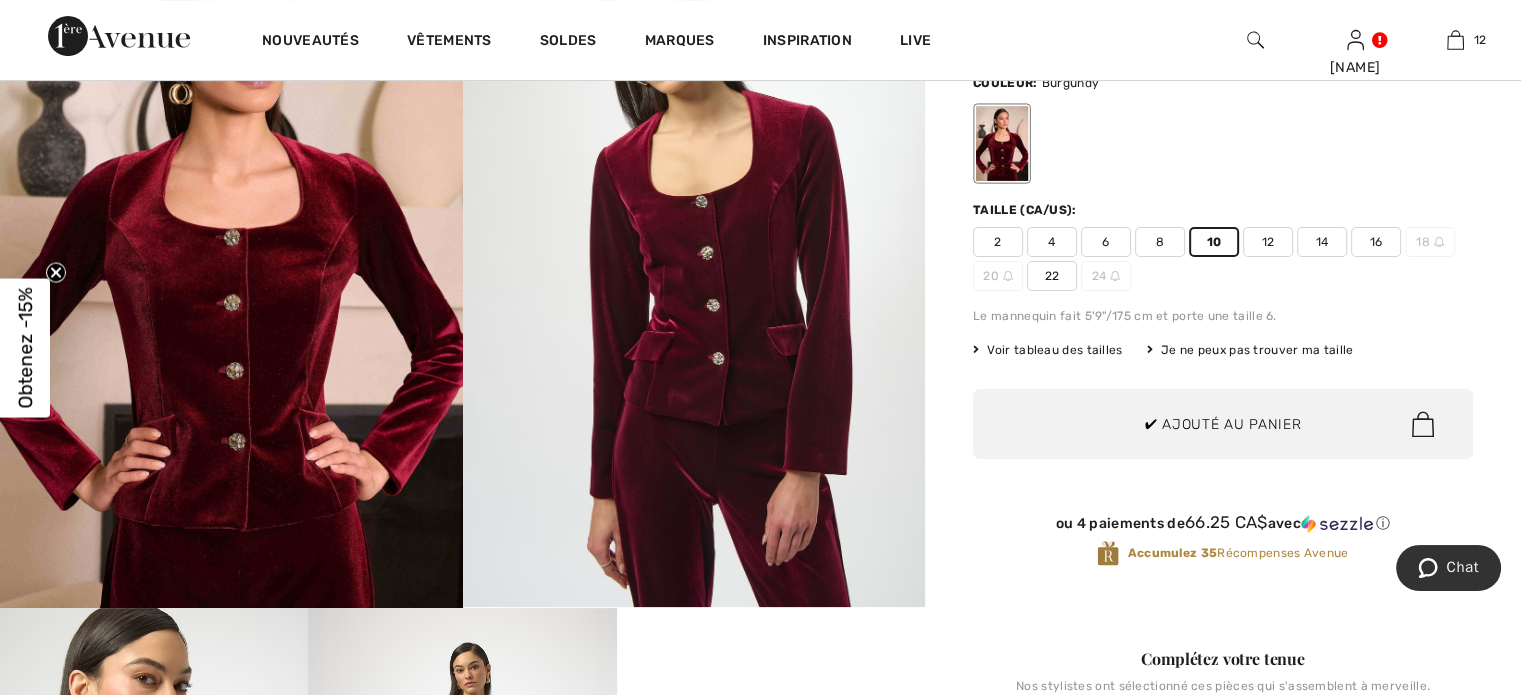 scroll, scrollTop: 1716, scrollLeft: 0, axis: vertical 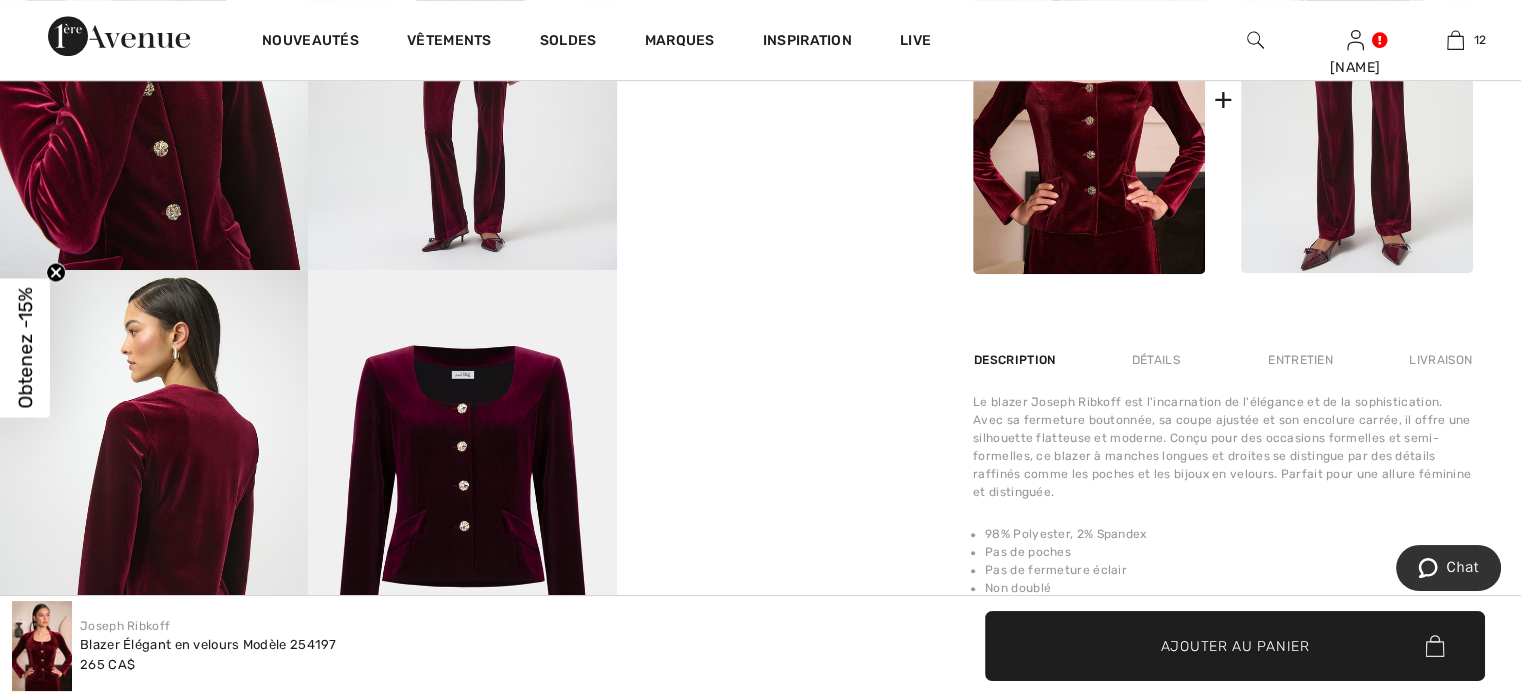 click at bounding box center (1357, 99) 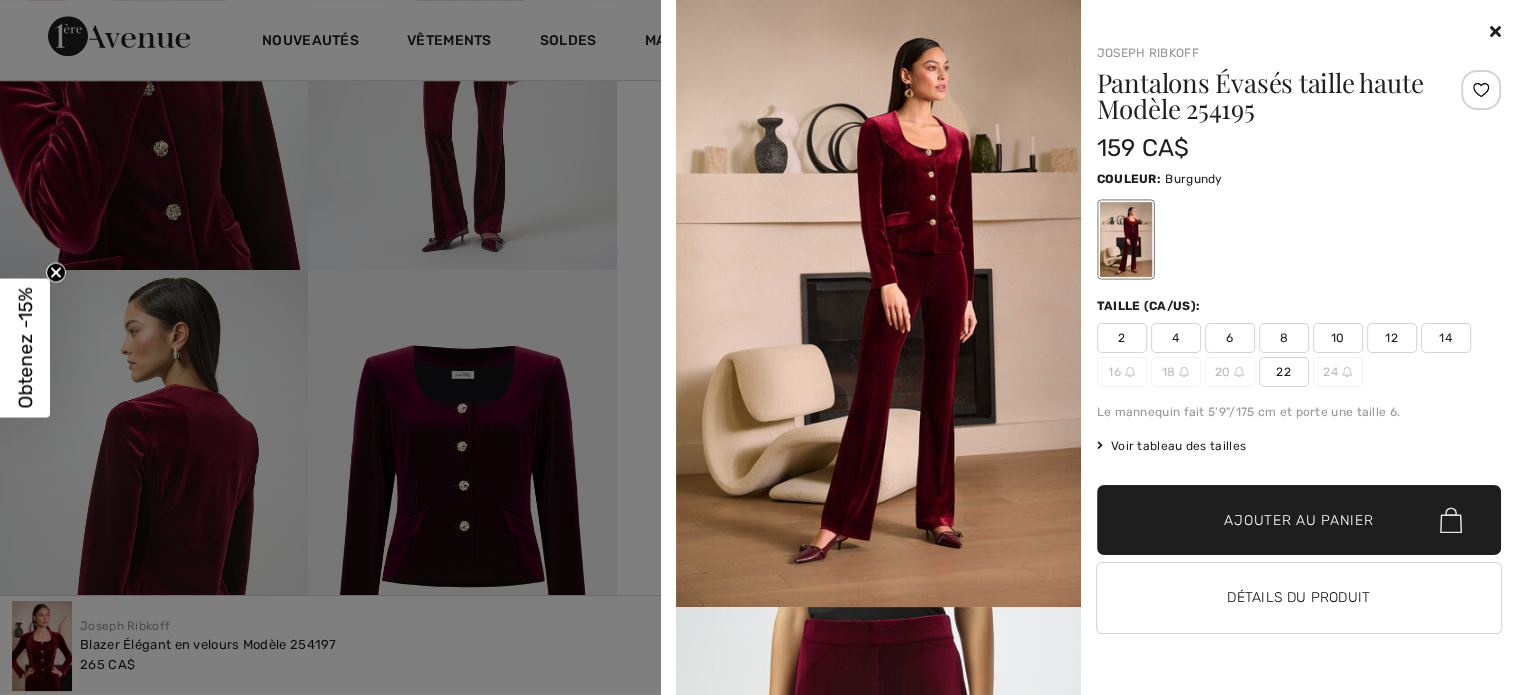 scroll, scrollTop: 48, scrollLeft: 0, axis: vertical 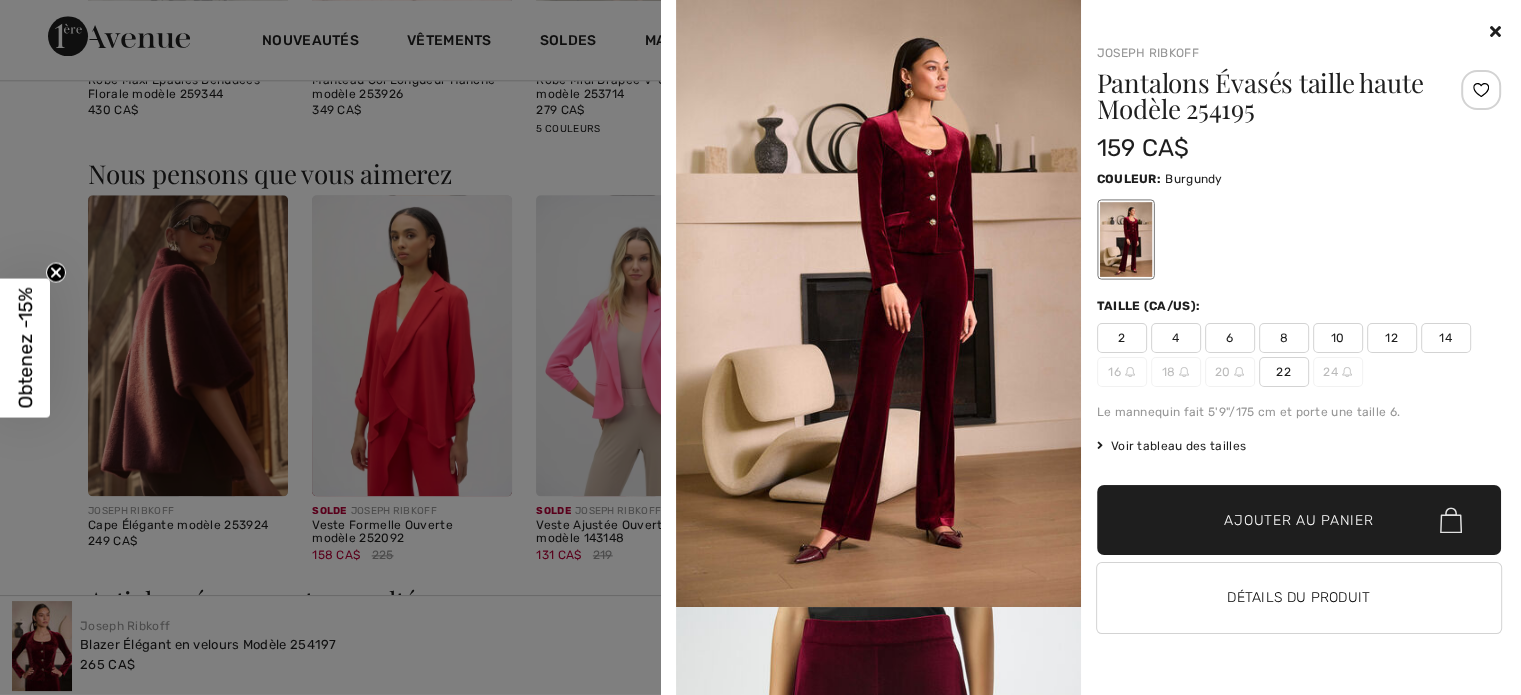 click on "10" at bounding box center [1338, 338] 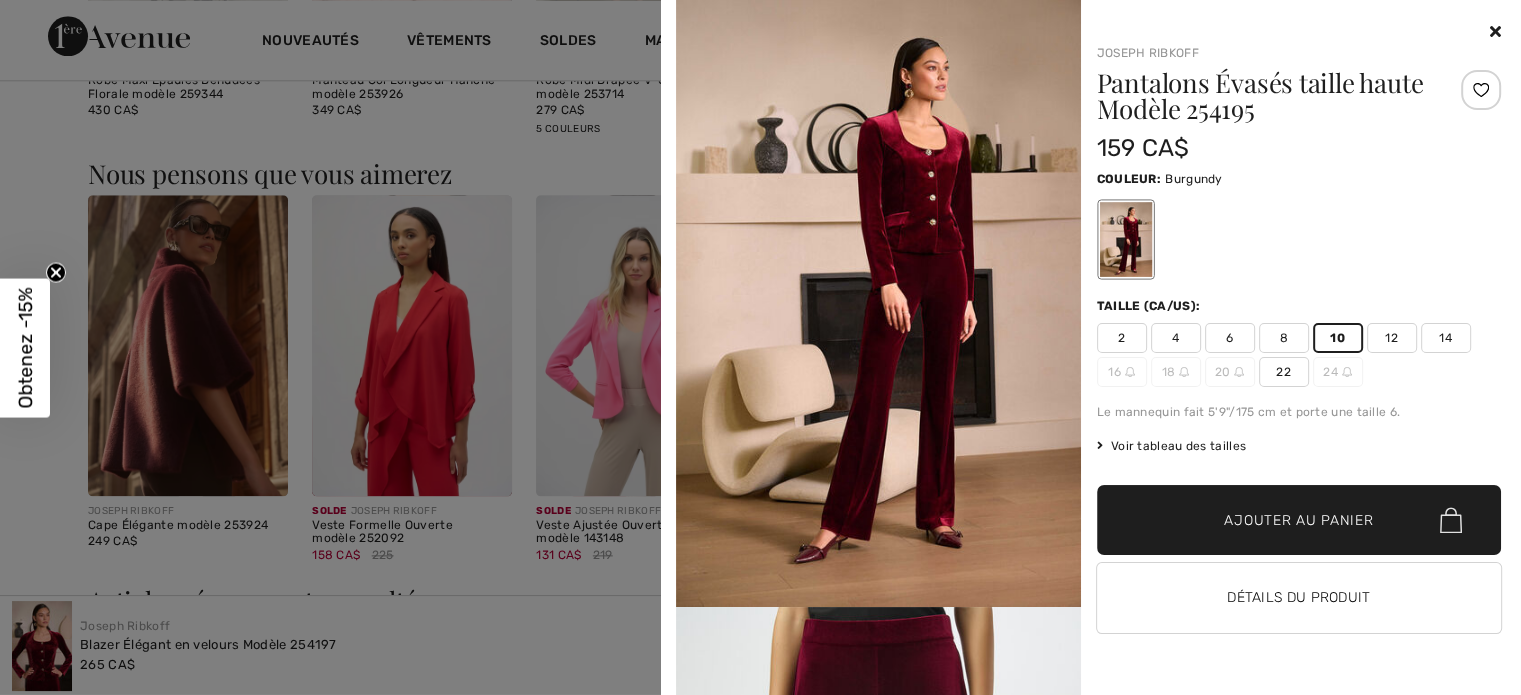 click on "✔ Ajouté au panier
Ajouter au panier" at bounding box center (1299, 520) 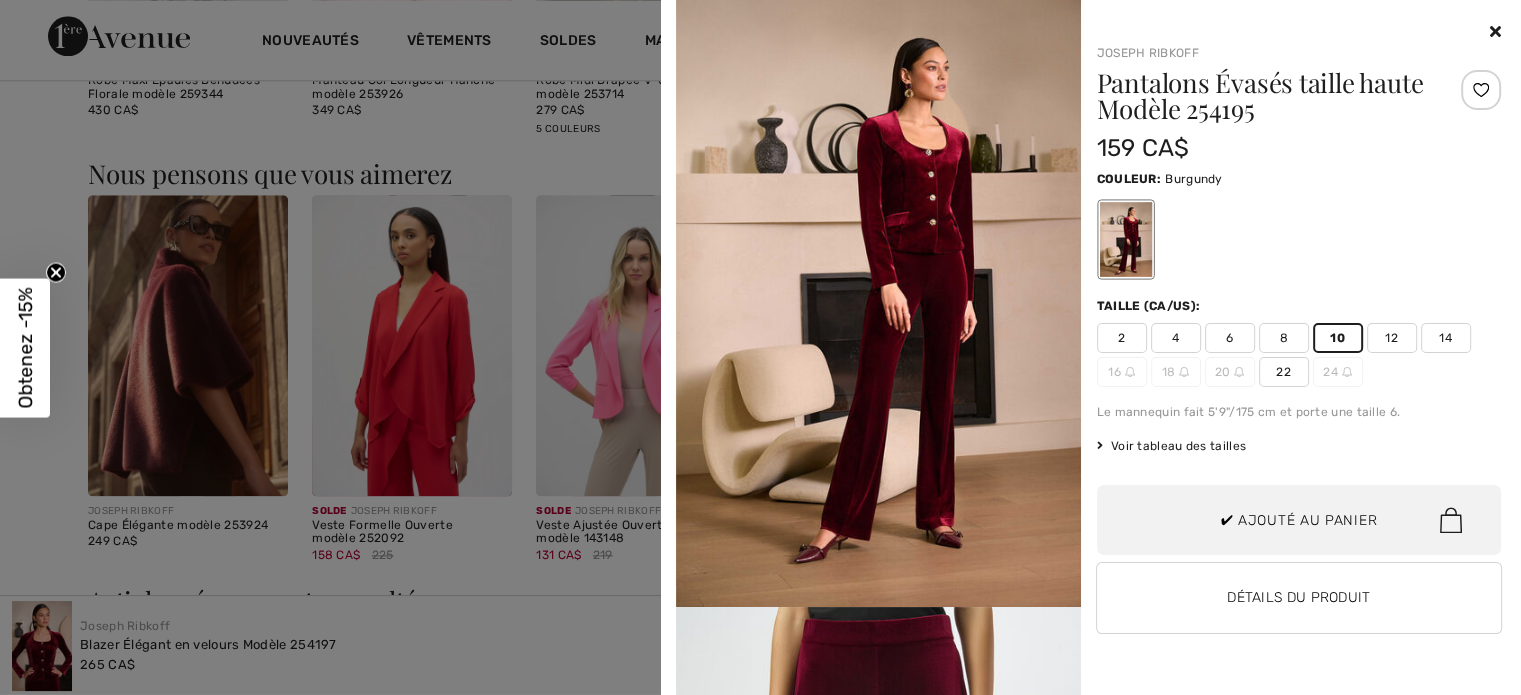 scroll, scrollTop: 1814, scrollLeft: 0, axis: vertical 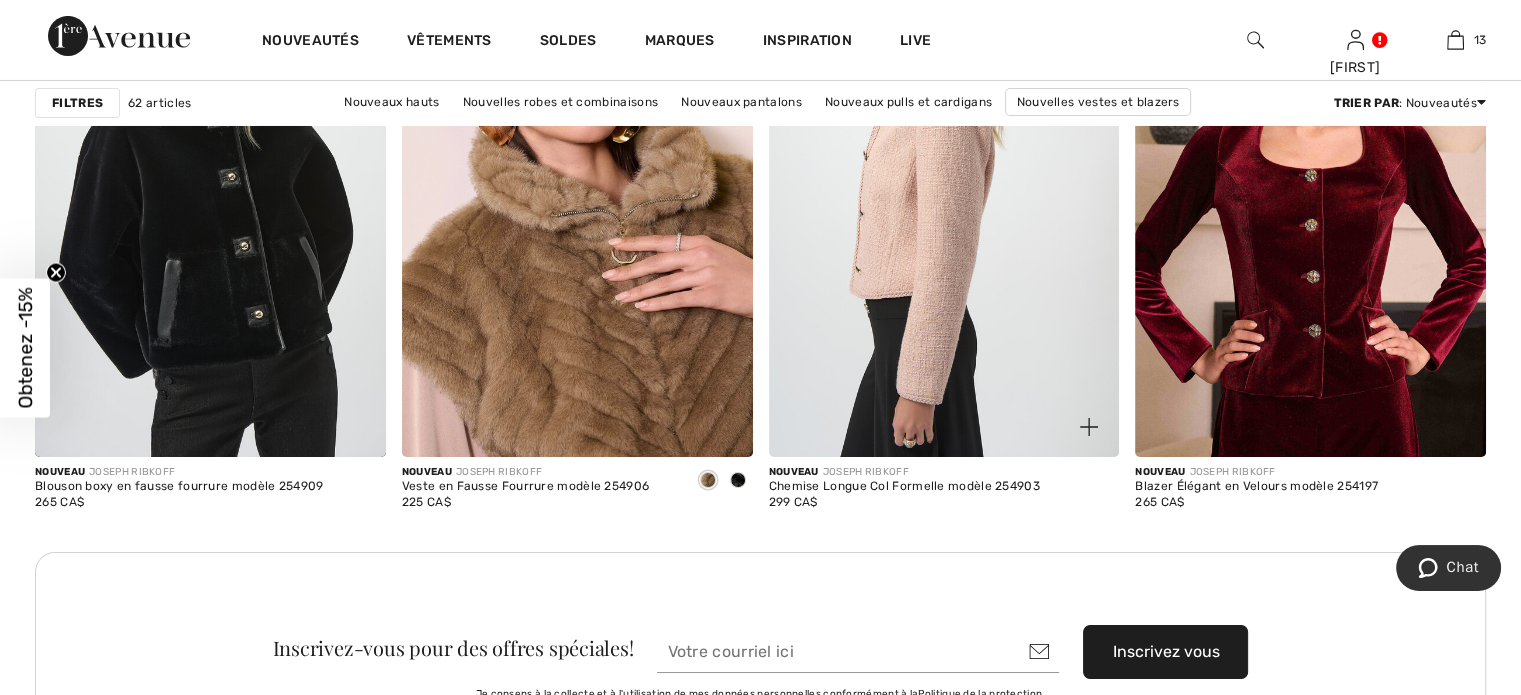 click at bounding box center [944, 193] 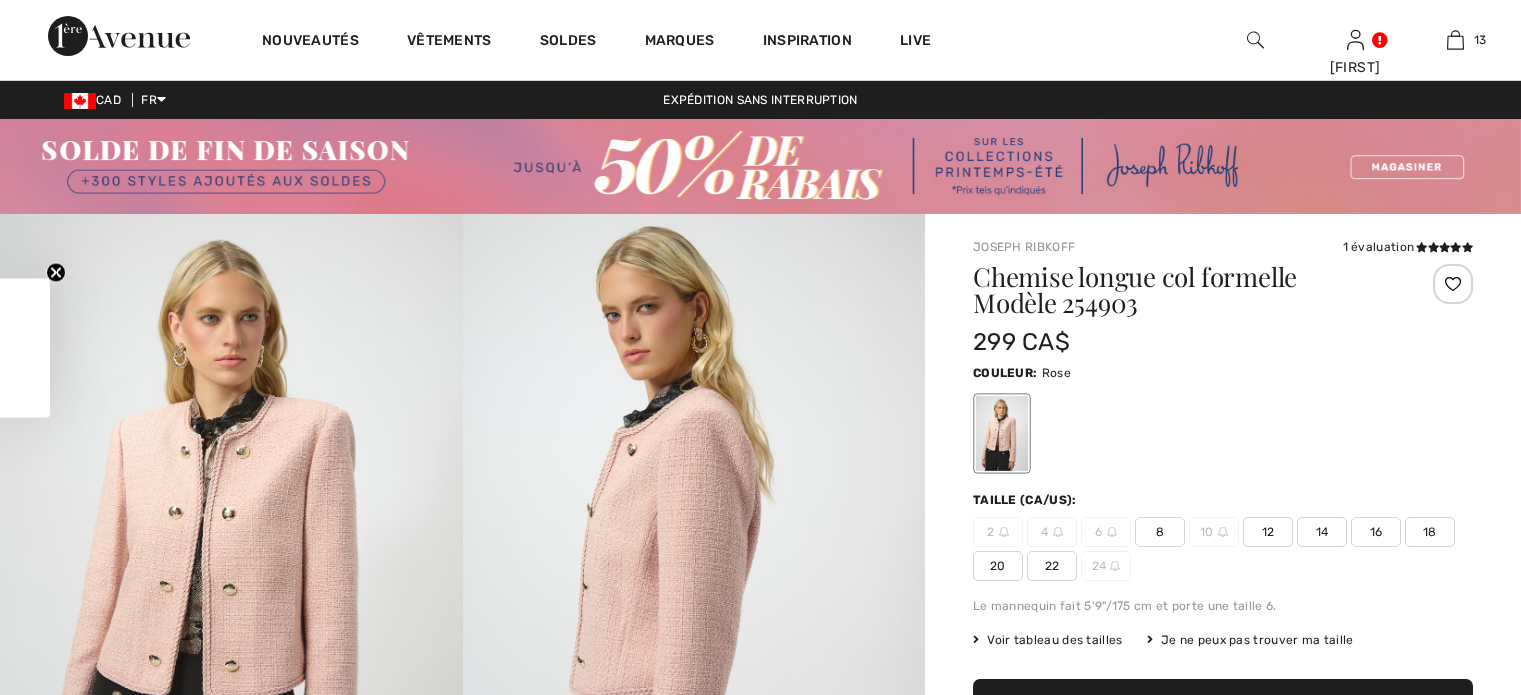 scroll, scrollTop: 0, scrollLeft: 0, axis: both 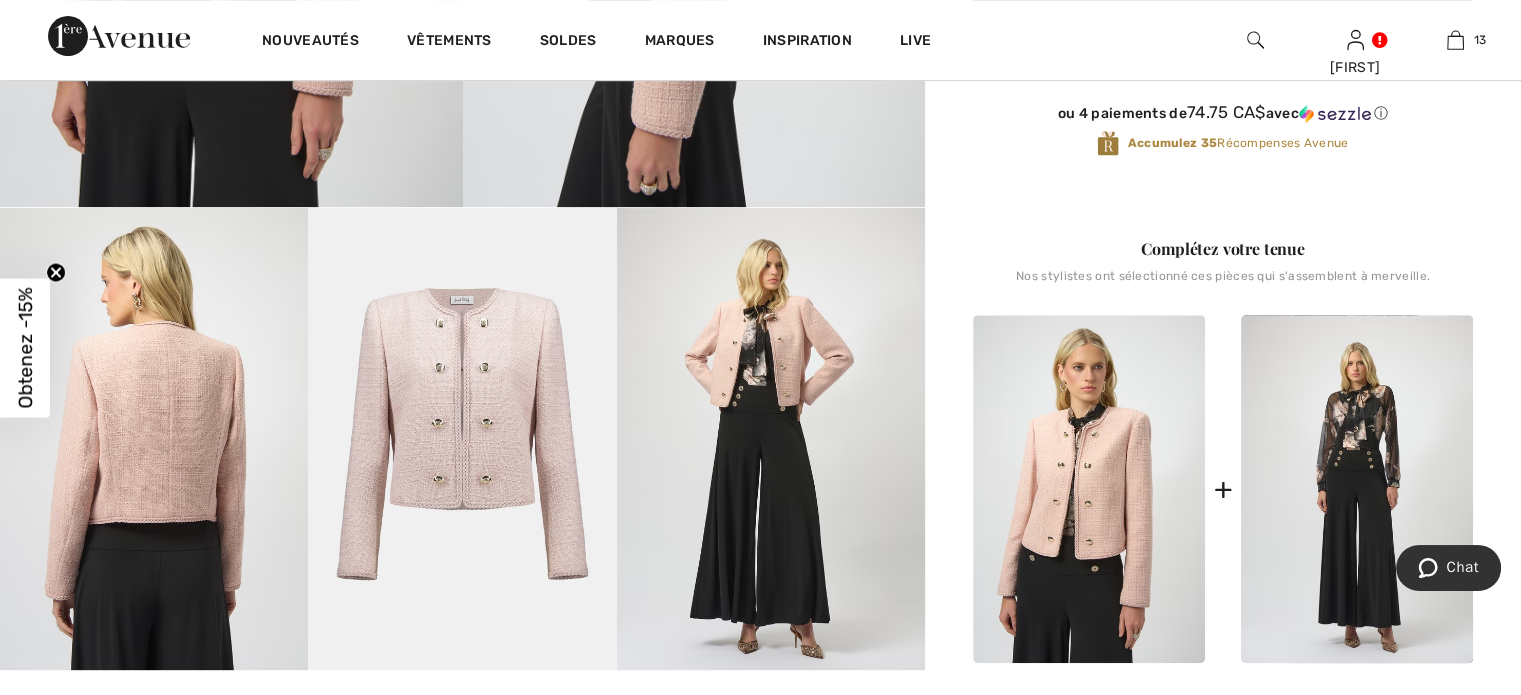 click at bounding box center [771, 439] 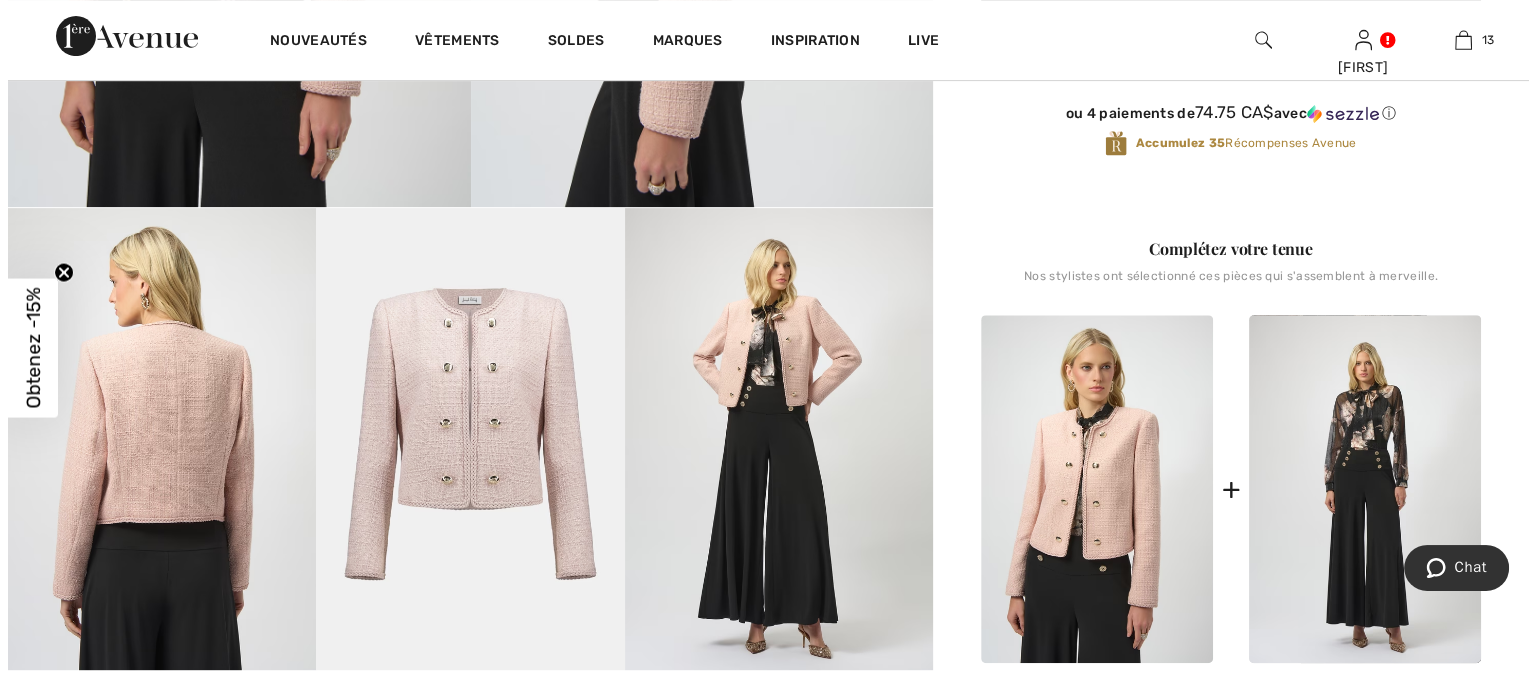 scroll, scrollTop: 701, scrollLeft: 0, axis: vertical 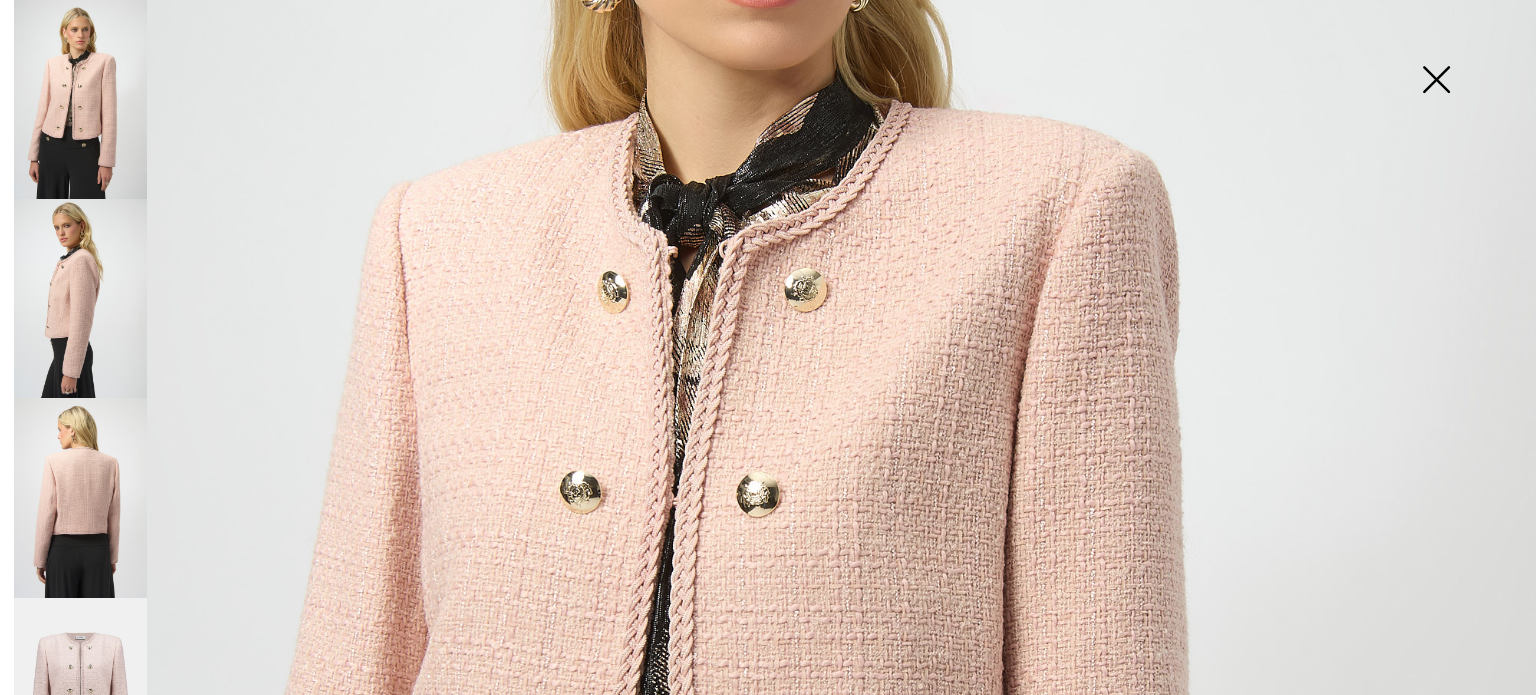 click at bounding box center [1436, 81] 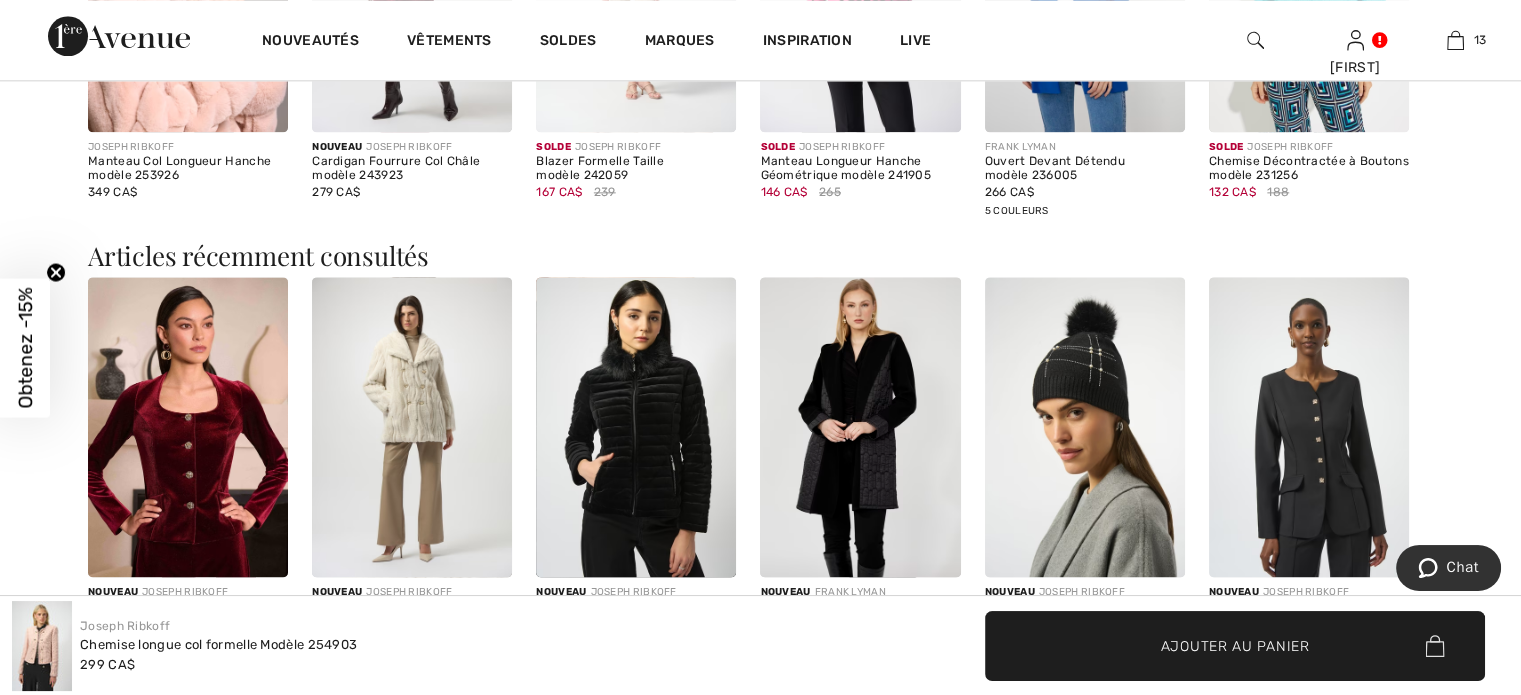 scroll, scrollTop: 2600, scrollLeft: 0, axis: vertical 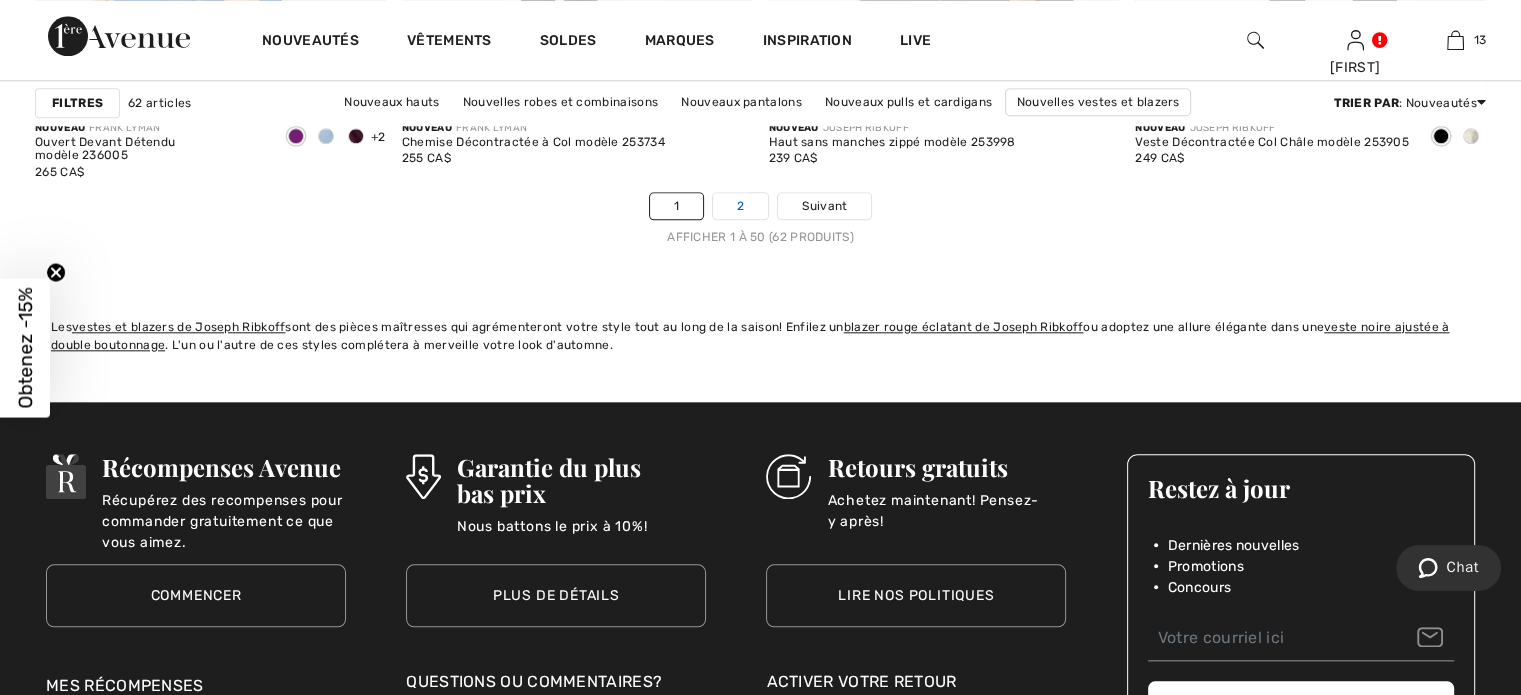 click on "2" at bounding box center (740, 206) 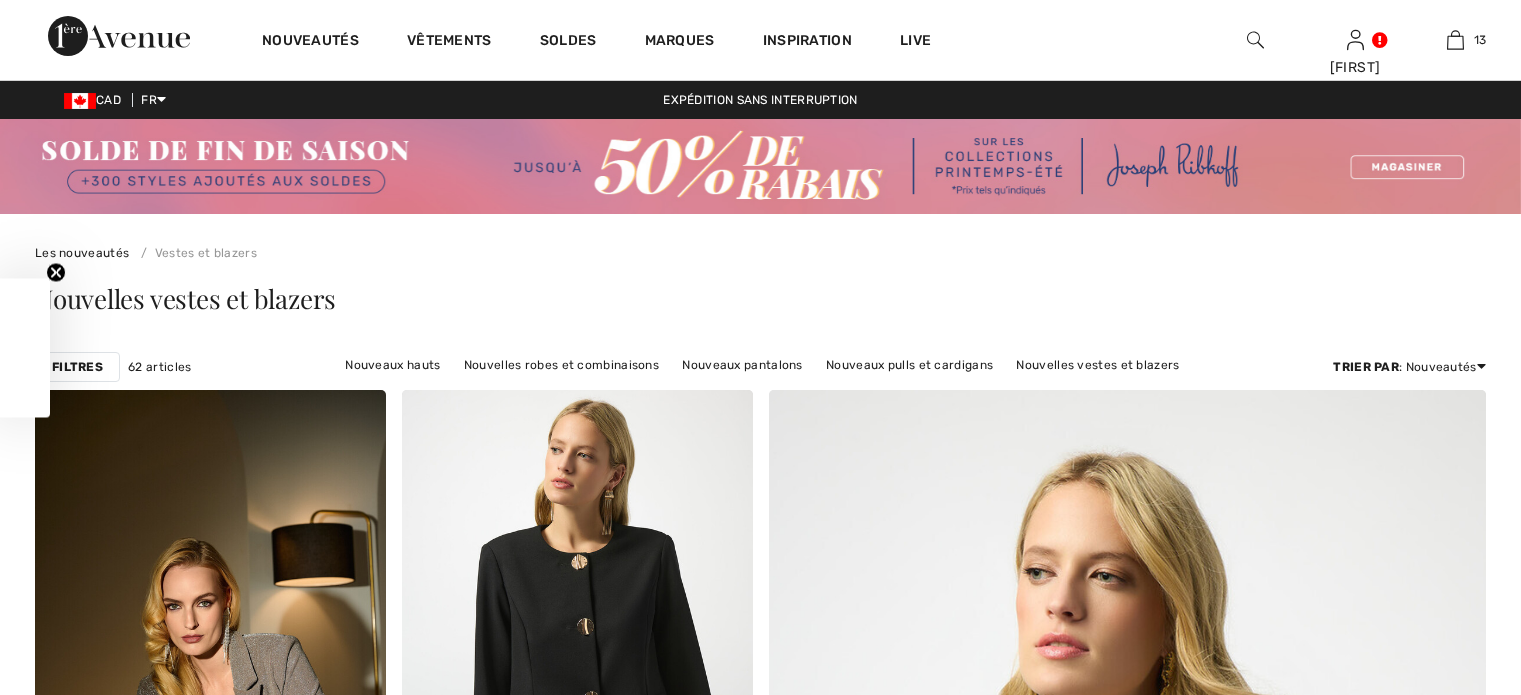 scroll, scrollTop: 400, scrollLeft: 0, axis: vertical 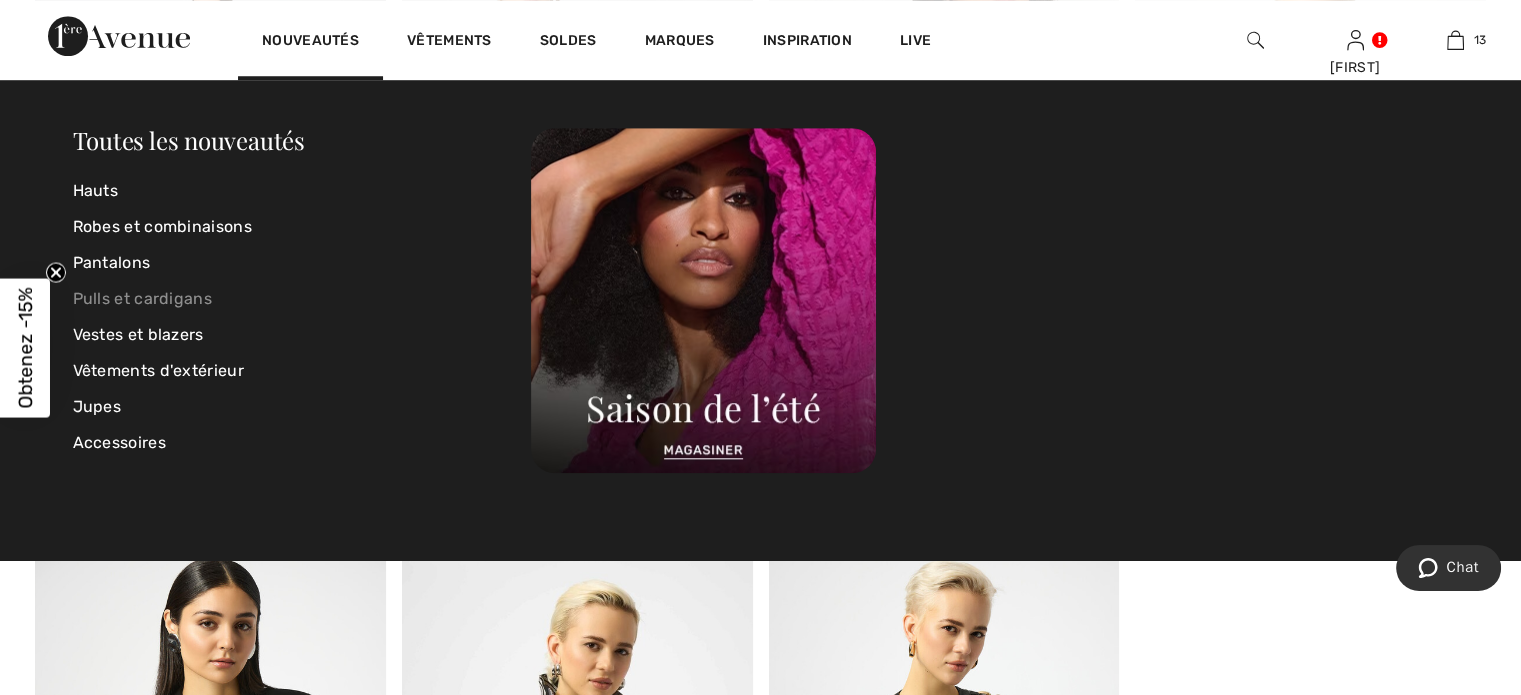 click on "Pulls et cardigans" at bounding box center [302, 299] 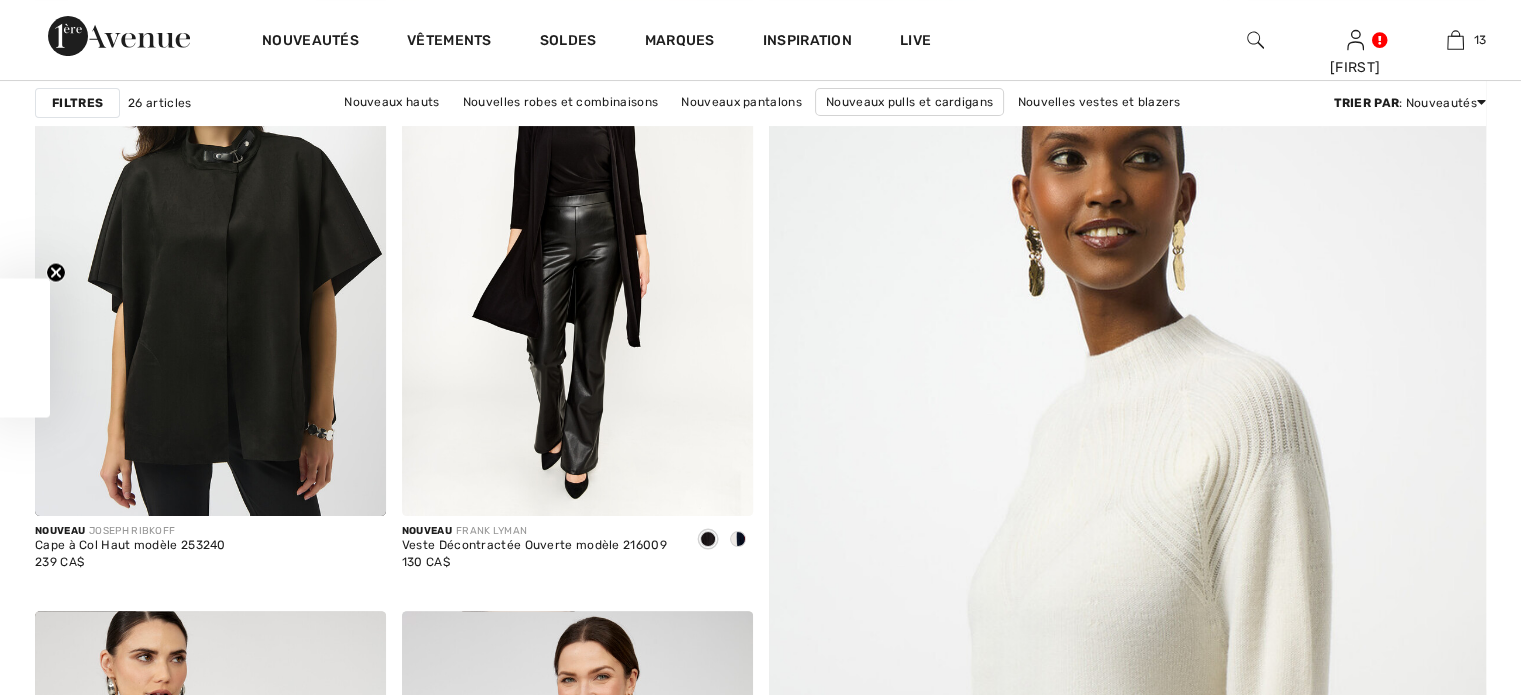 scroll, scrollTop: 569, scrollLeft: 0, axis: vertical 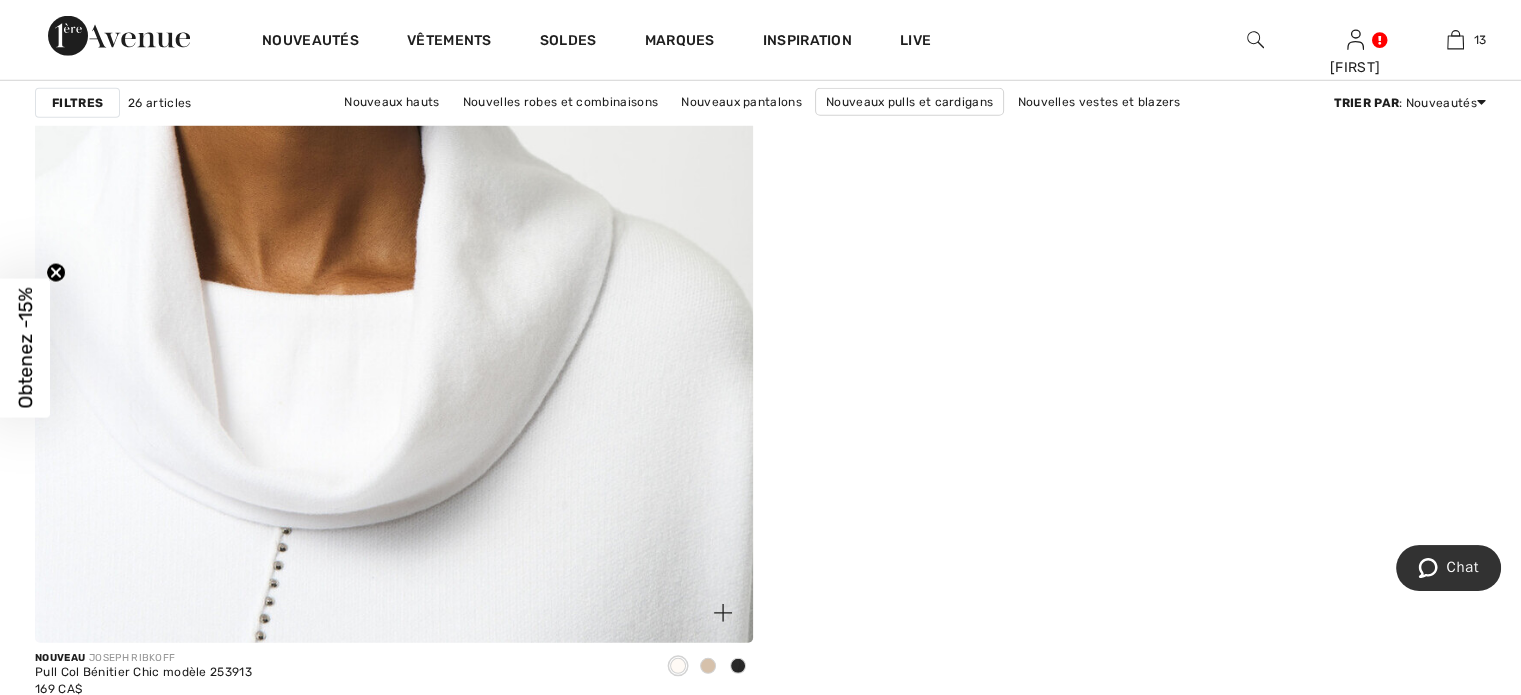 click at bounding box center (393, 212) 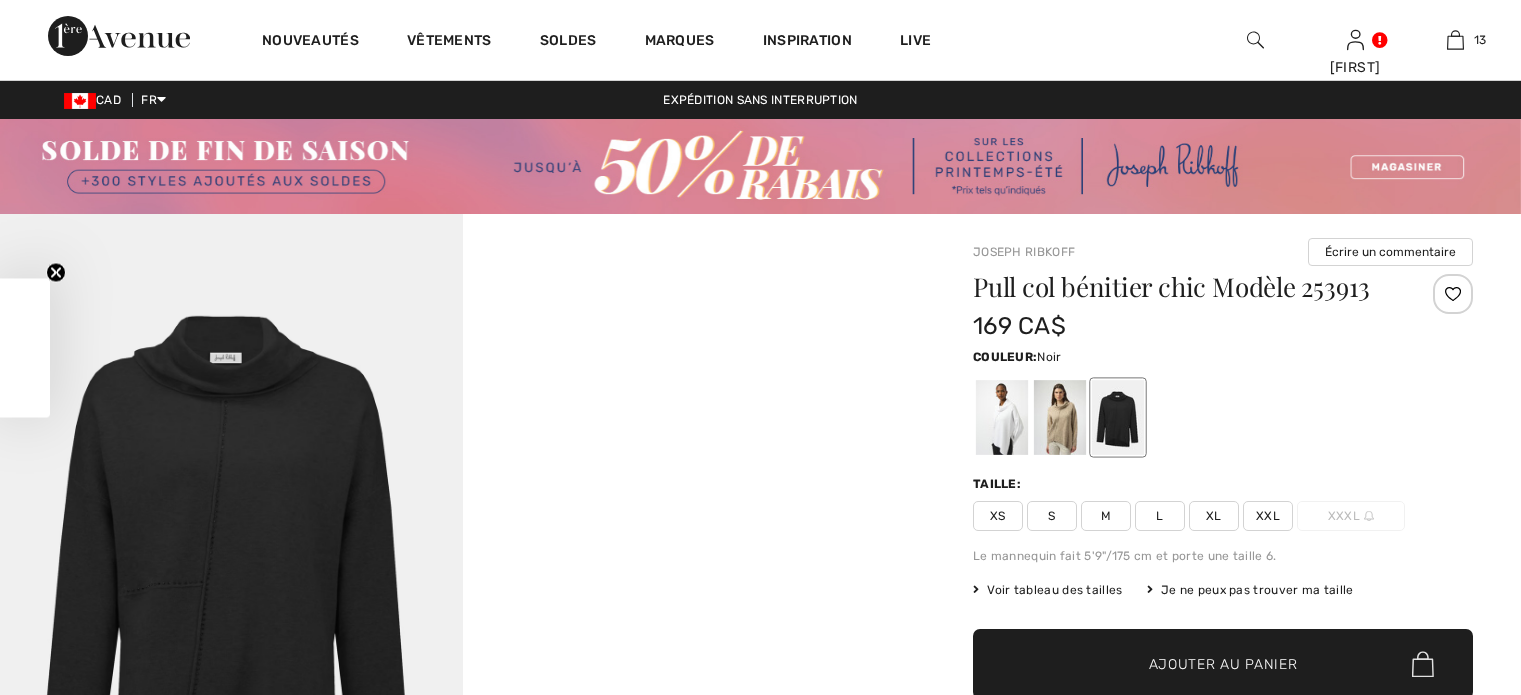 scroll, scrollTop: 200, scrollLeft: 0, axis: vertical 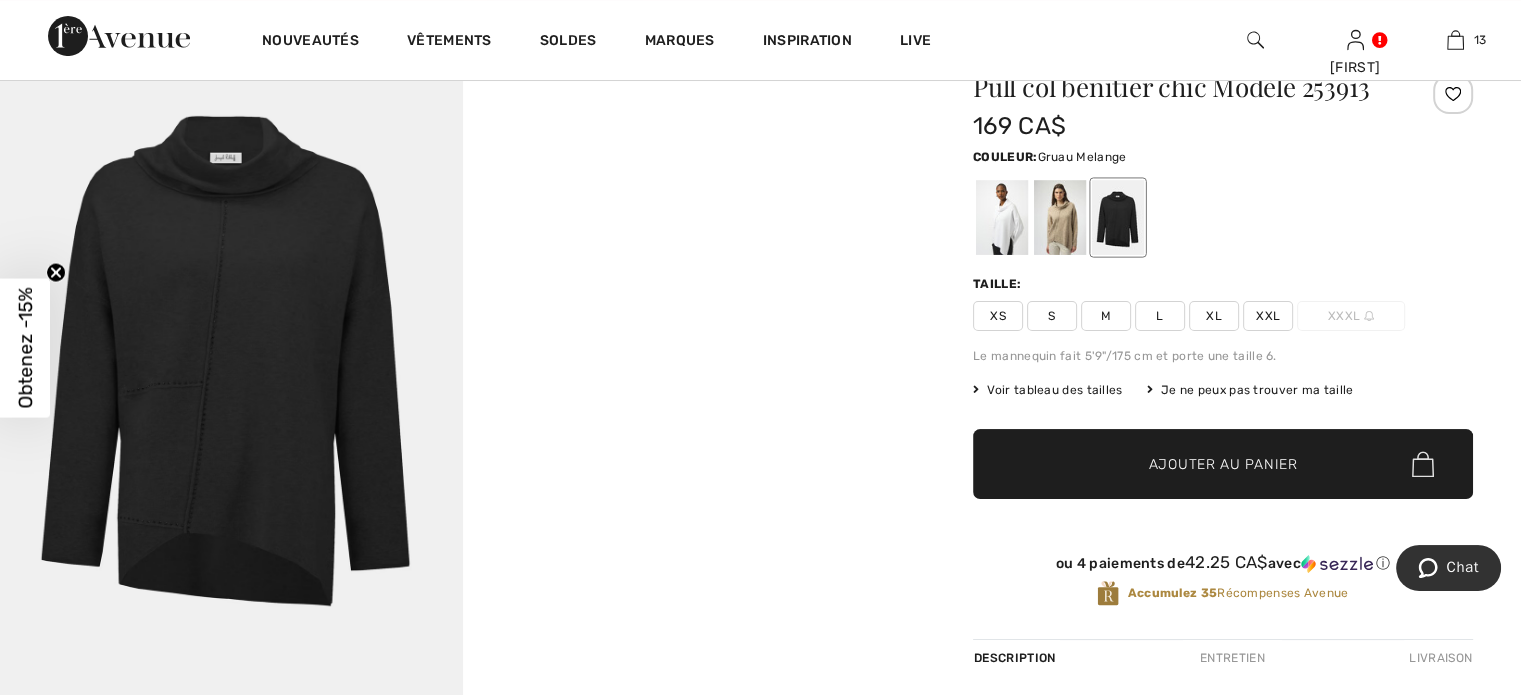 click at bounding box center [1060, 217] 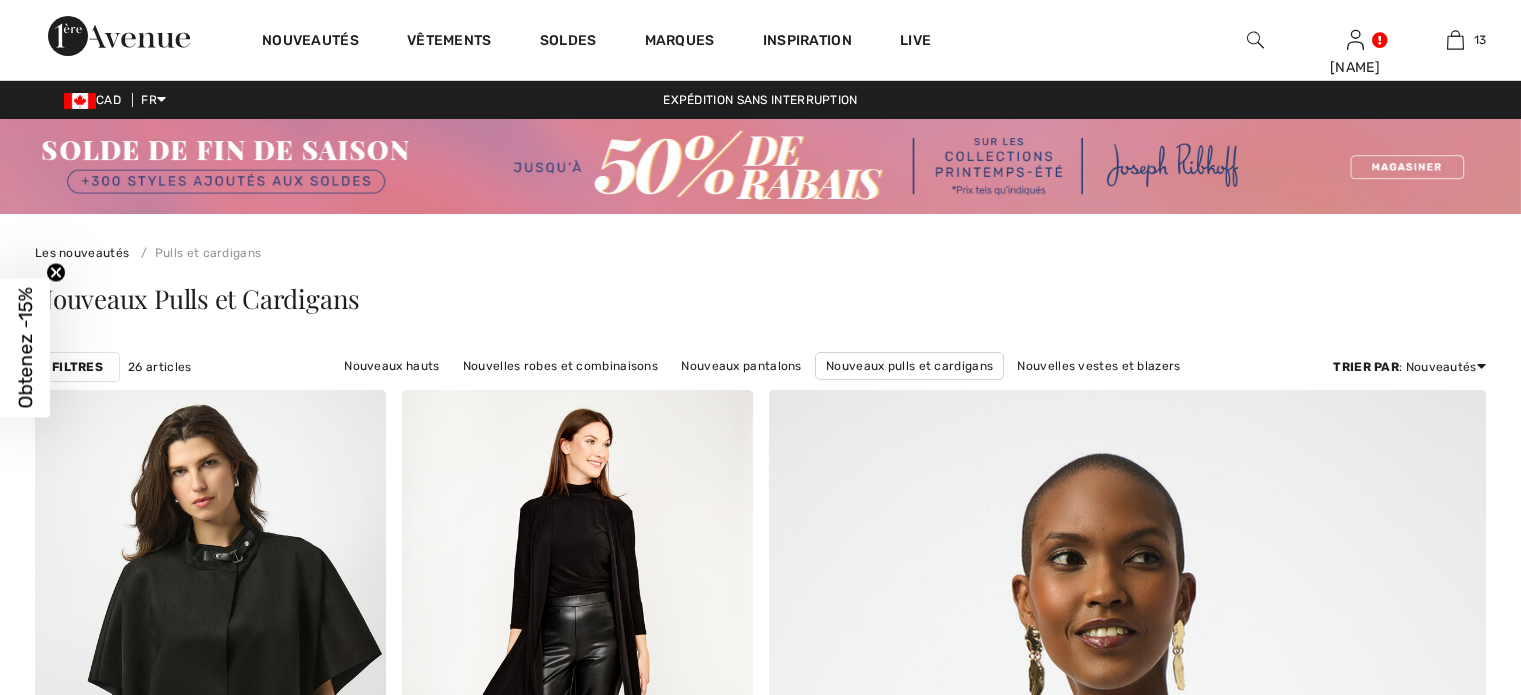 scroll, scrollTop: 5700, scrollLeft: 0, axis: vertical 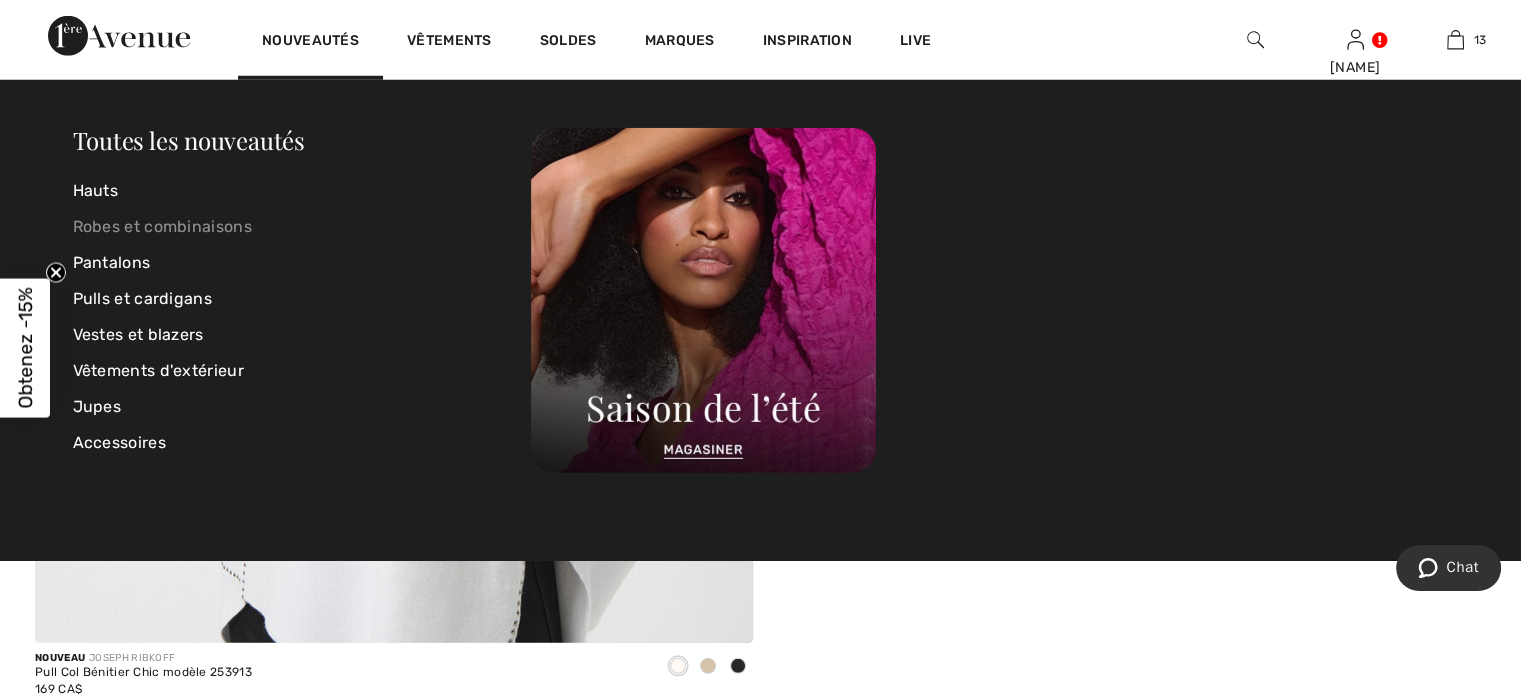 click on "Robes et combinaisons" at bounding box center [302, 227] 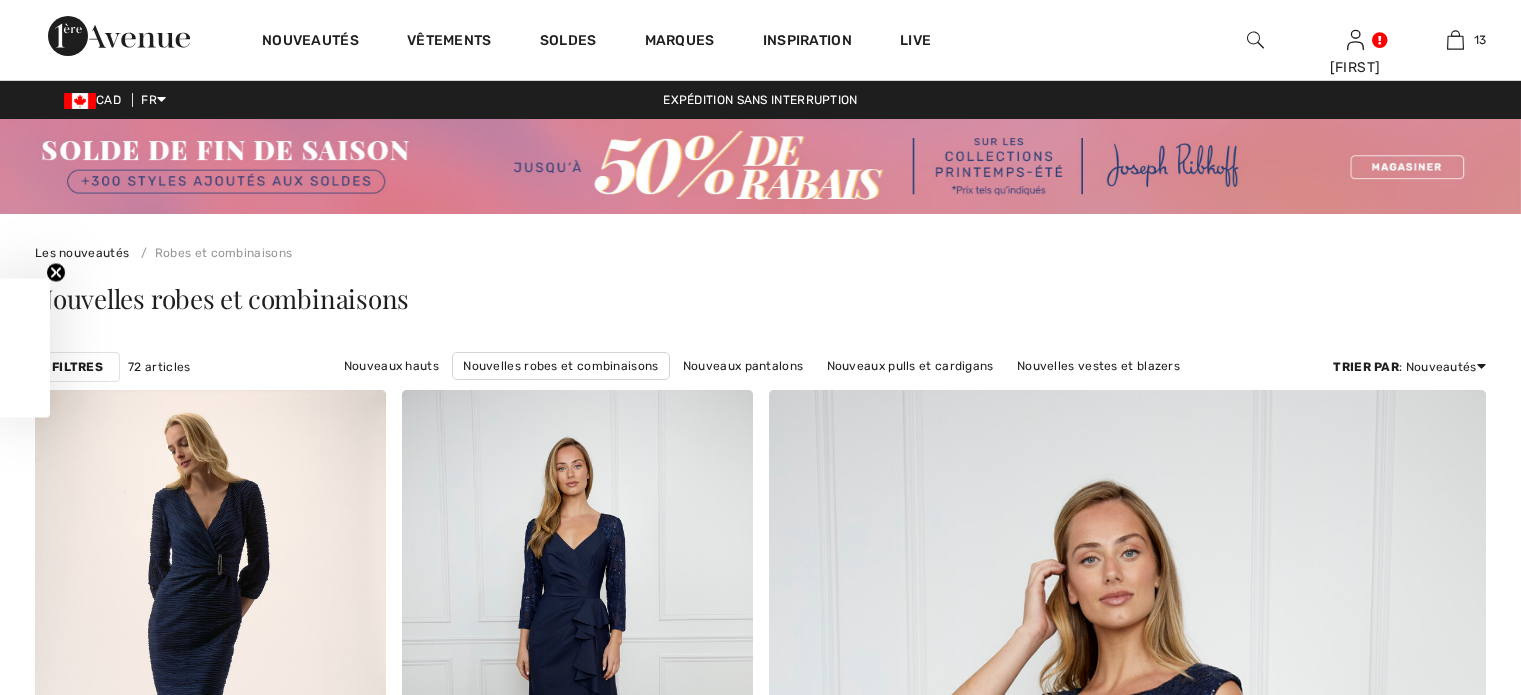 scroll, scrollTop: 387, scrollLeft: 0, axis: vertical 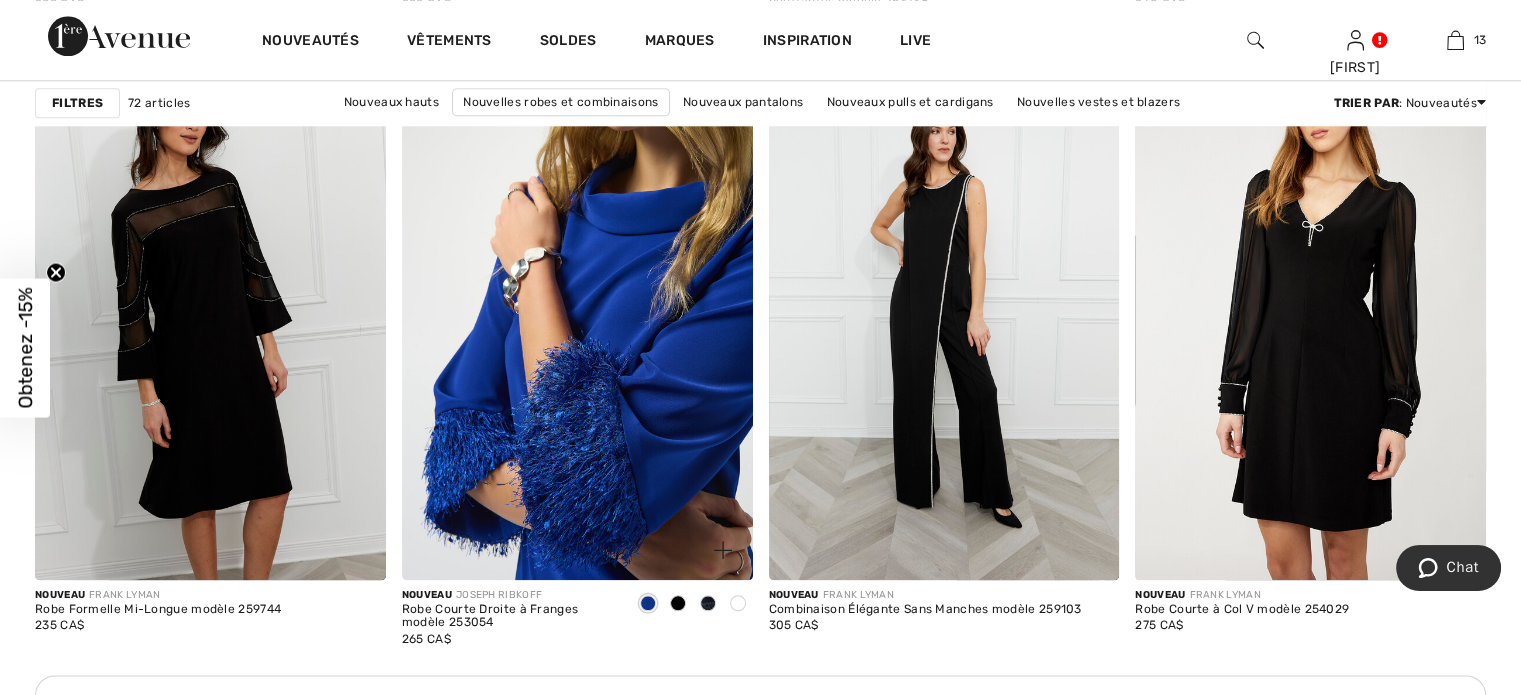click at bounding box center (577, 316) 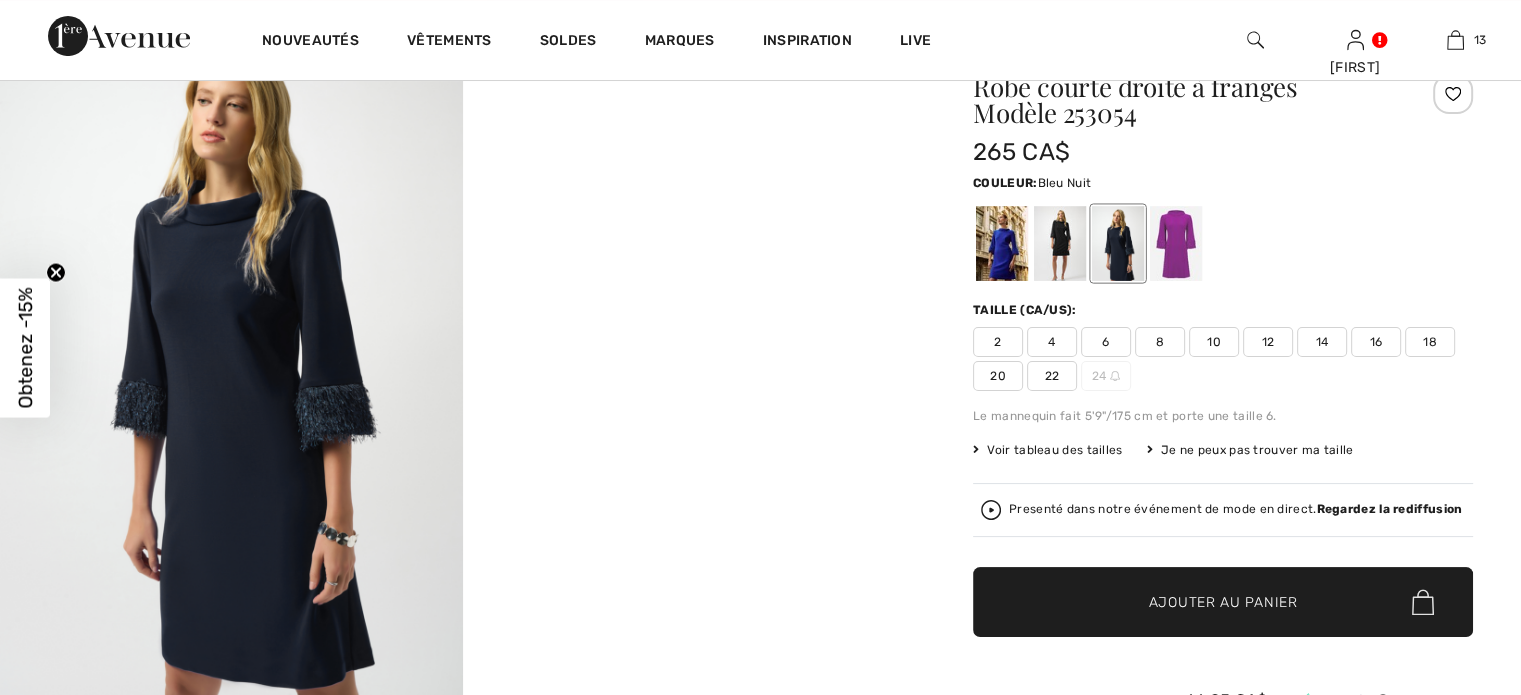 scroll, scrollTop: 200, scrollLeft: 0, axis: vertical 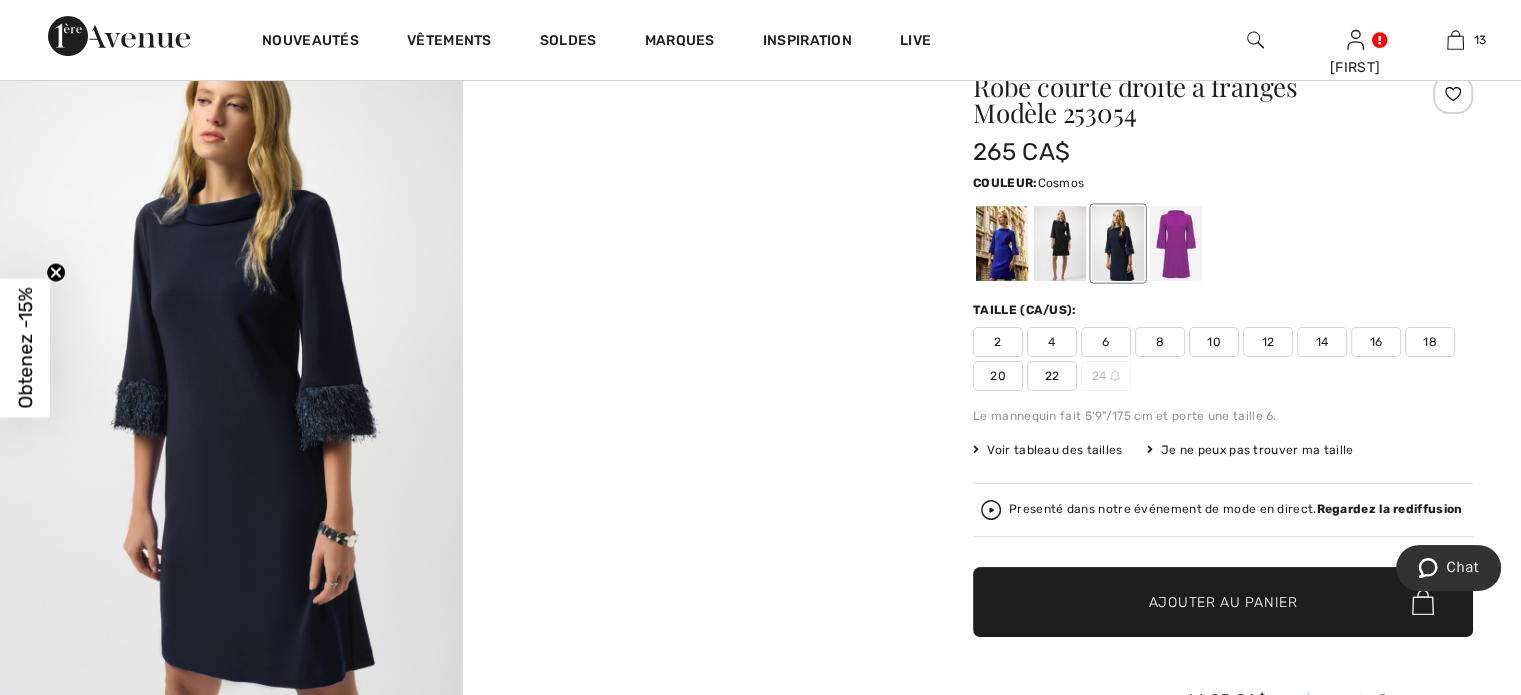 click at bounding box center [1176, 243] 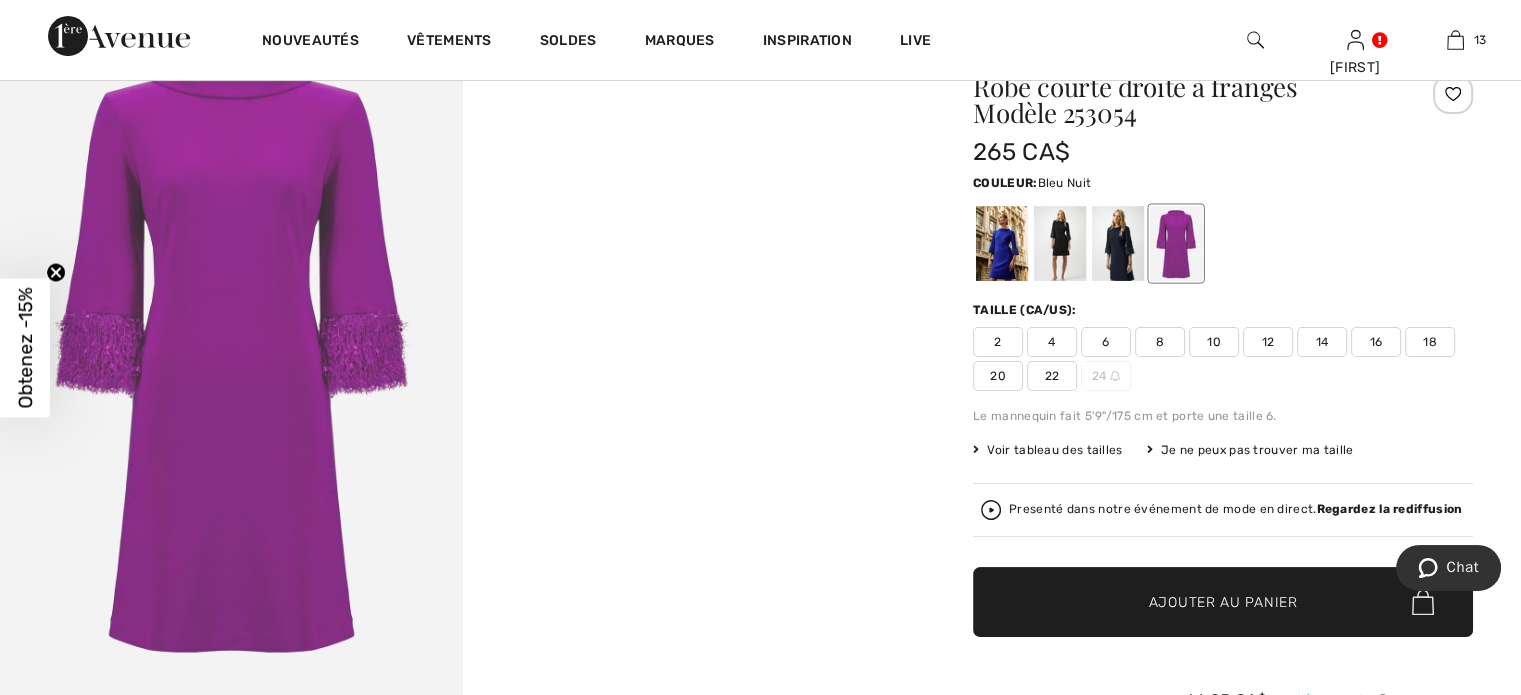 click at bounding box center [1118, 243] 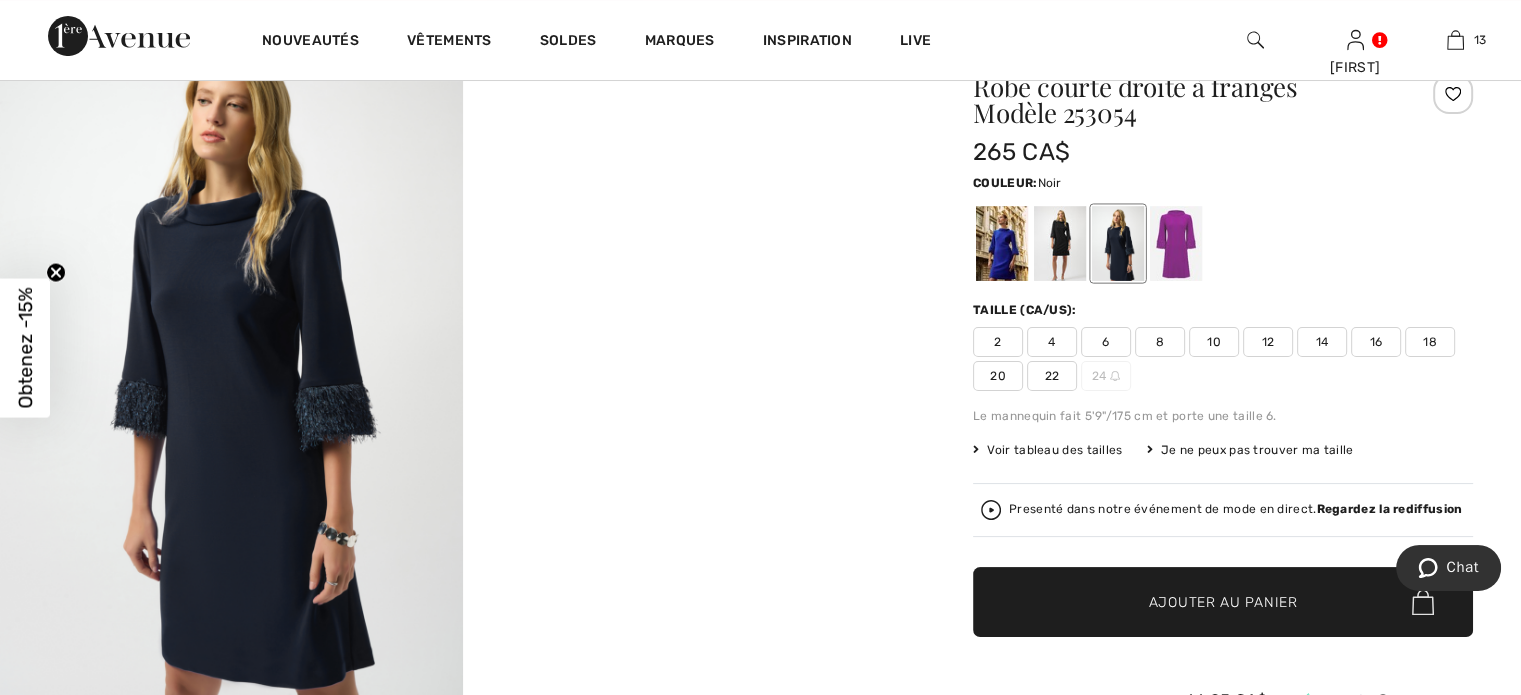 click at bounding box center [1060, 243] 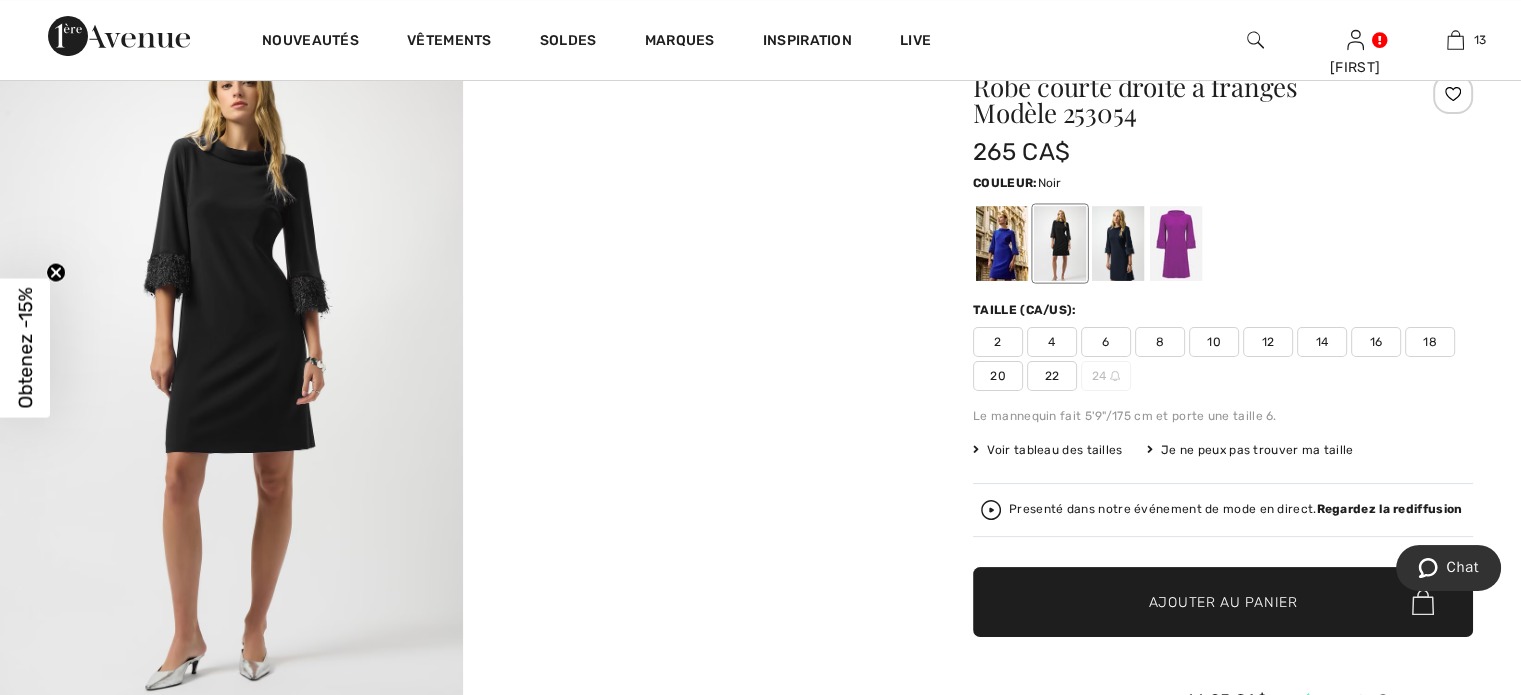 click on "10" at bounding box center (1214, 342) 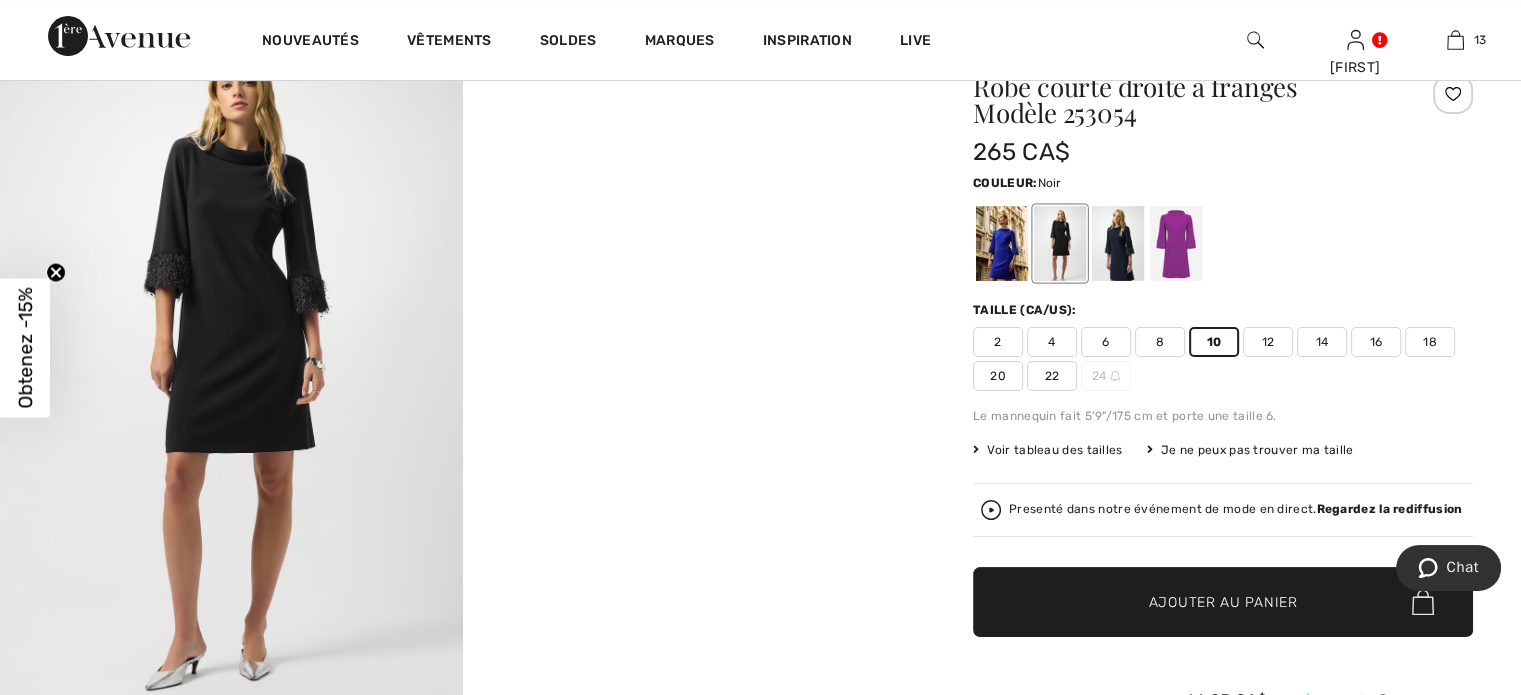 click on "✔ Ajouté au panier
Ajouter au panier" at bounding box center [1223, 602] 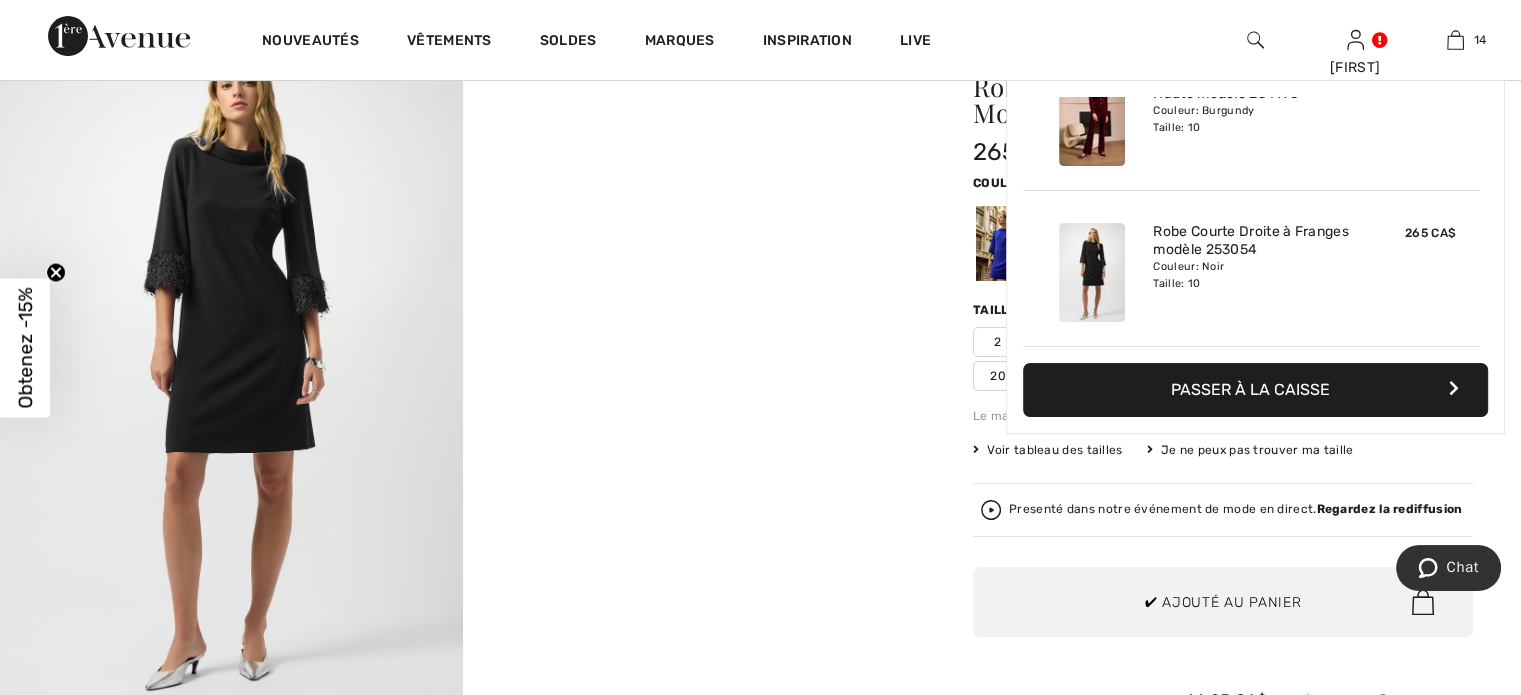 scroll, scrollTop: 2420, scrollLeft: 0, axis: vertical 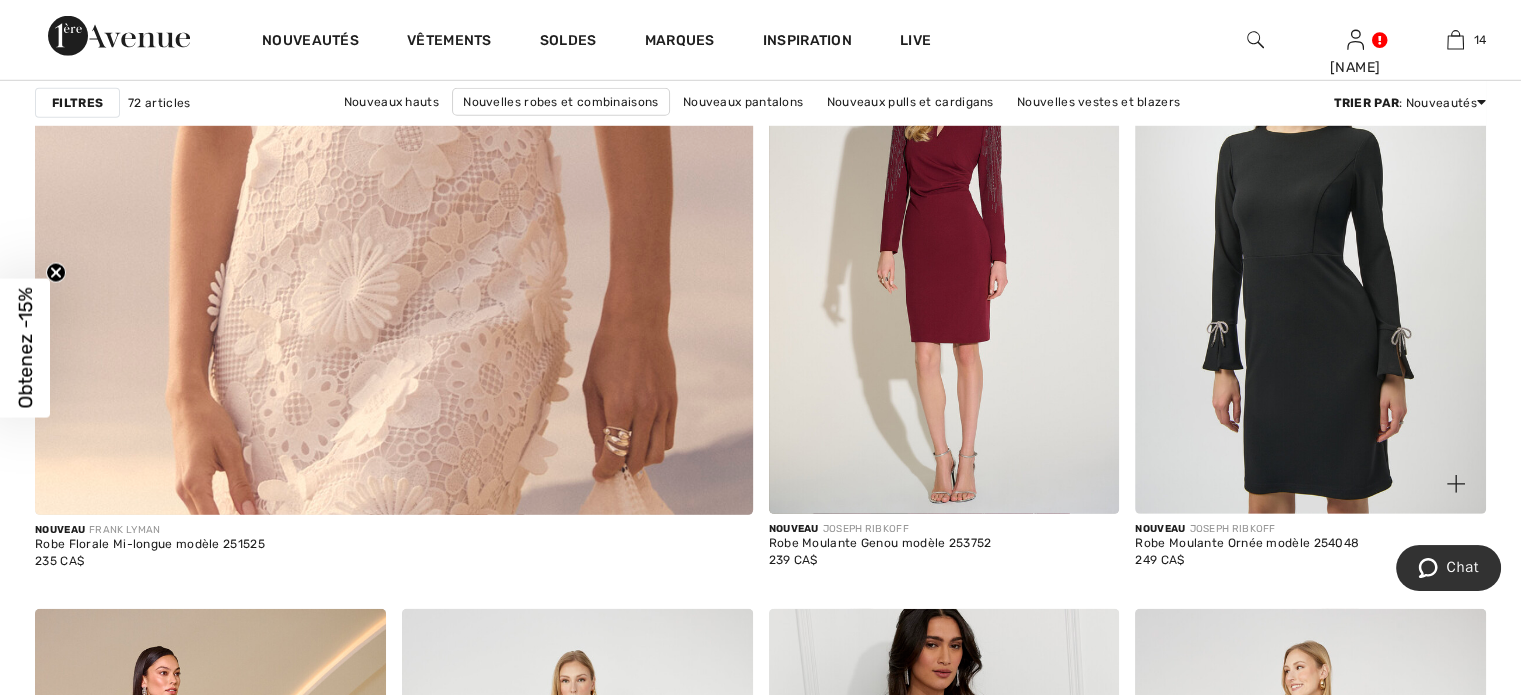 click at bounding box center [1310, 251] 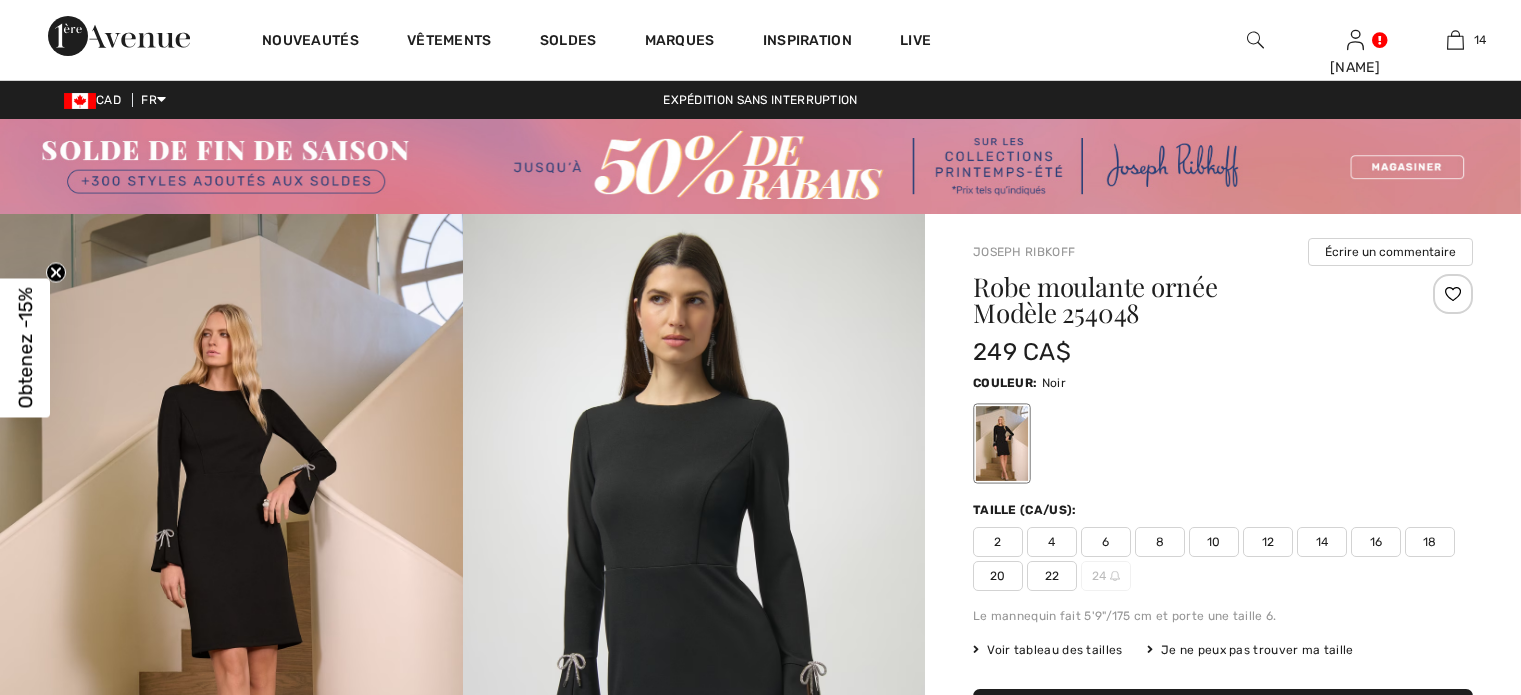 scroll, scrollTop: 411, scrollLeft: 0, axis: vertical 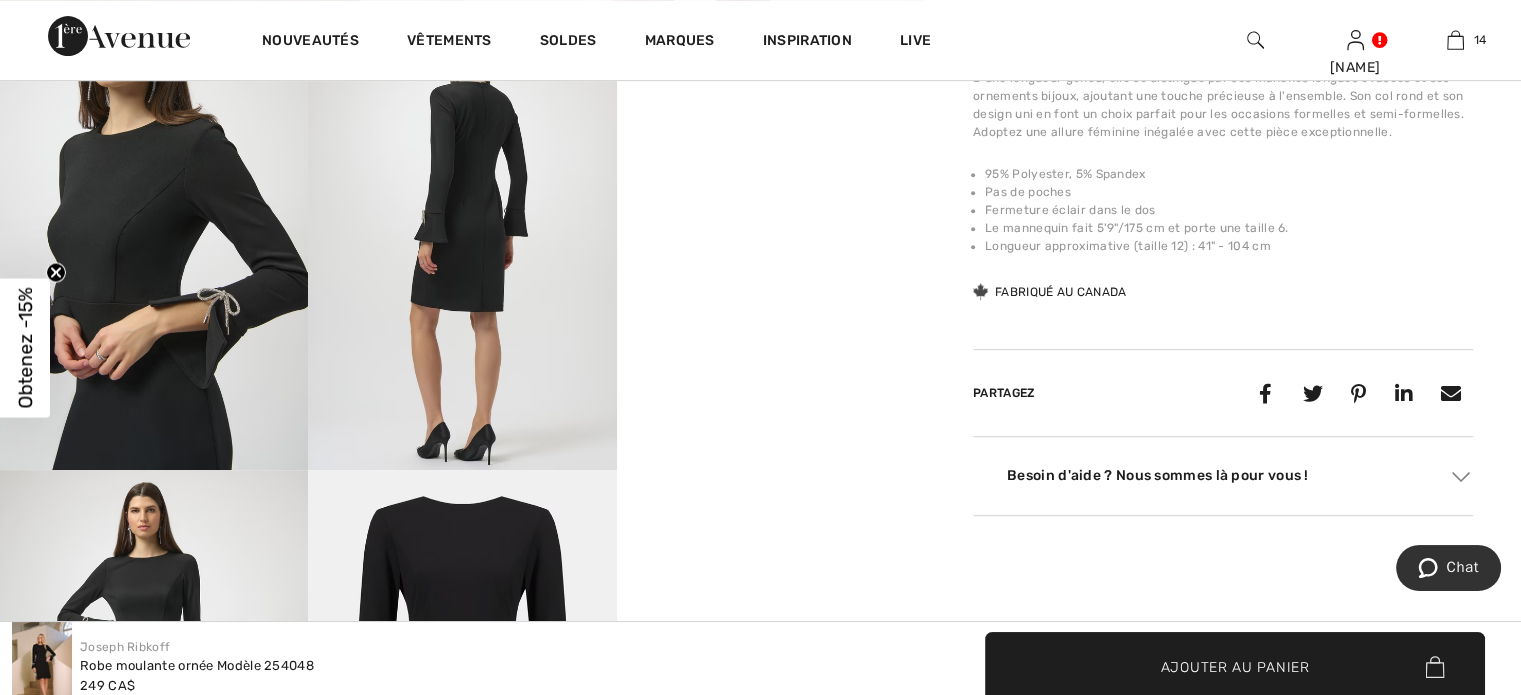 checkbox on "true" 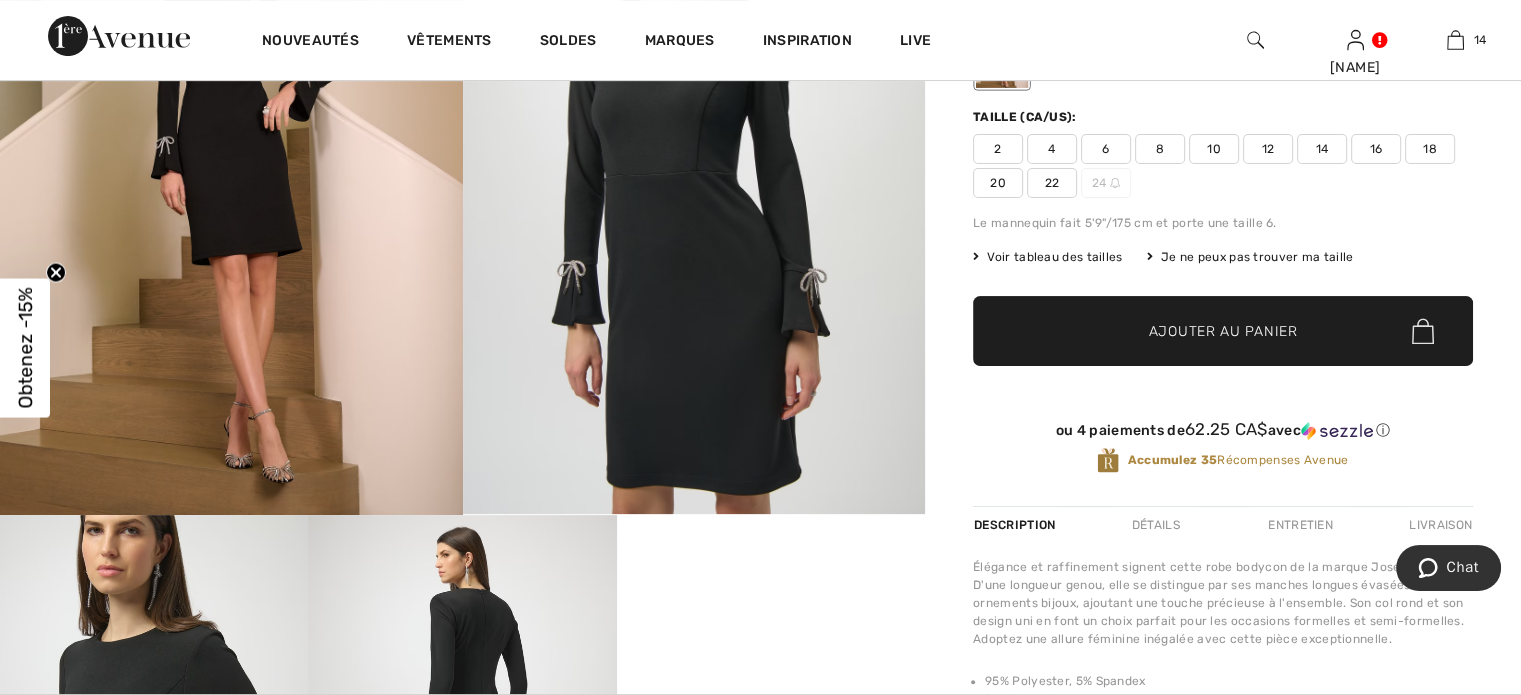 scroll, scrollTop: 200, scrollLeft: 0, axis: vertical 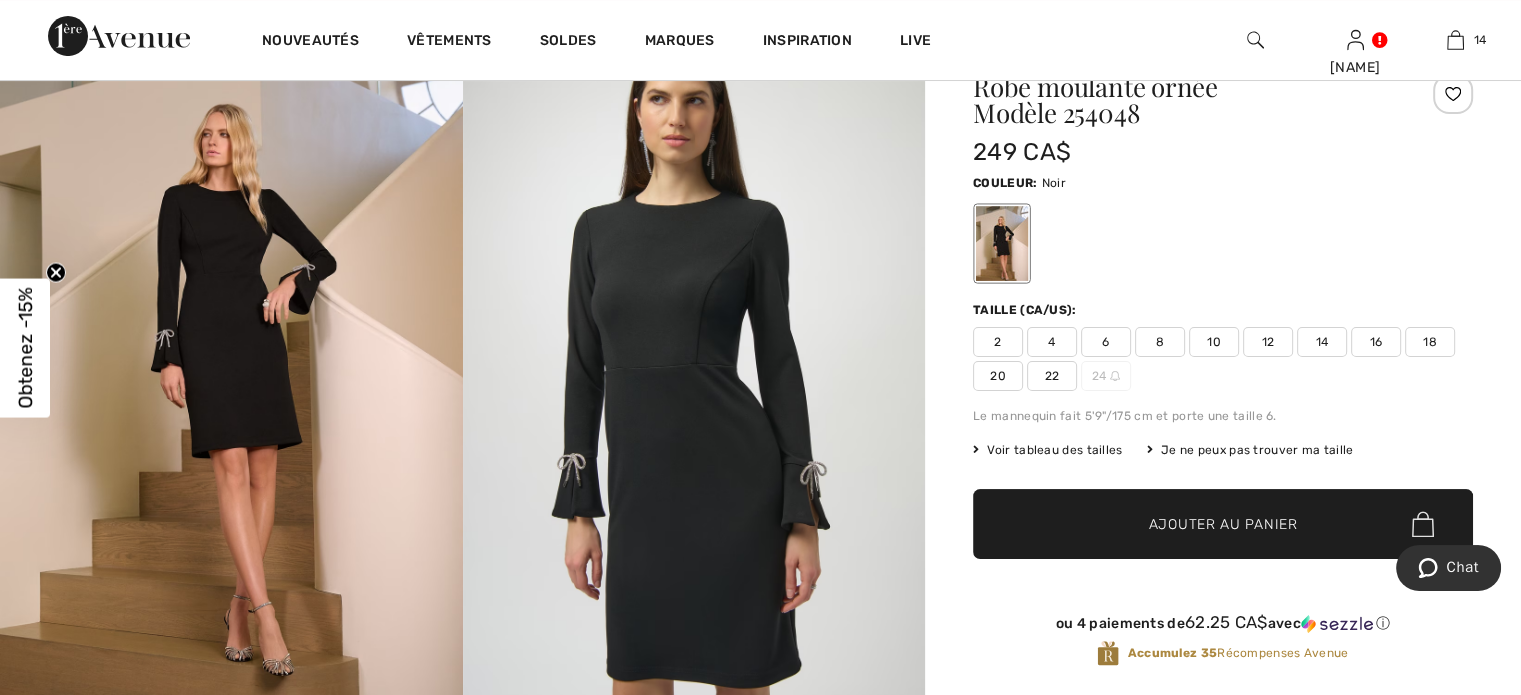 click at bounding box center (694, 360) 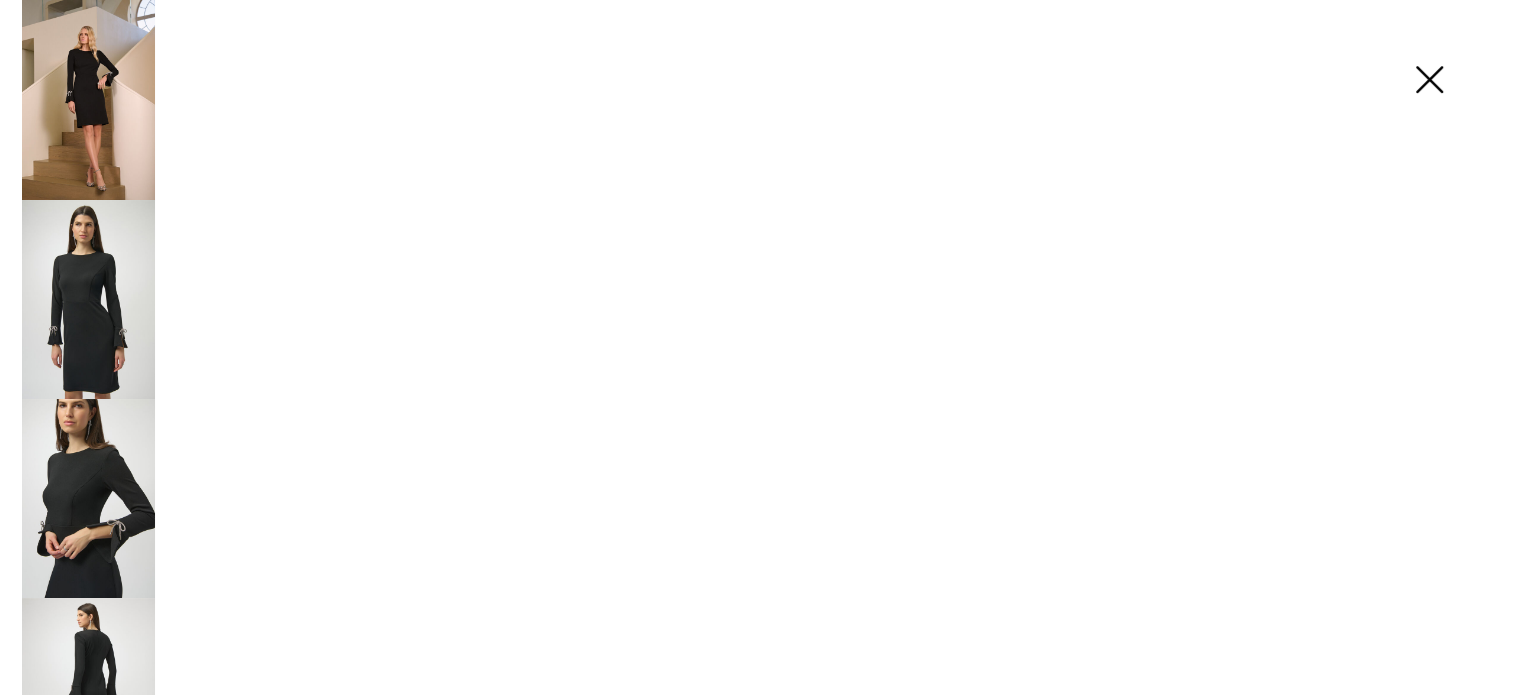 scroll, scrollTop: 201, scrollLeft: 0, axis: vertical 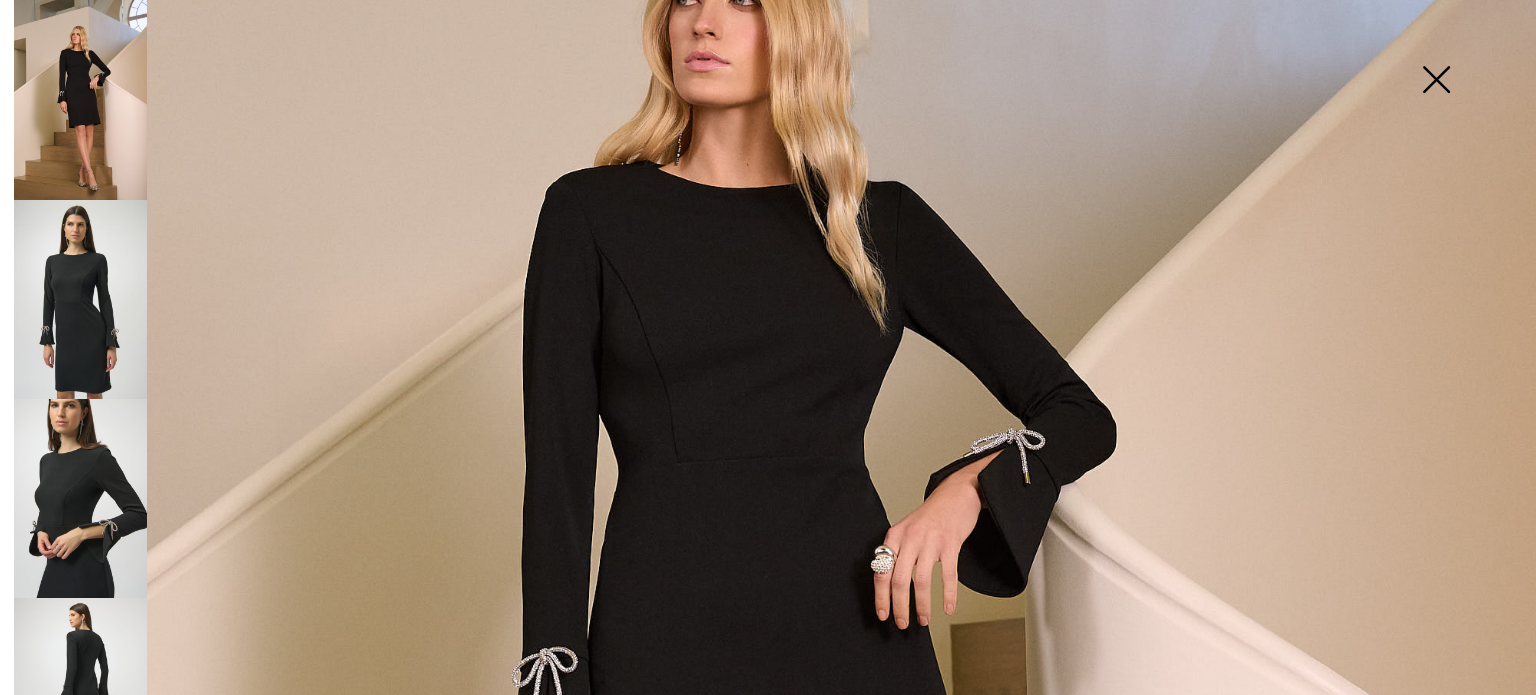 click at bounding box center (1436, 81) 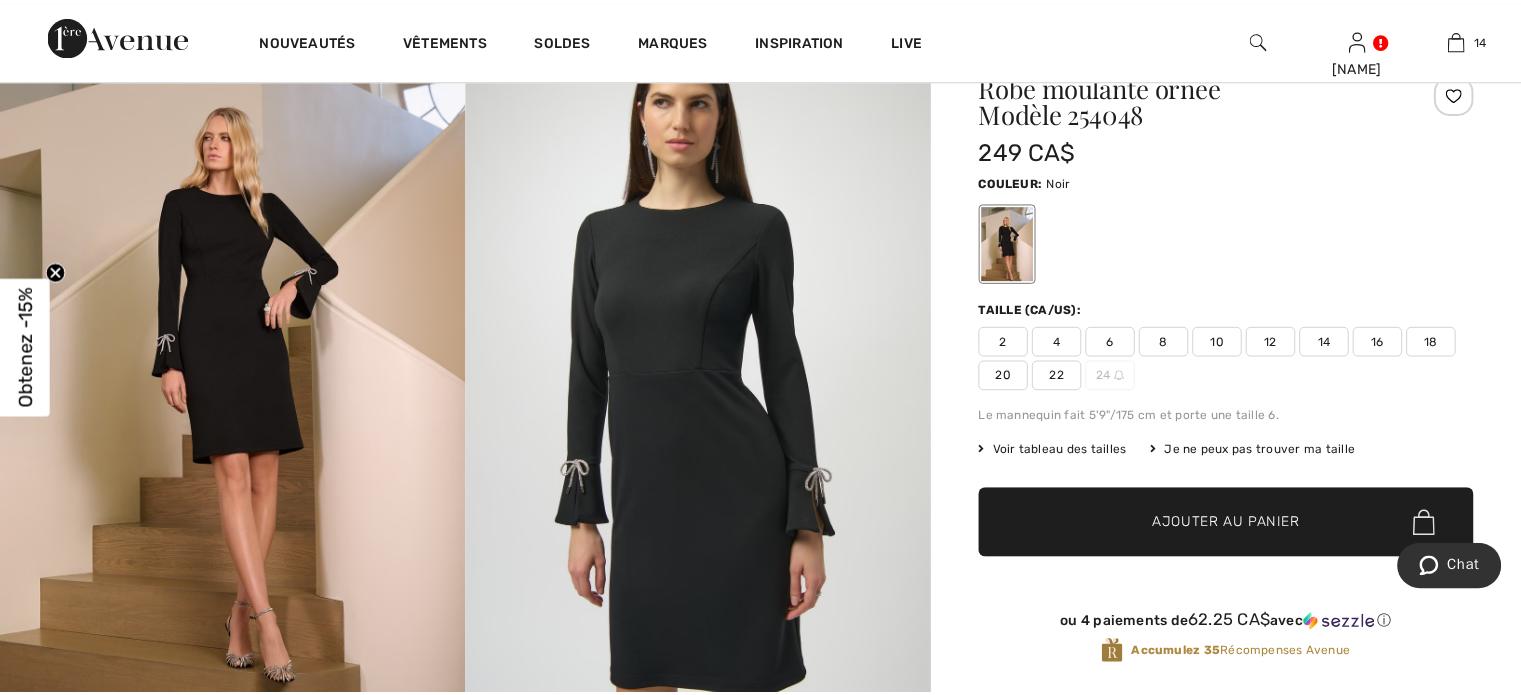 scroll, scrollTop: 200, scrollLeft: 0, axis: vertical 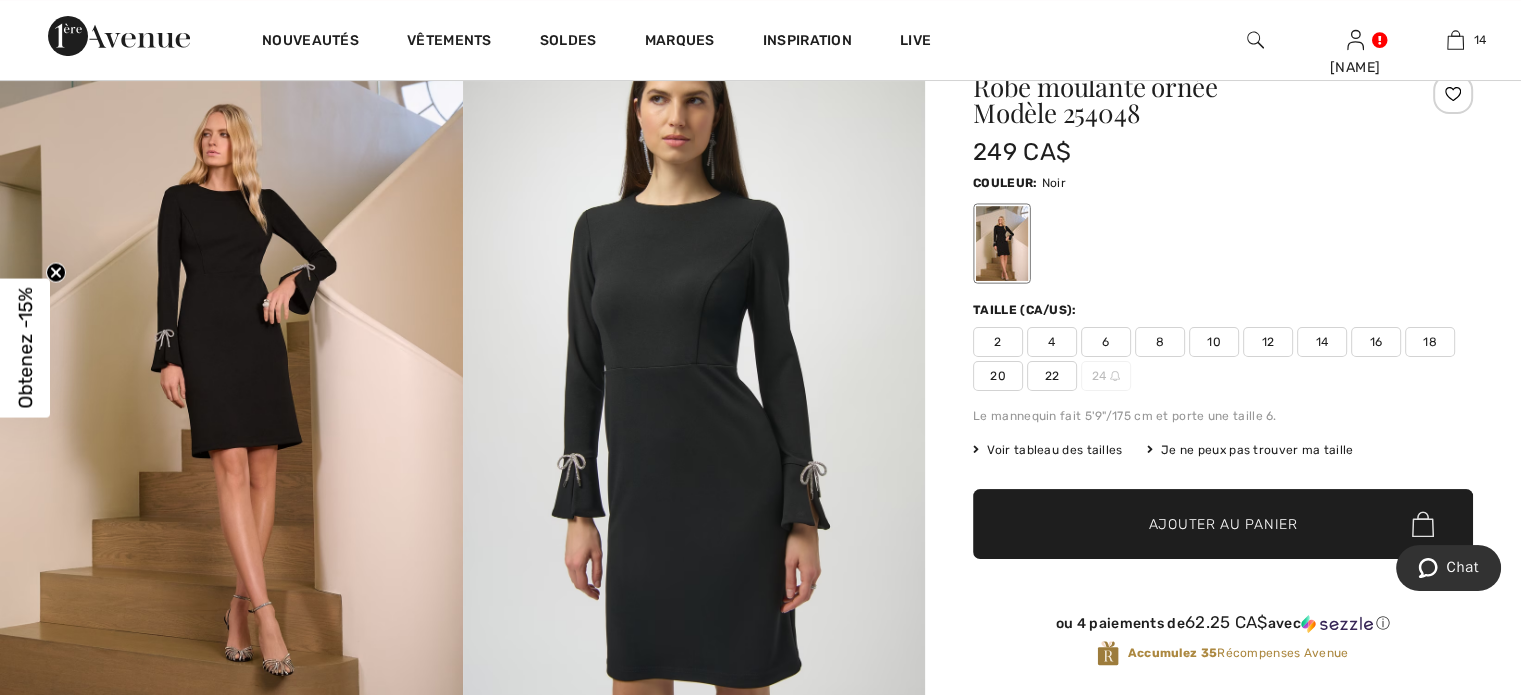 click on "10" at bounding box center (1214, 342) 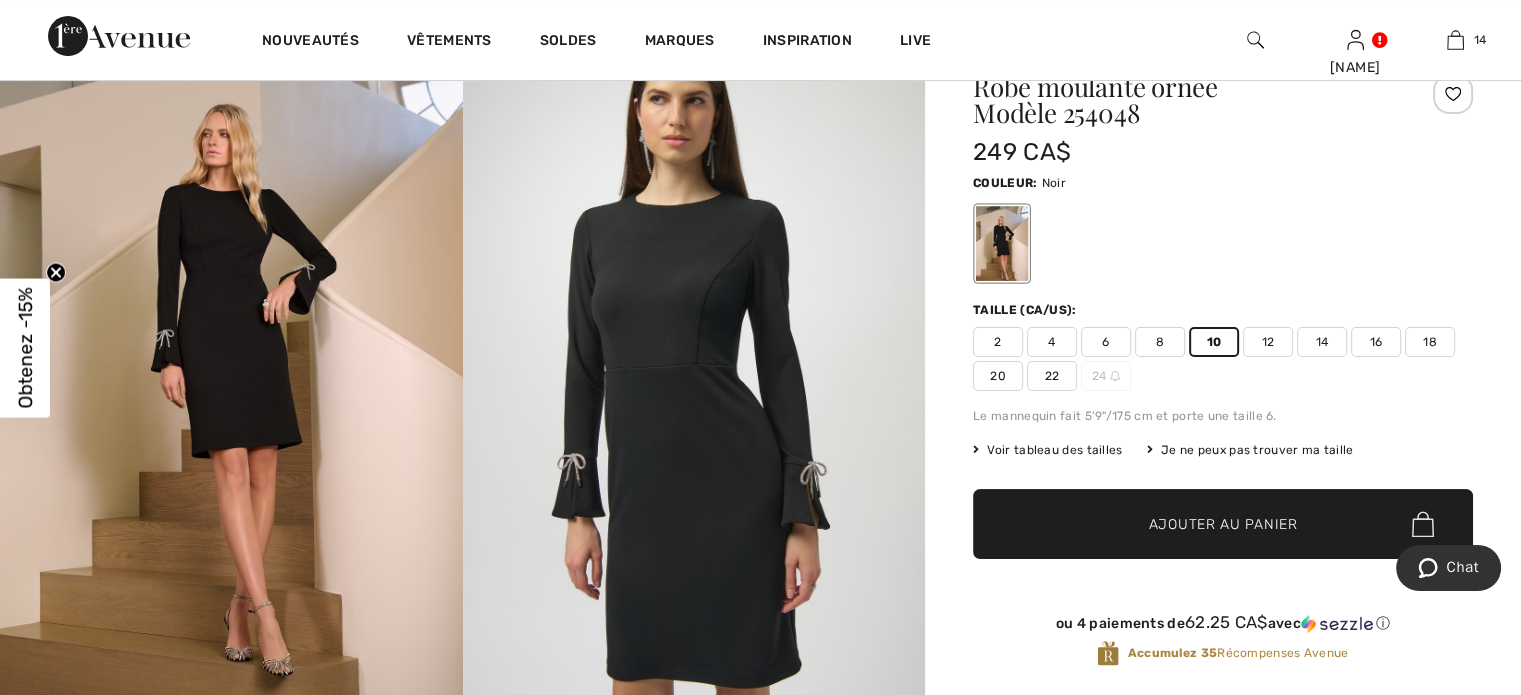 click on "Ajouter au panier" at bounding box center (1223, 524) 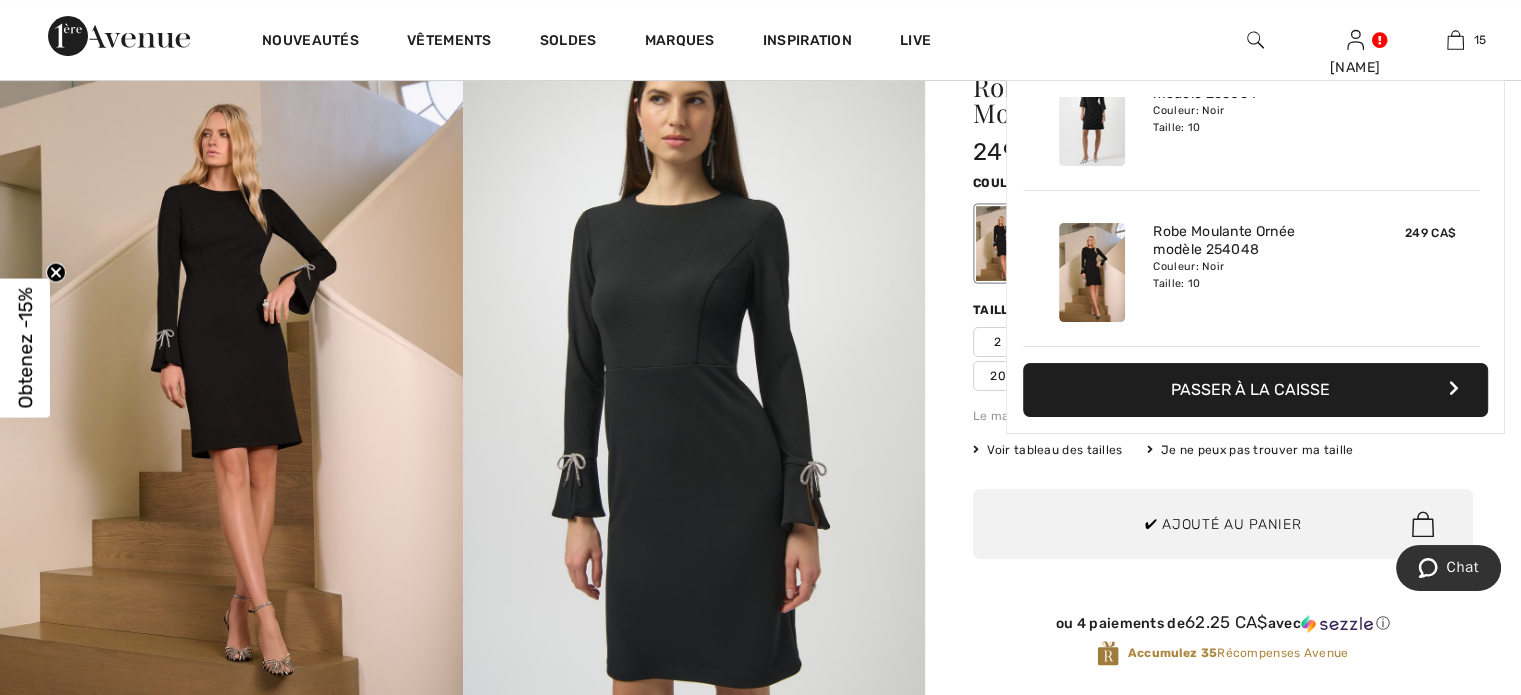 scroll, scrollTop: 2612, scrollLeft: 0, axis: vertical 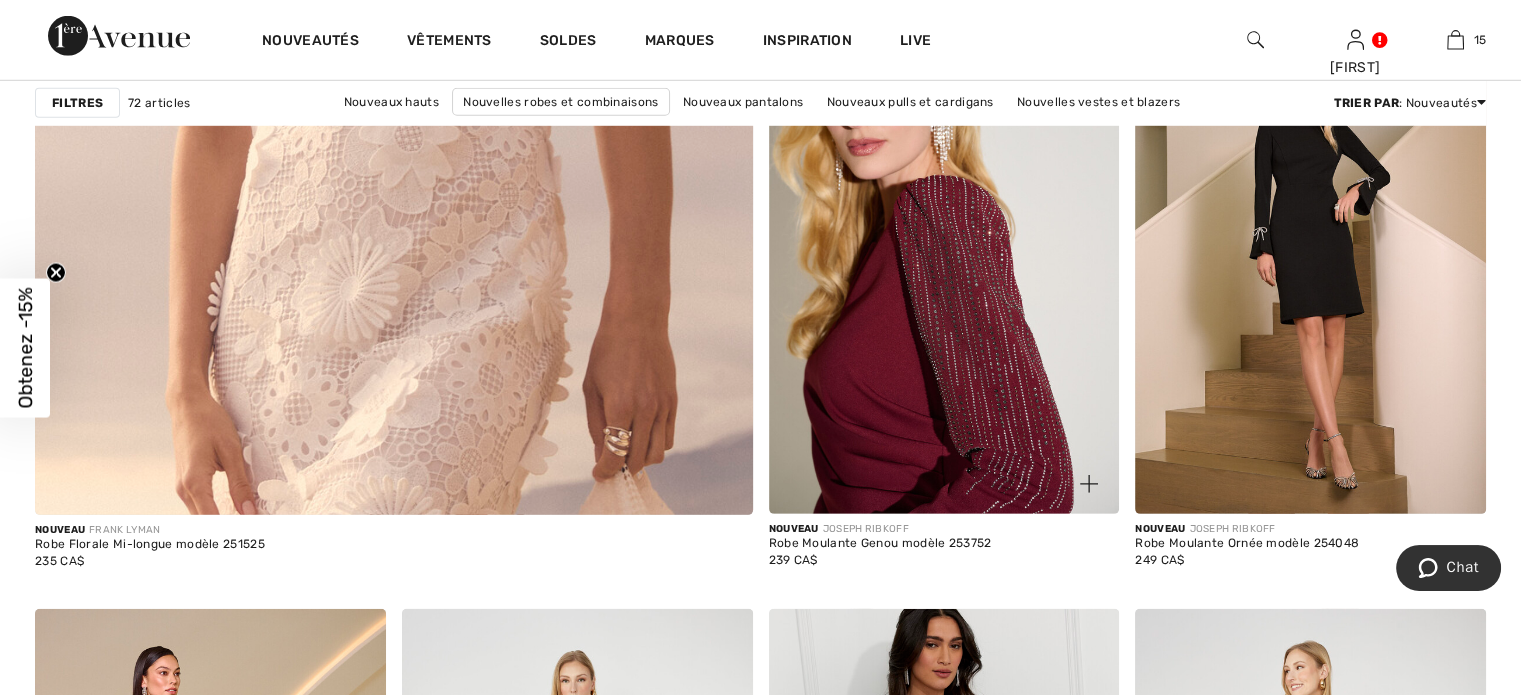 click at bounding box center [944, 251] 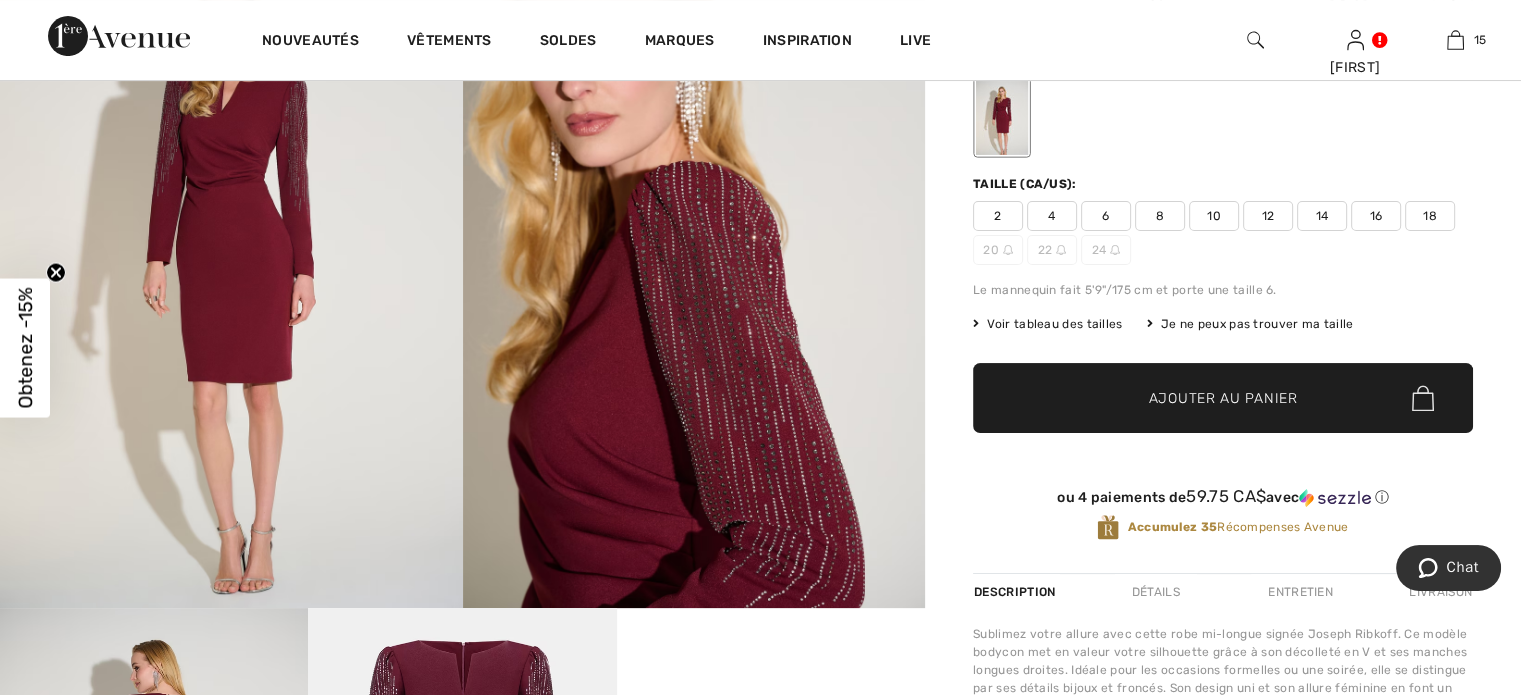 scroll, scrollTop: 360, scrollLeft: 0, axis: vertical 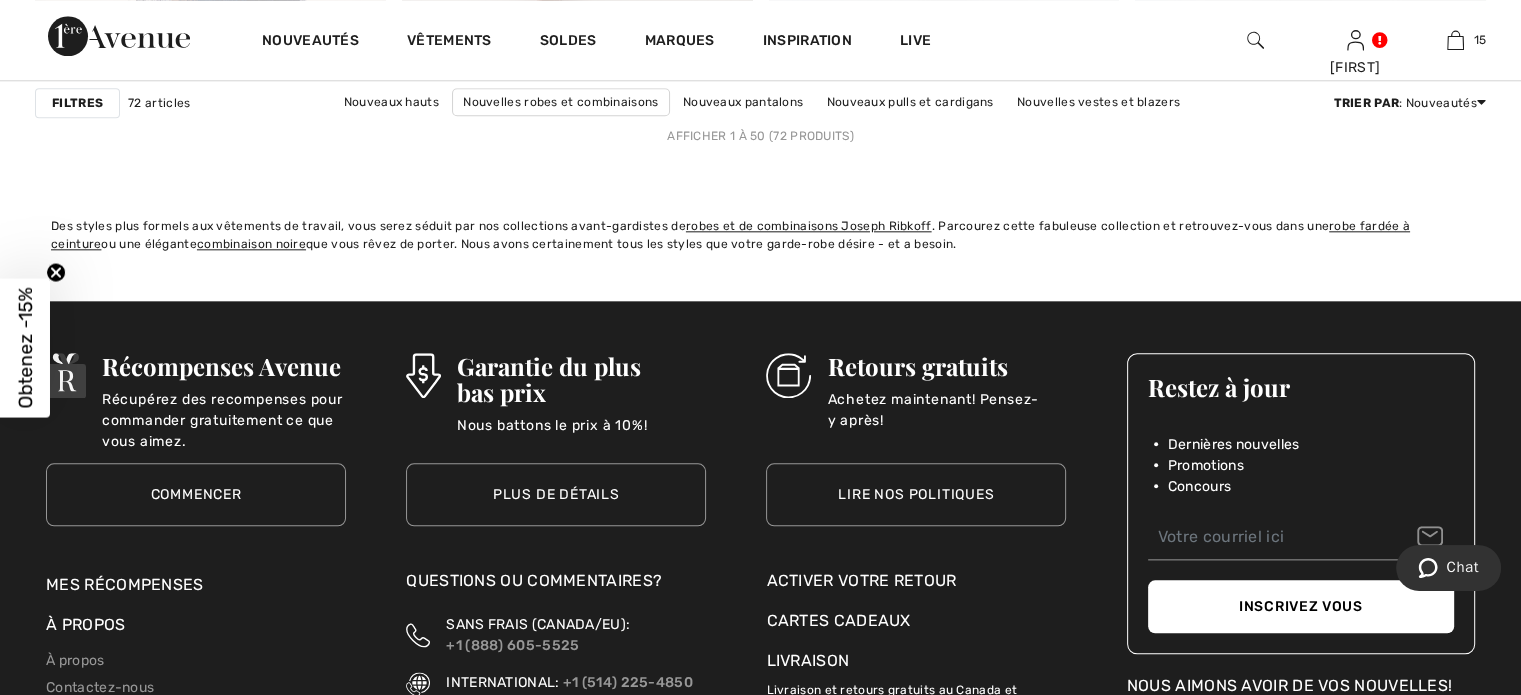 click on "2" at bounding box center [740, 105] 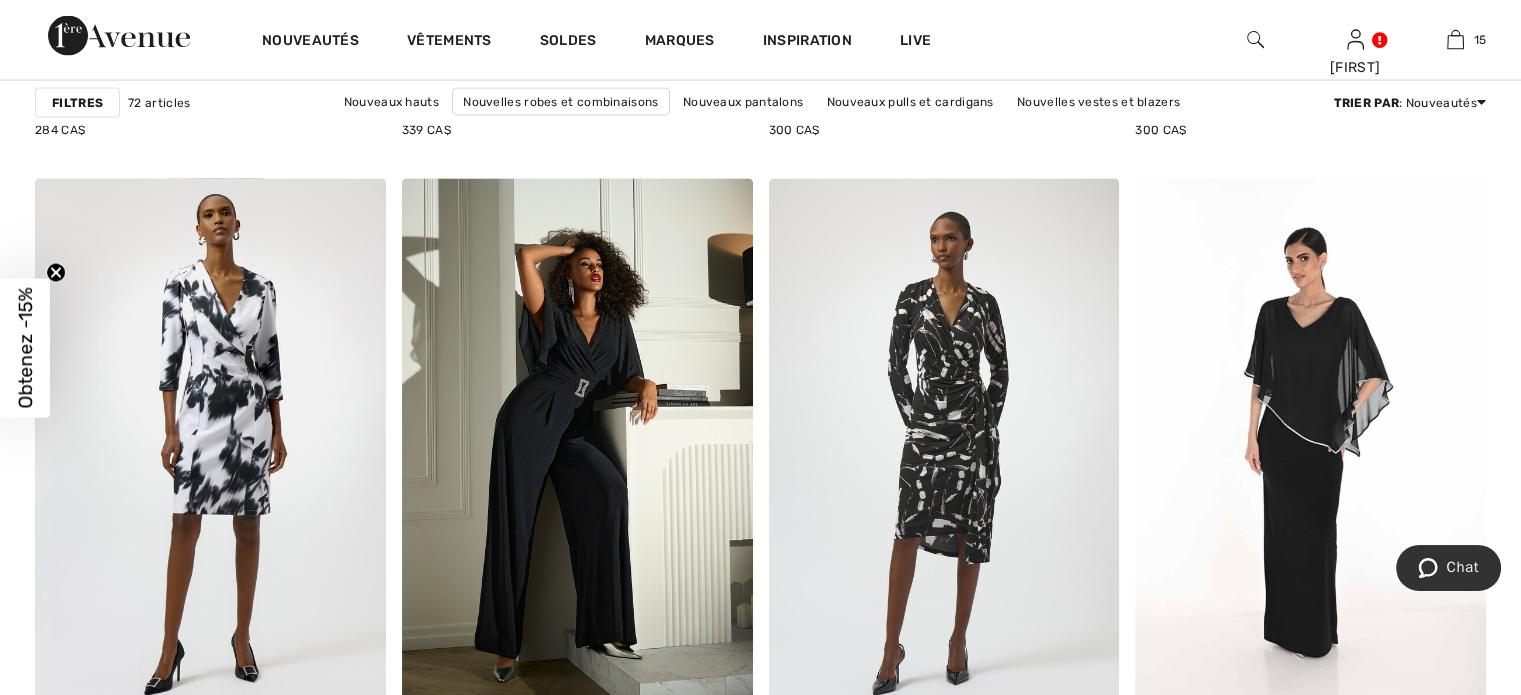 scroll, scrollTop: 3999, scrollLeft: 0, axis: vertical 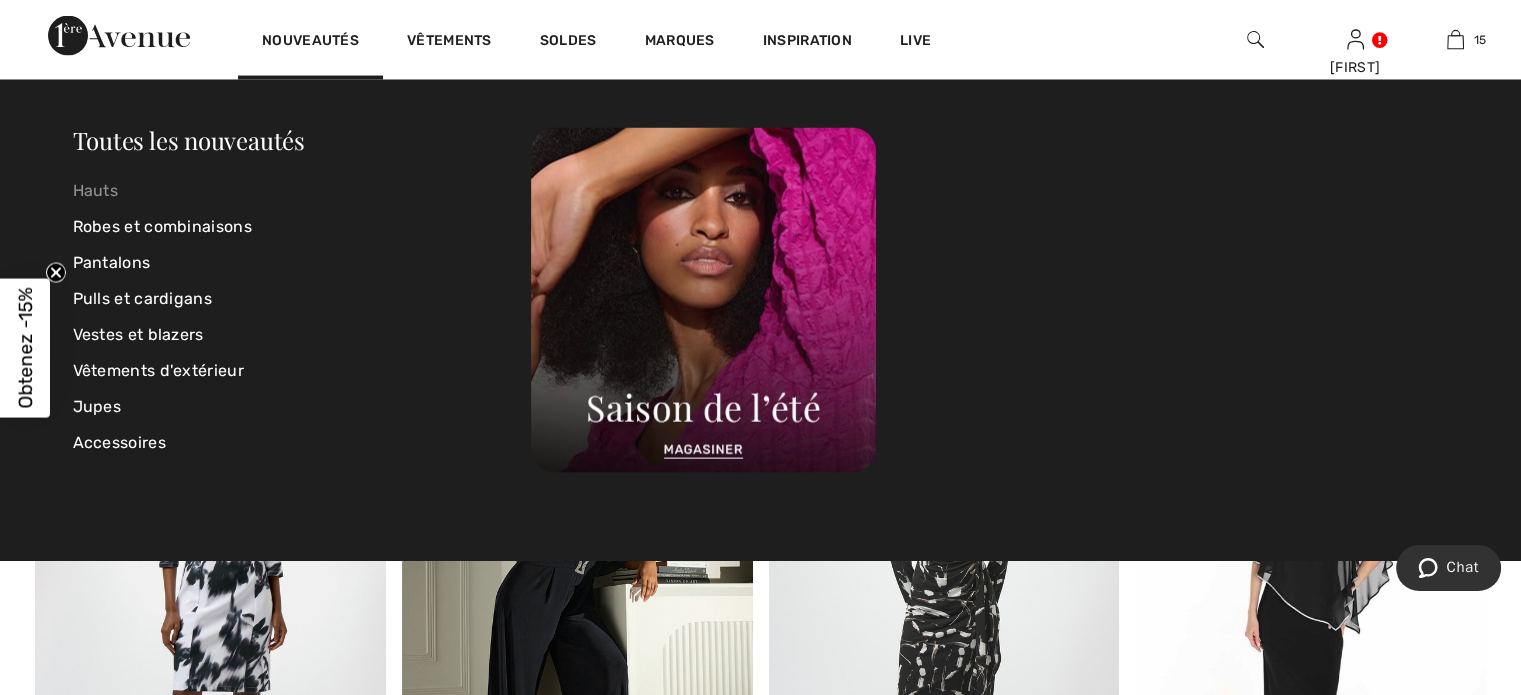 click on "Hauts" at bounding box center [302, 191] 